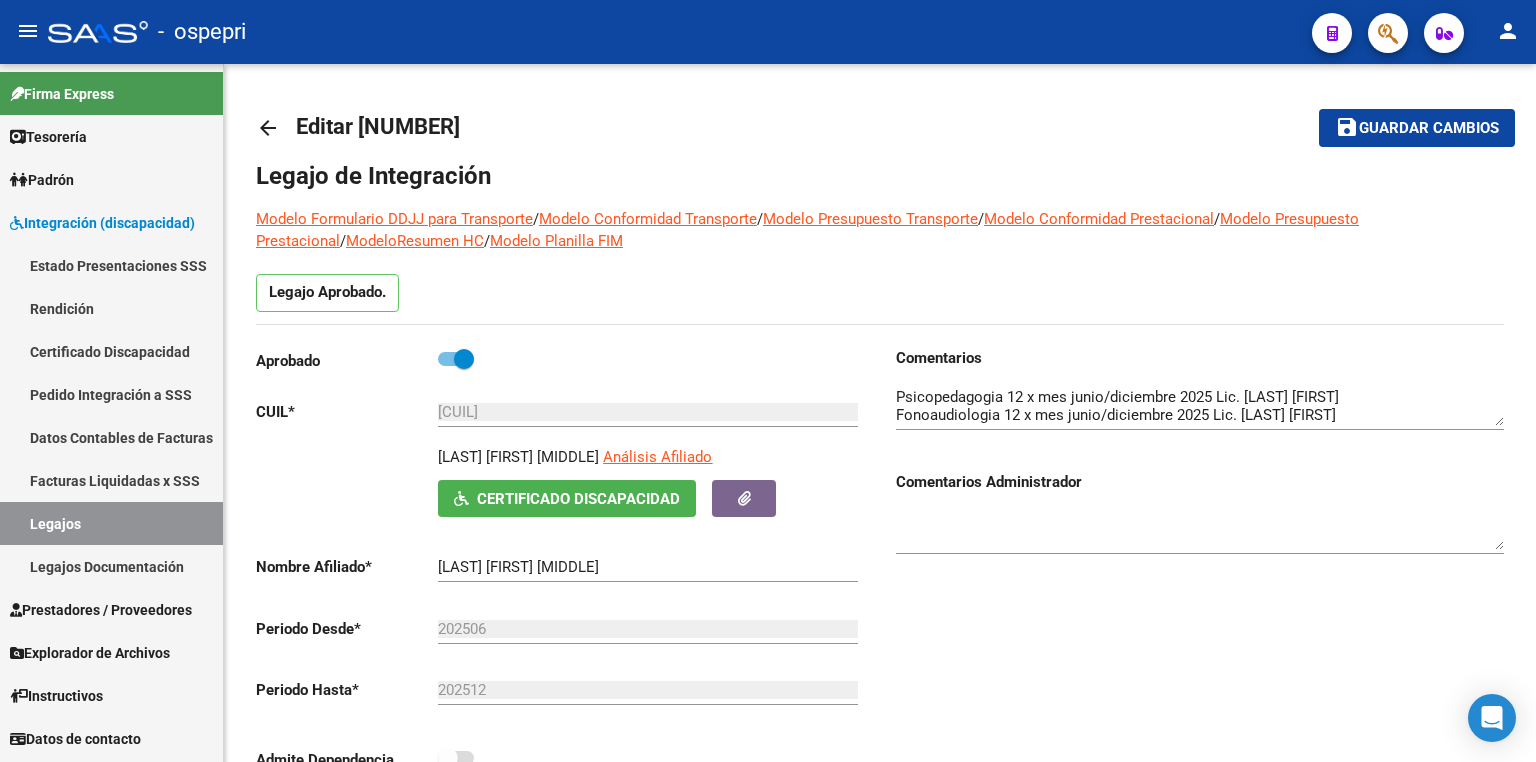 scroll, scrollTop: 0, scrollLeft: 0, axis: both 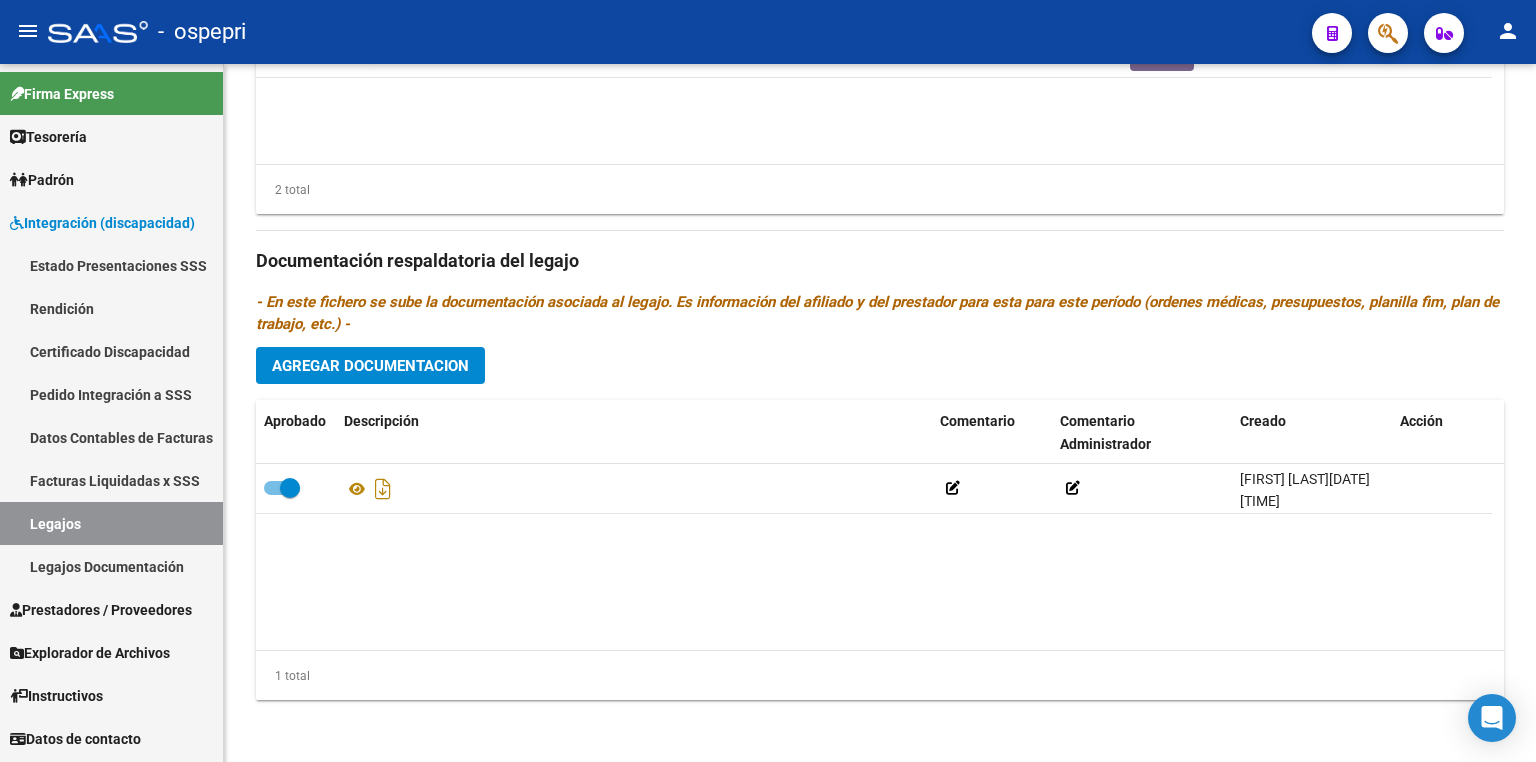 click on "Legajos" at bounding box center (111, 523) 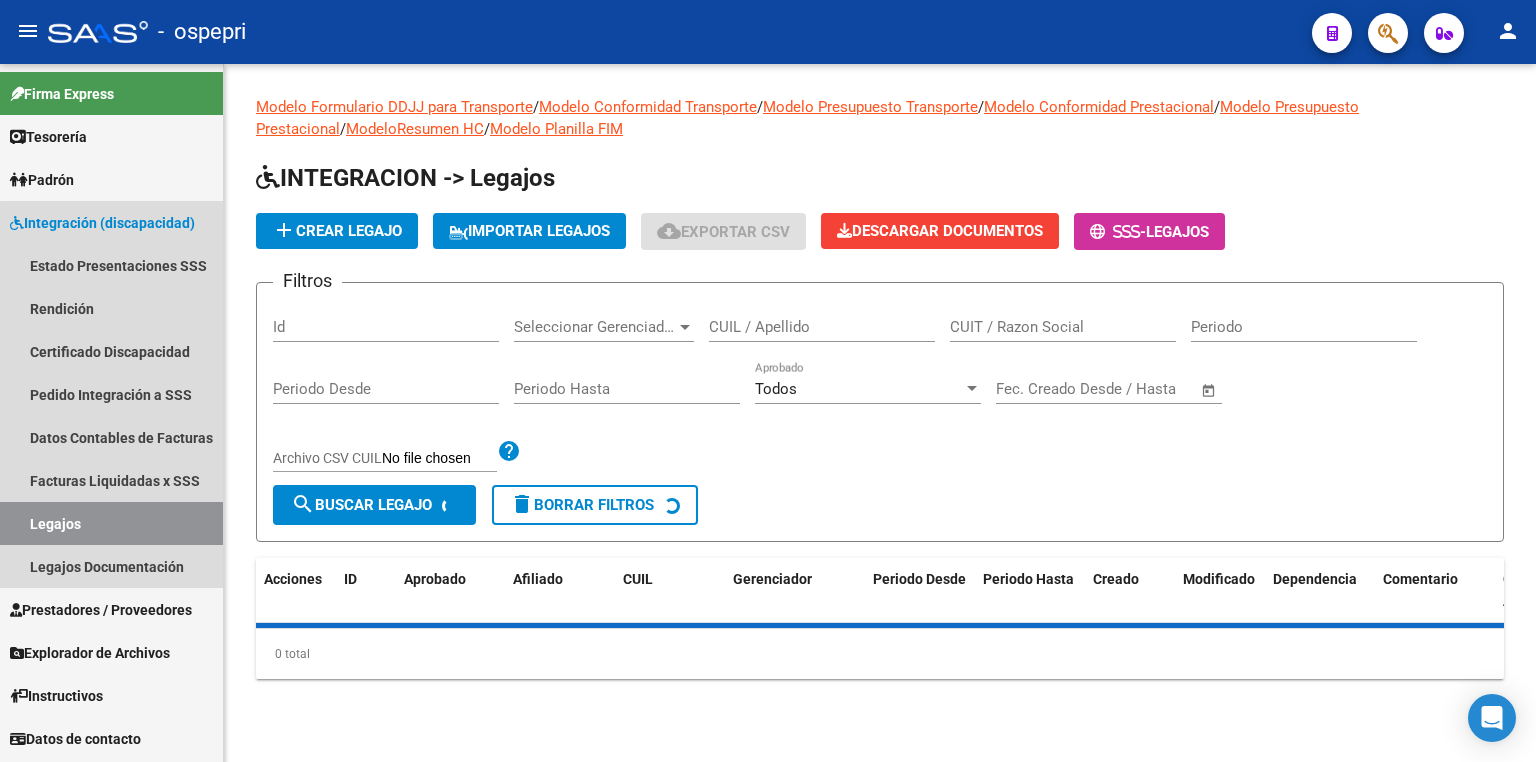 scroll, scrollTop: 0, scrollLeft: 0, axis: both 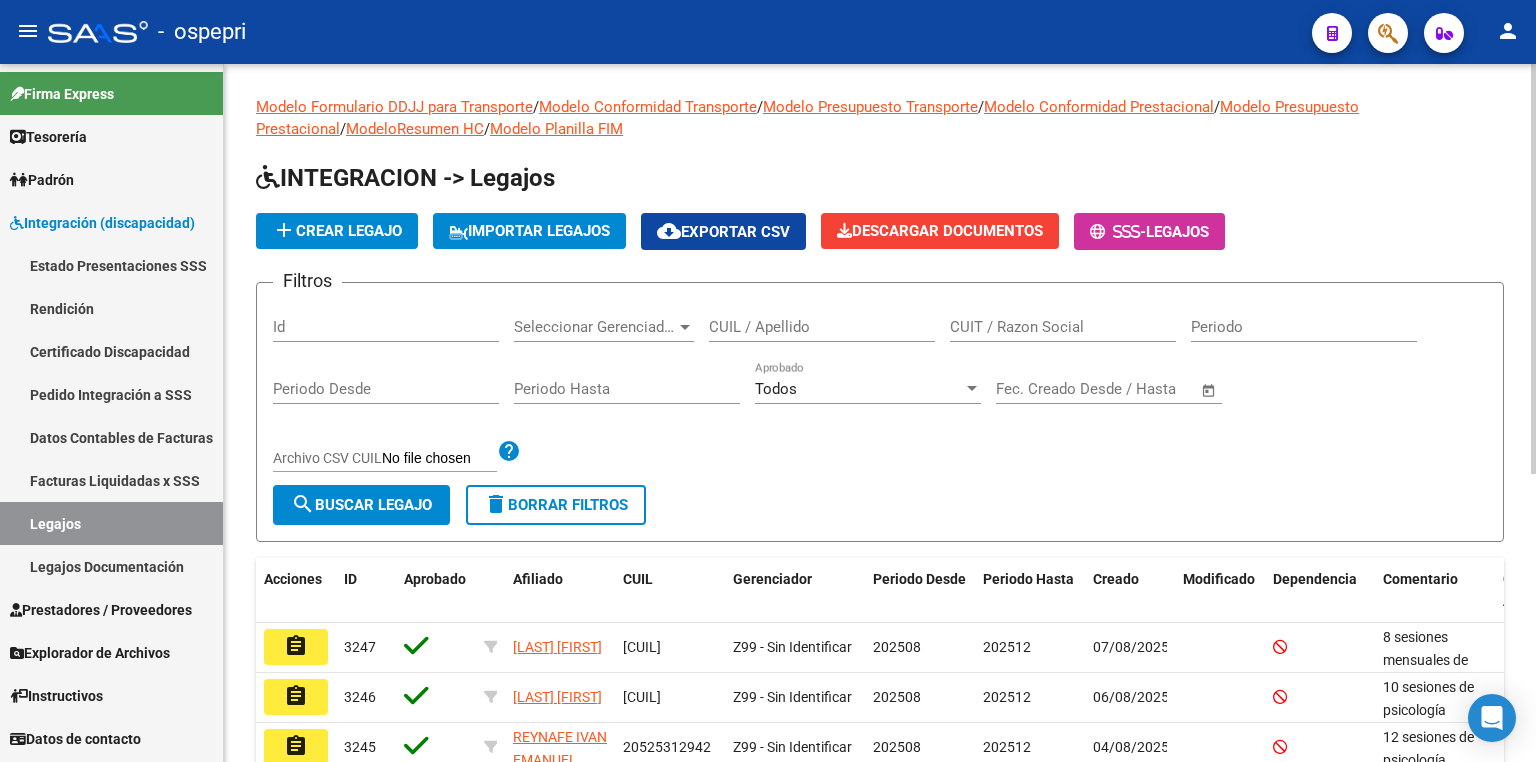 click on "CUIL / Apellido" 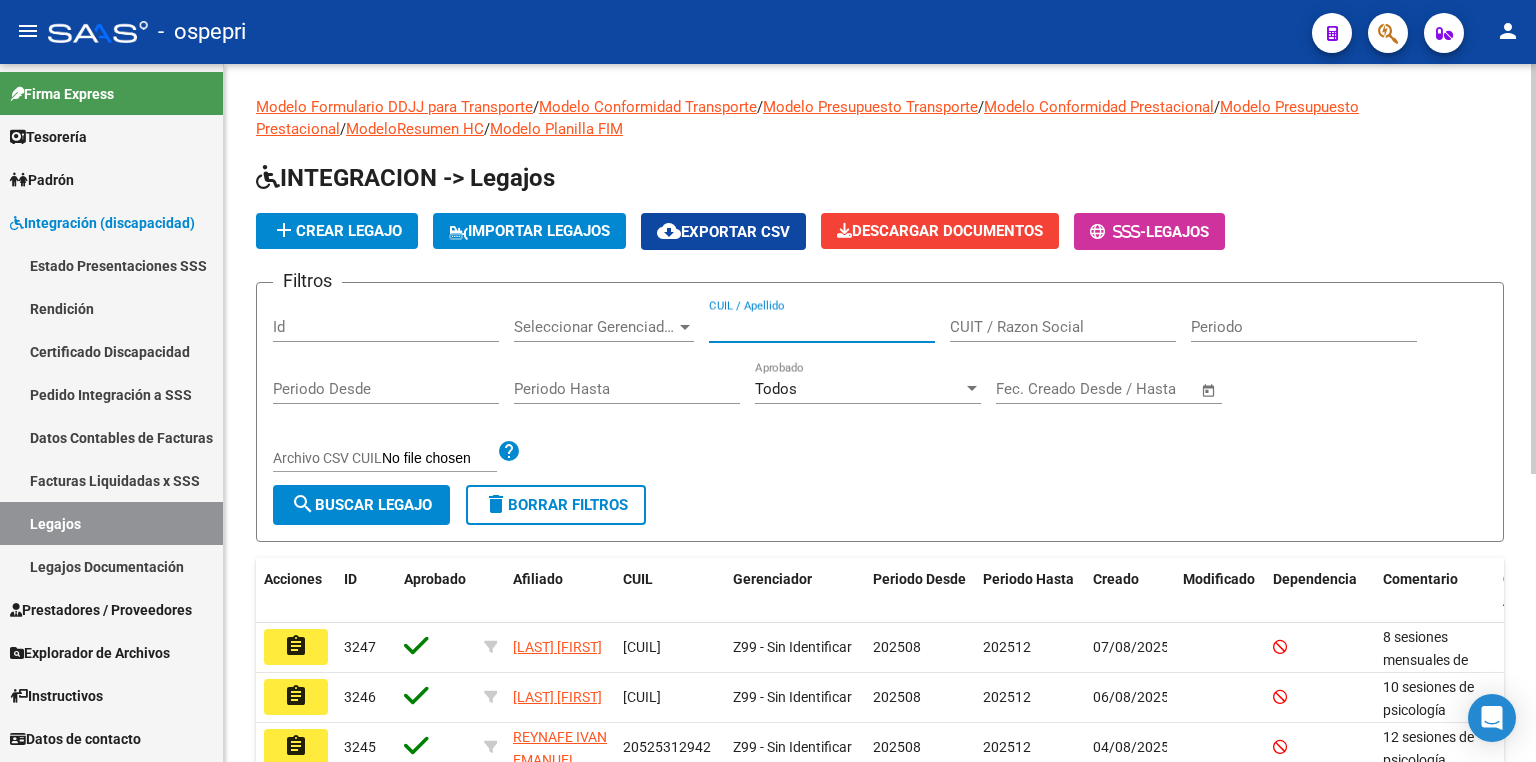 click on "CUIL / Apellido" at bounding box center (822, 327) 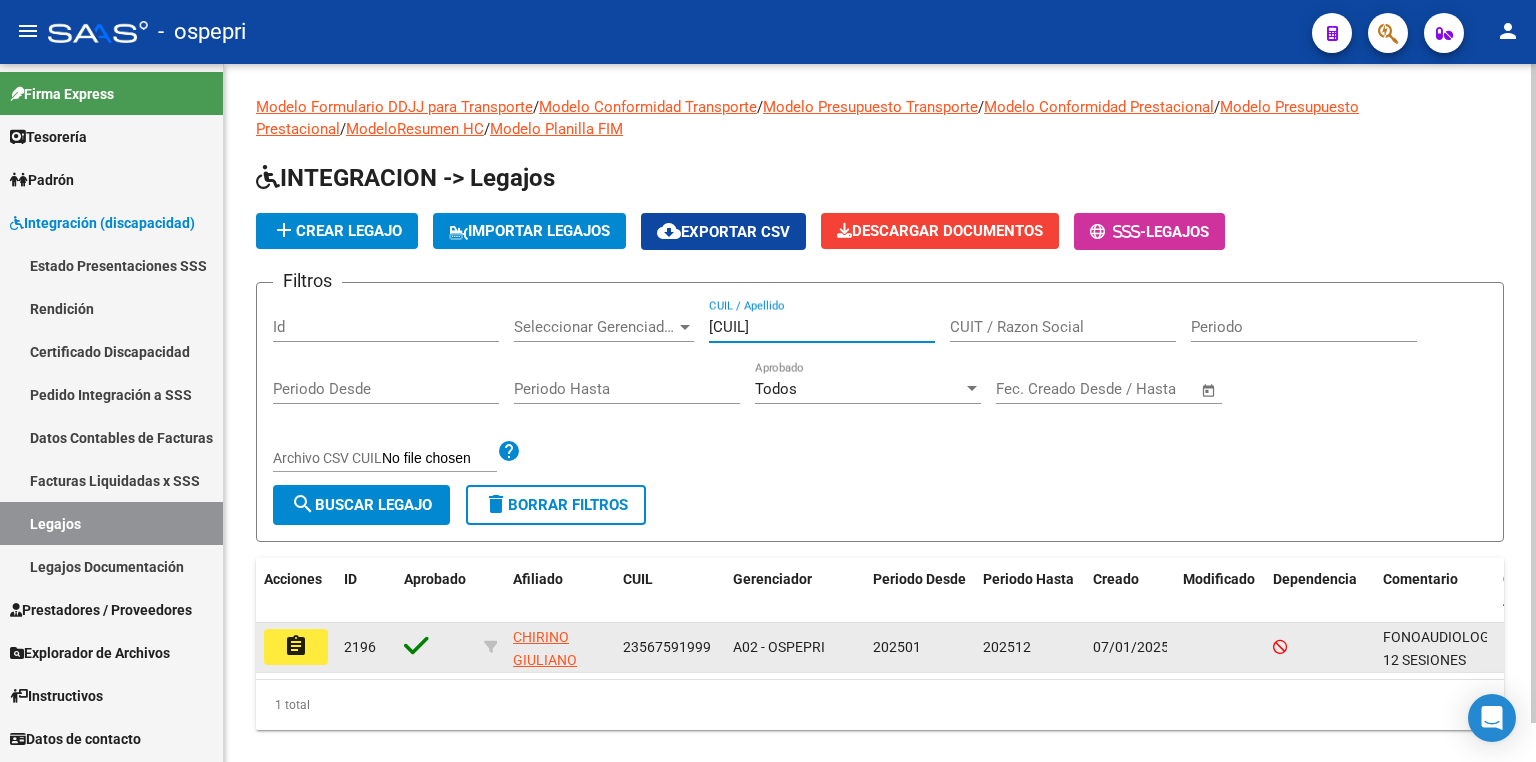 type on "[CUIL]" 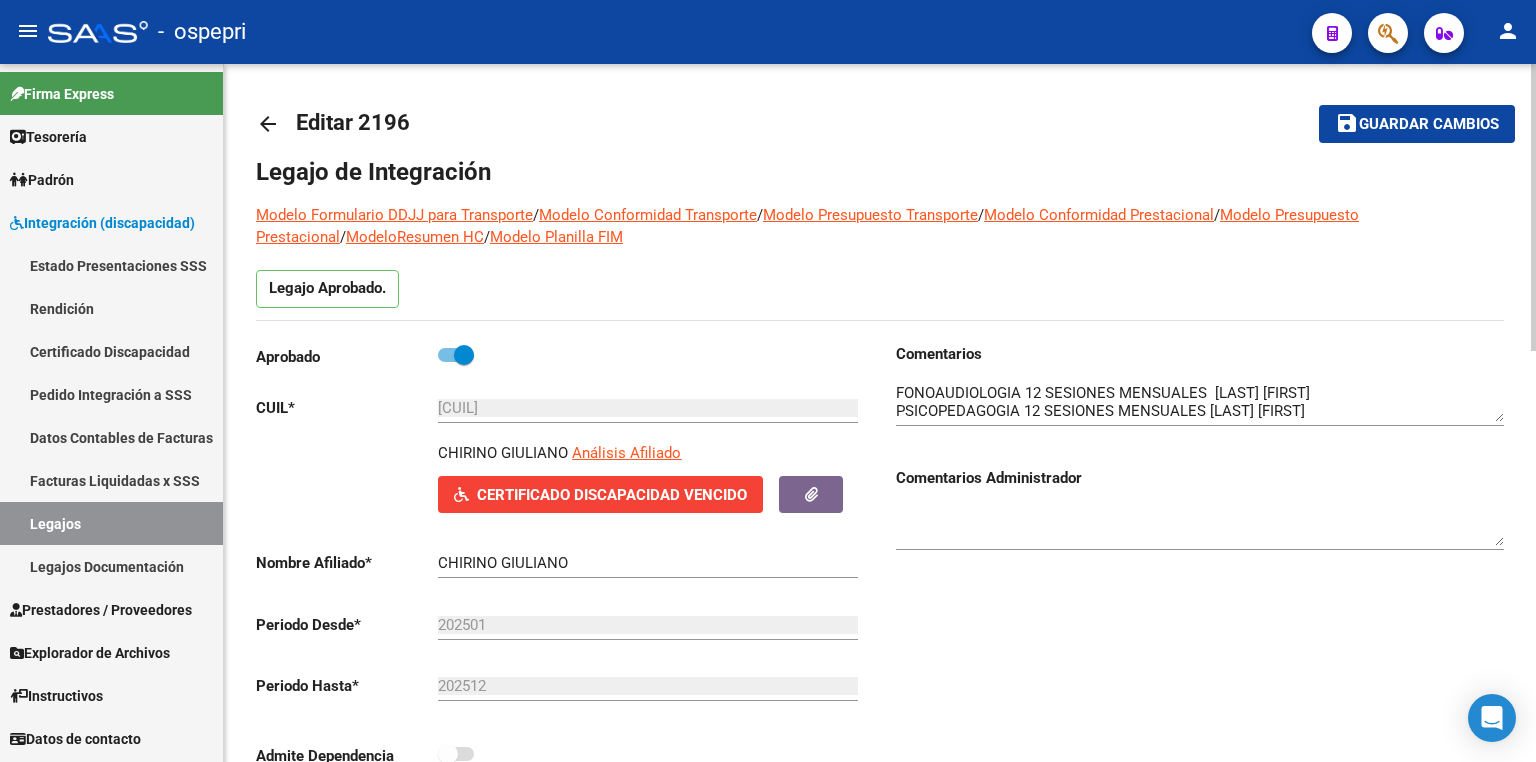 scroll, scrollTop: 0, scrollLeft: 0, axis: both 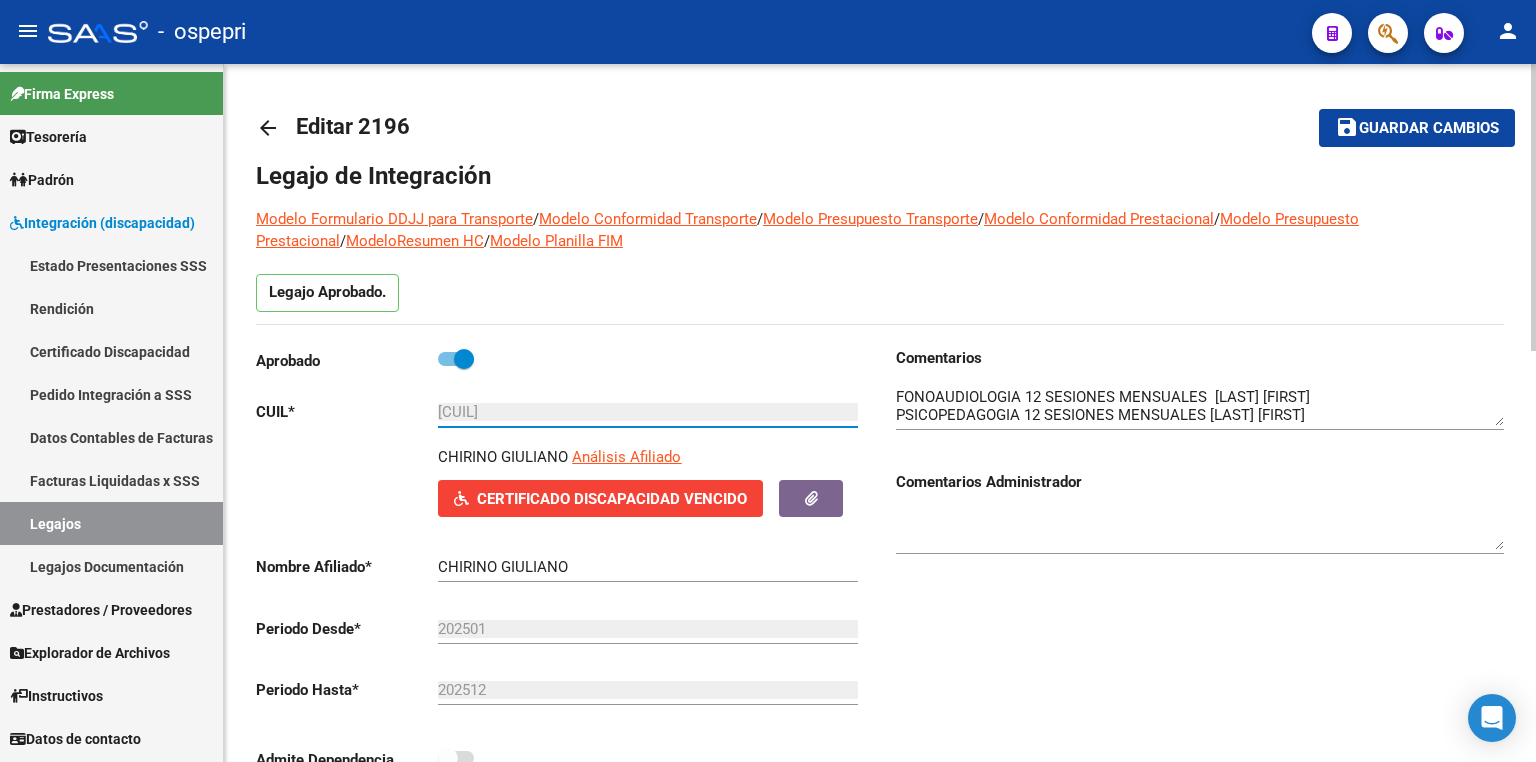 drag, startPoint x: 549, startPoint y: 406, endPoint x: 372, endPoint y: 420, distance: 177.55281 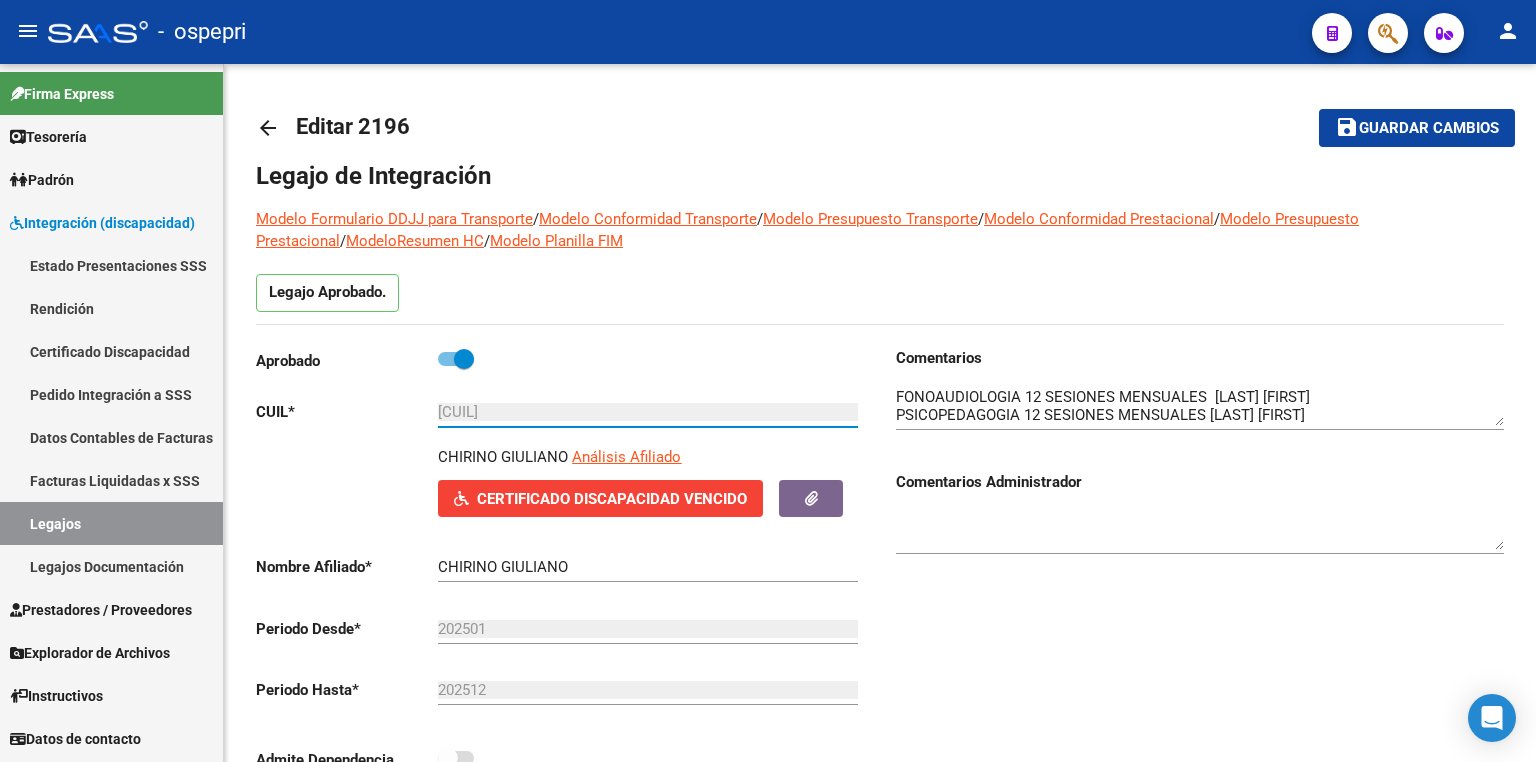 click on "Certificado Discapacidad" at bounding box center [111, 351] 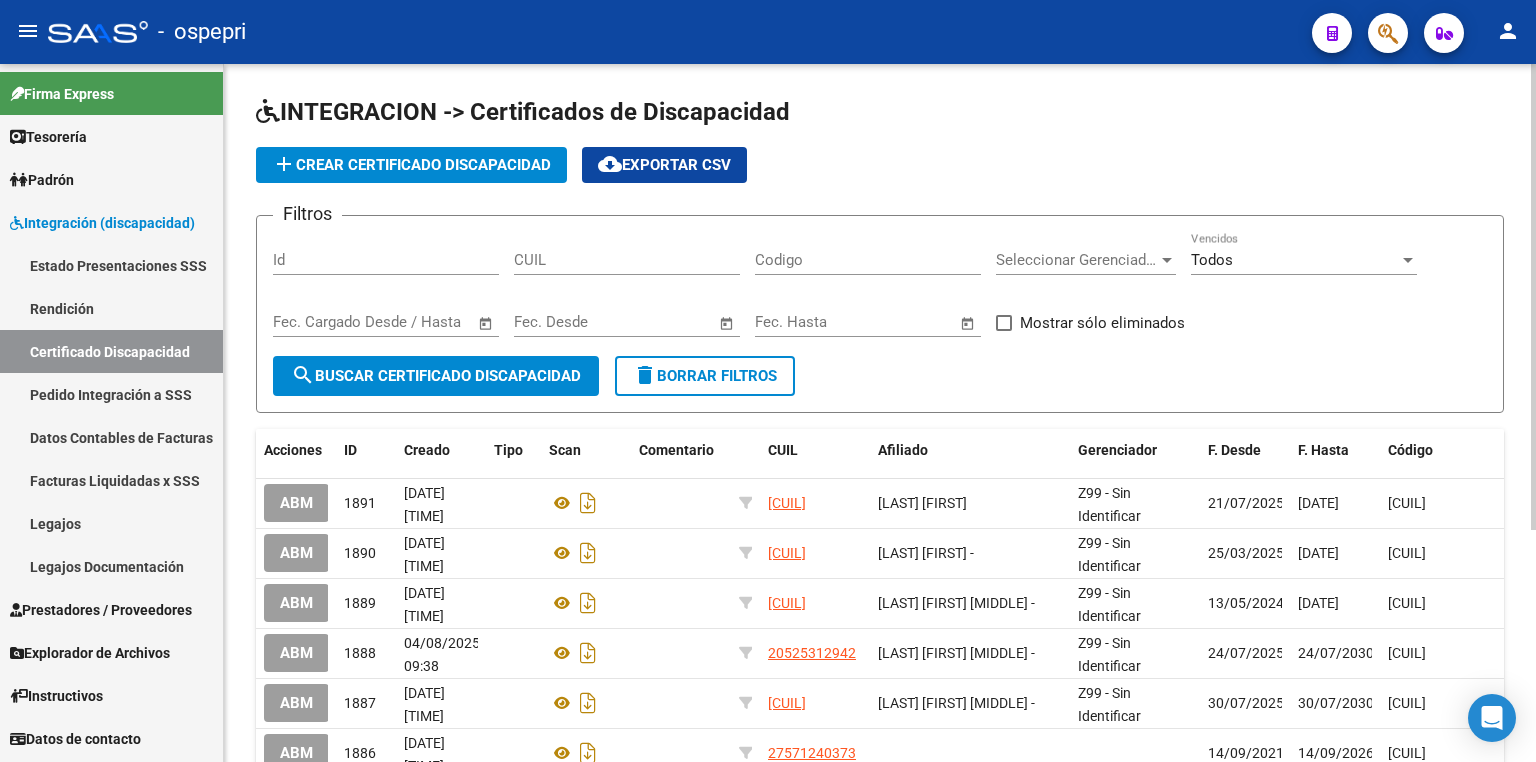 click on "add  Crear Certificado Discapacidad" 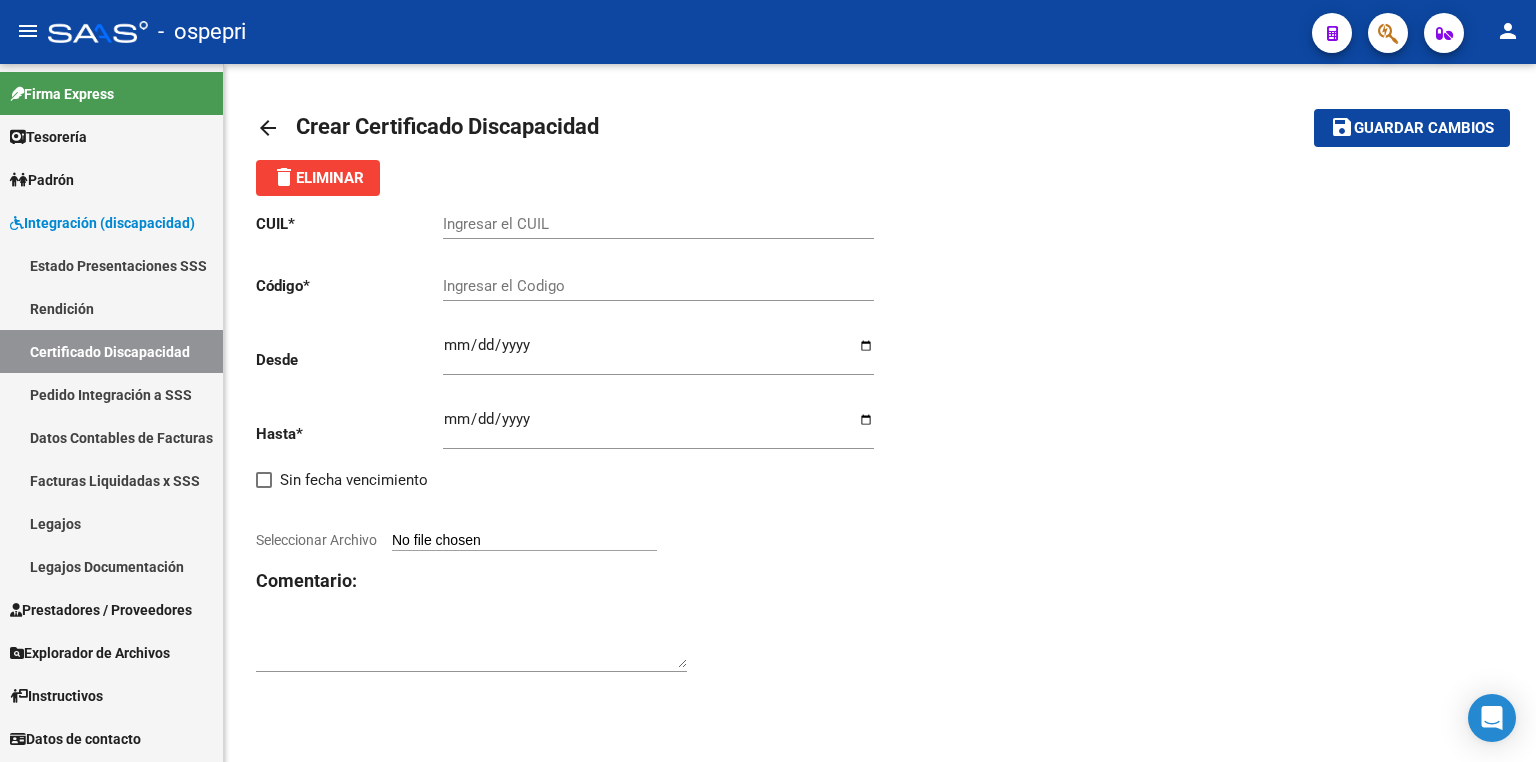 click on "Ingresar el CUIL" at bounding box center [658, 224] 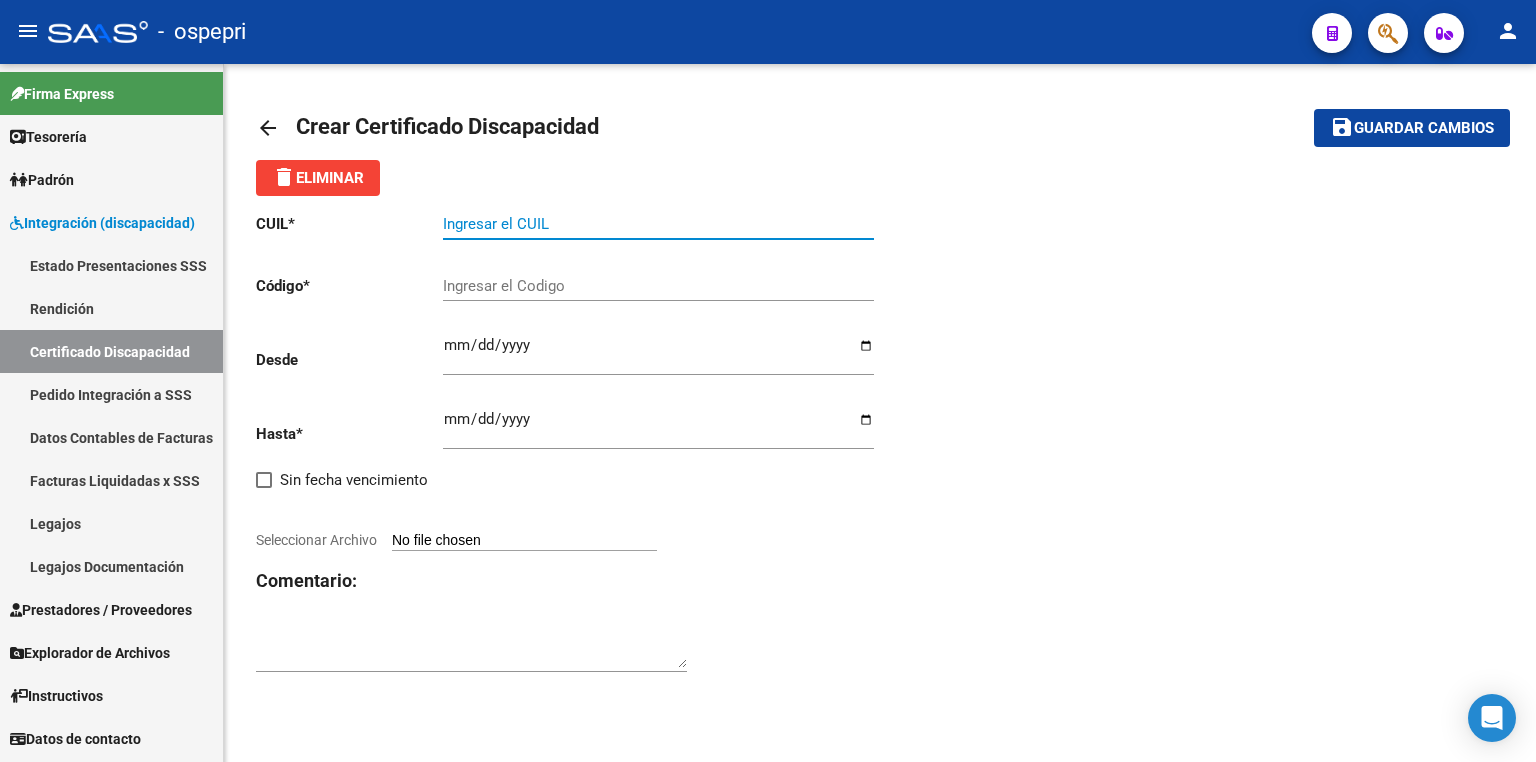 paste on "[CUIL]" 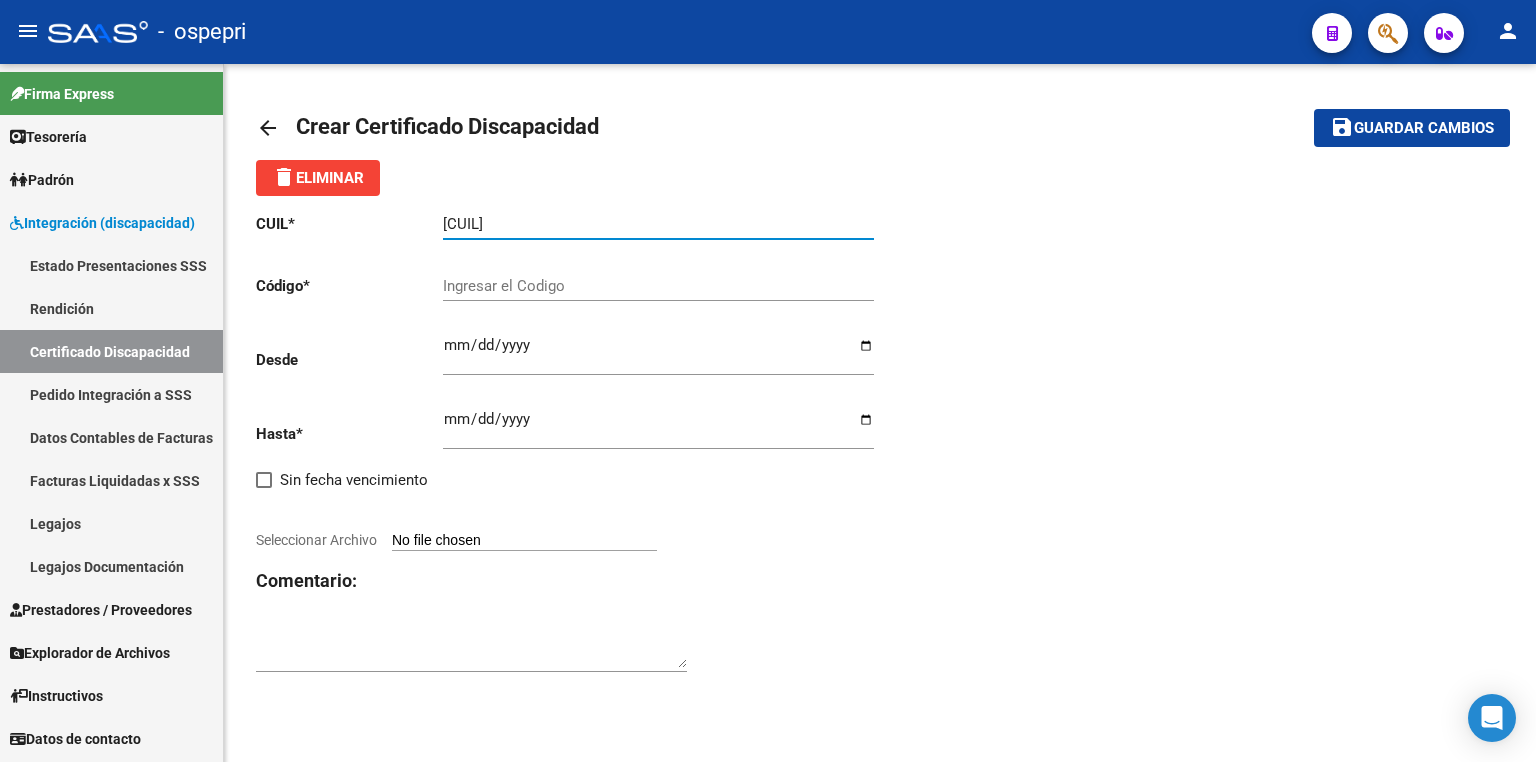 type on "[CUIL]" 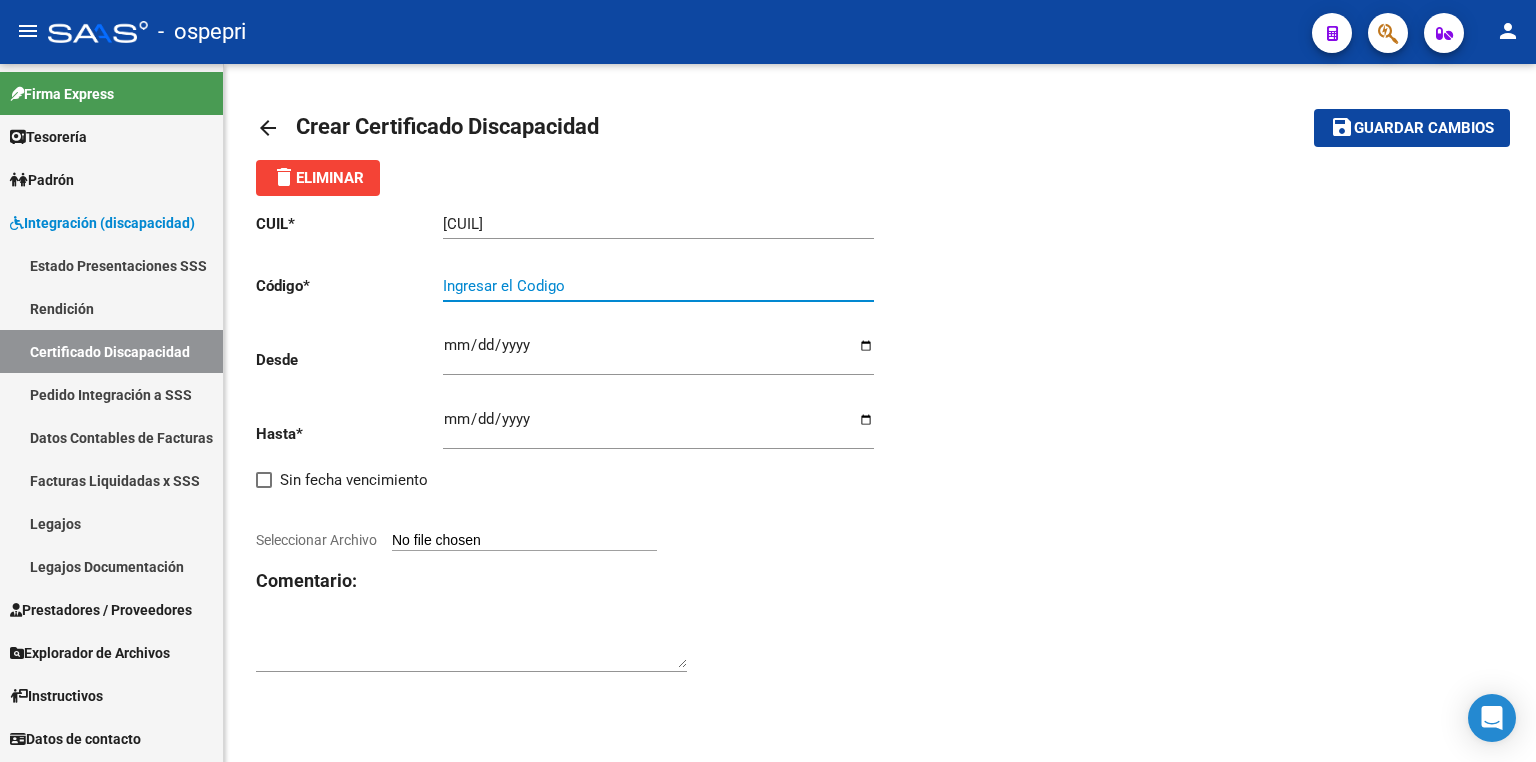 paste on "[CUIL]" 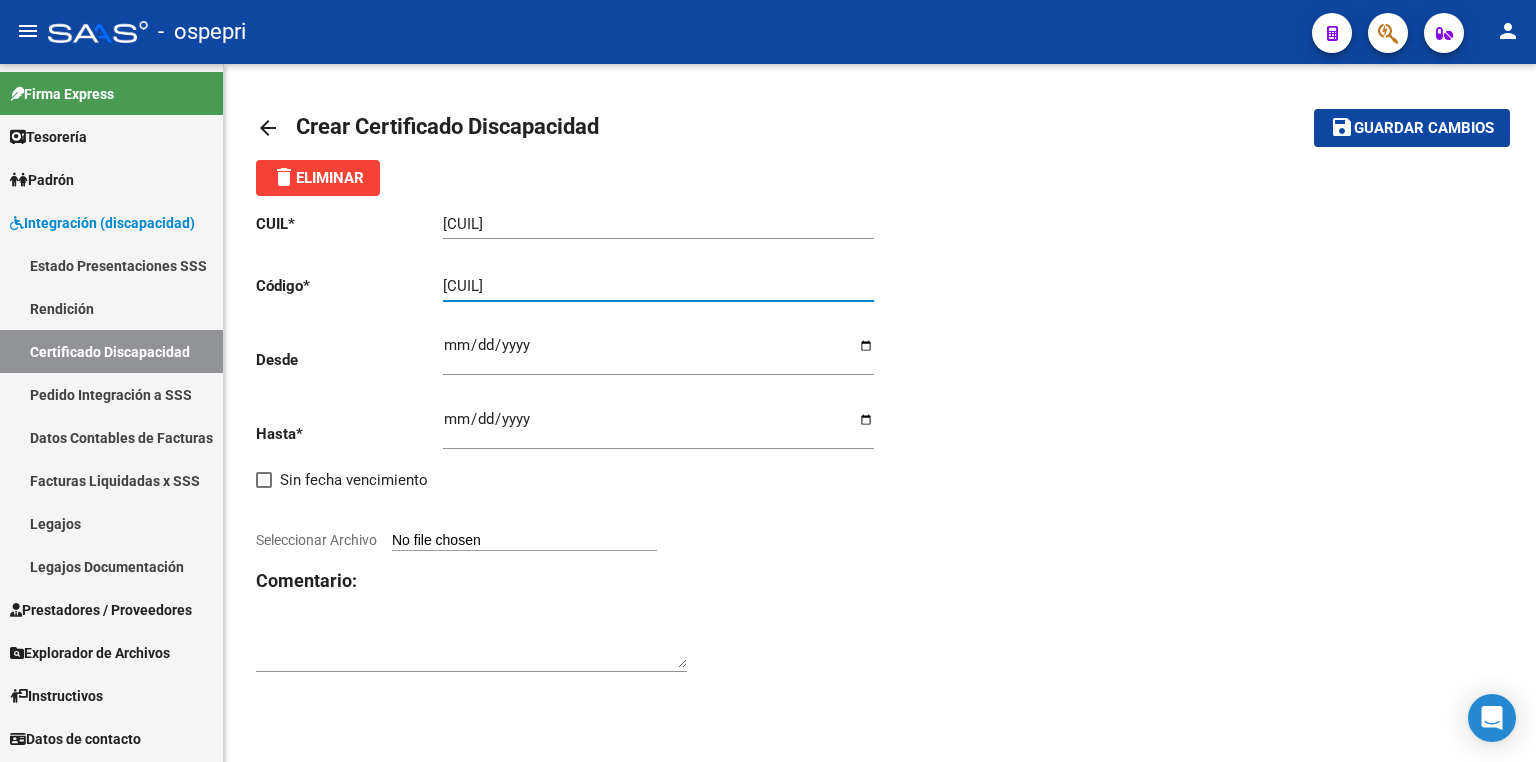 type on "[CUIL]" 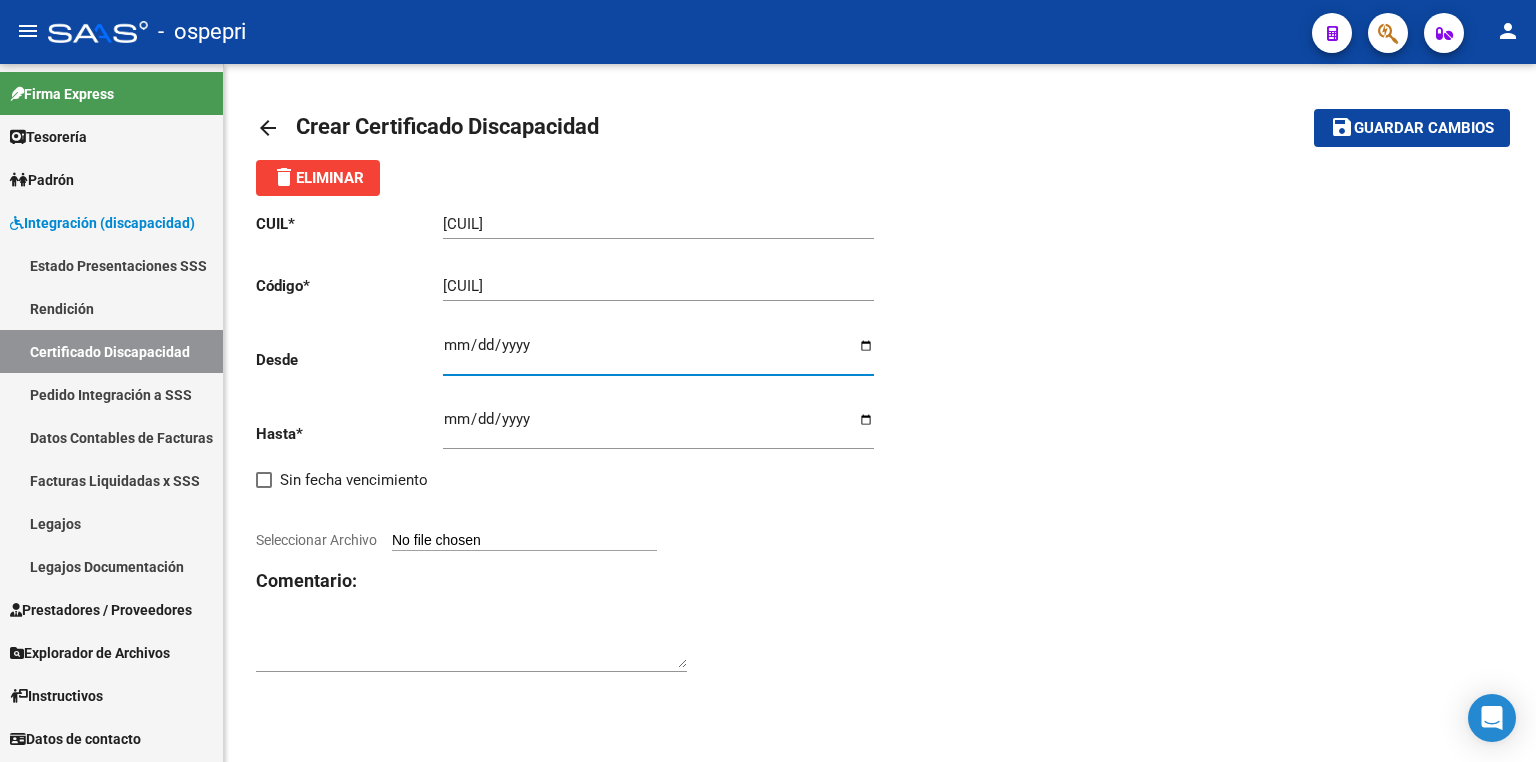 click on "Ingresar fec. Desde" at bounding box center (658, 353) 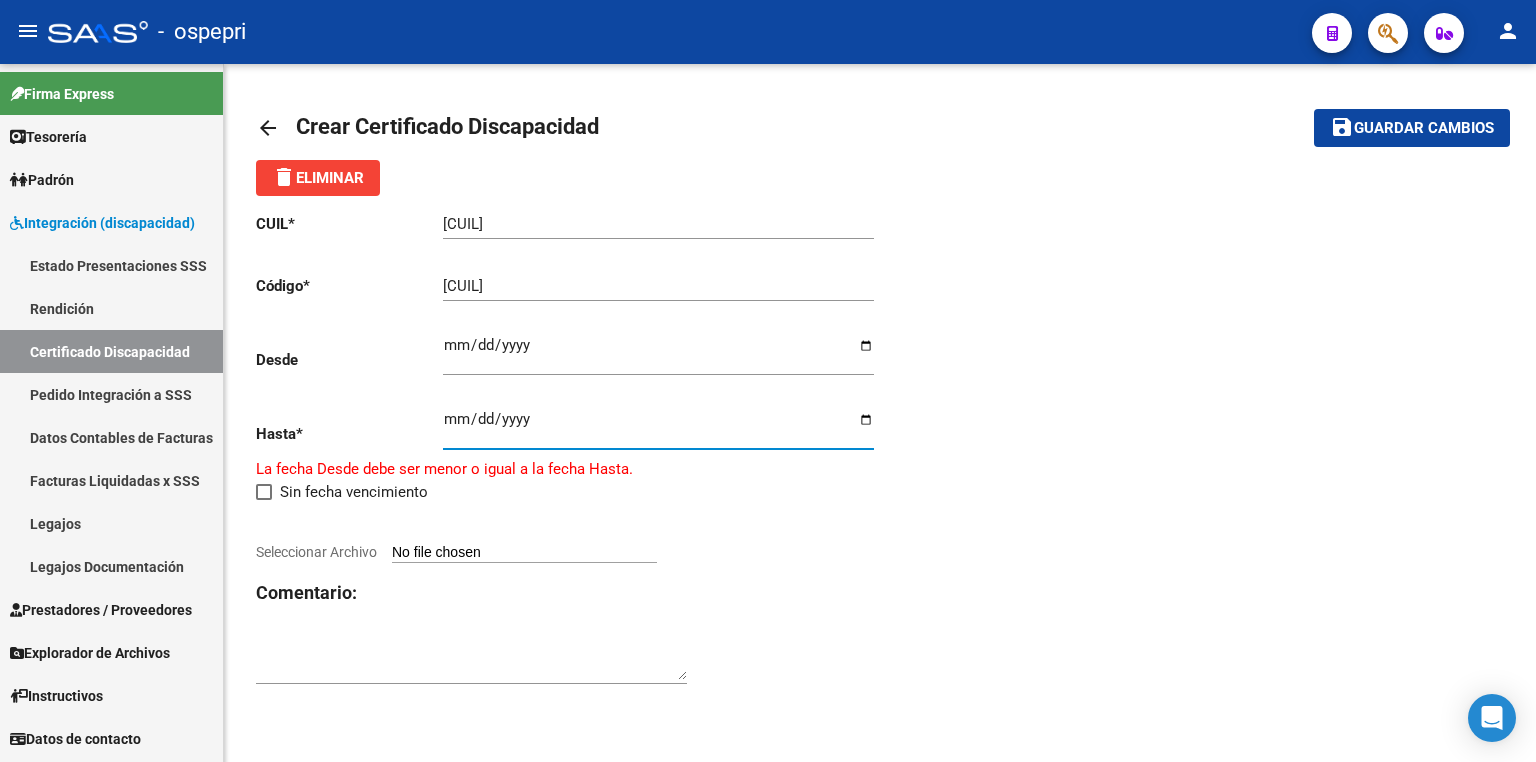 type on "[DATE]" 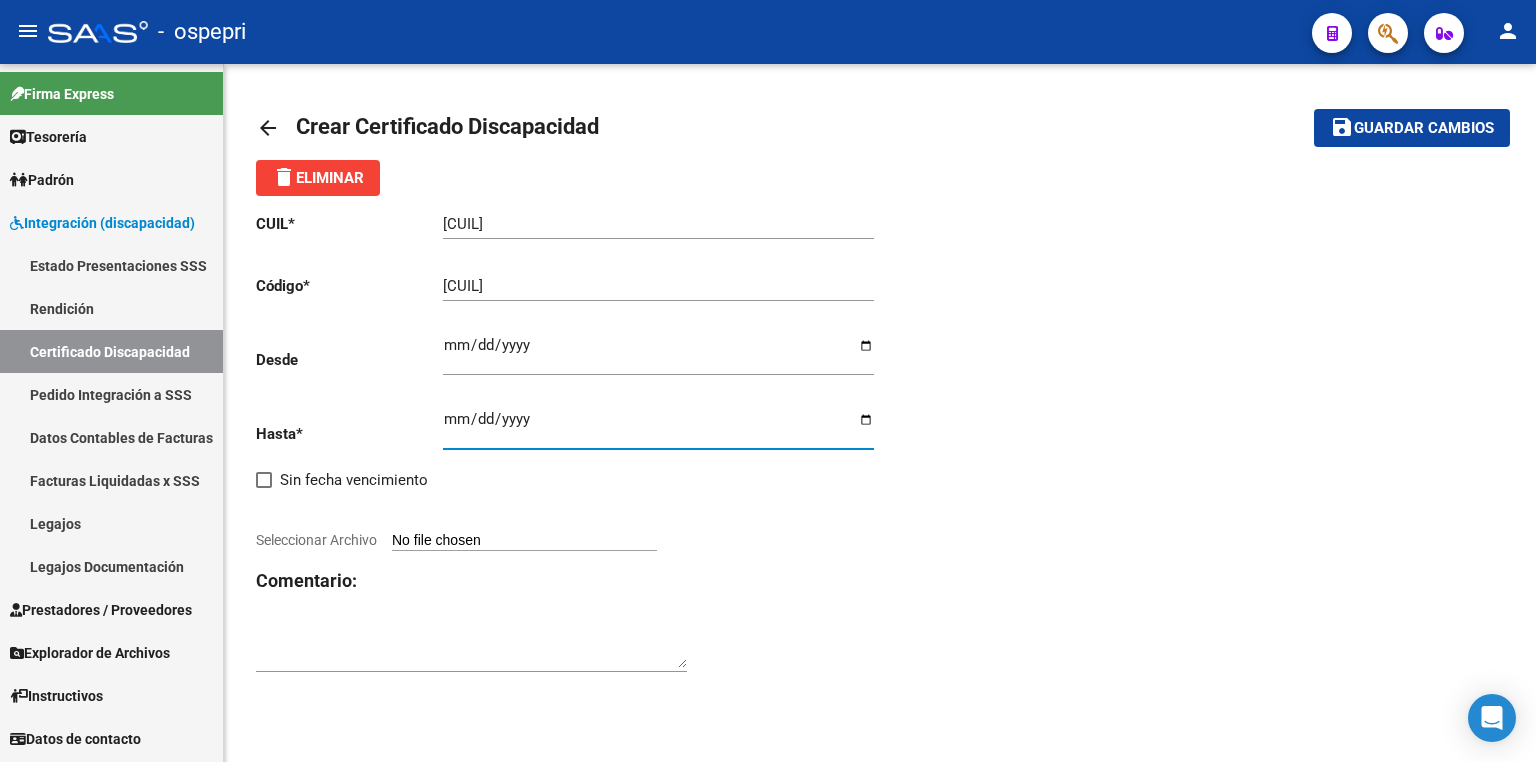 click on "CUIL  *   [CUIL] Ingresar el CUIL  Código  *   [CUIL] Ingresar el Codigo  Desde    2025-02-18 Ingresar fec. Desde  Hasta  *   2028-02-18 Ingresar fec. Hasta     Sin fecha vencimiento        Seleccionar Archivo Comentario:" 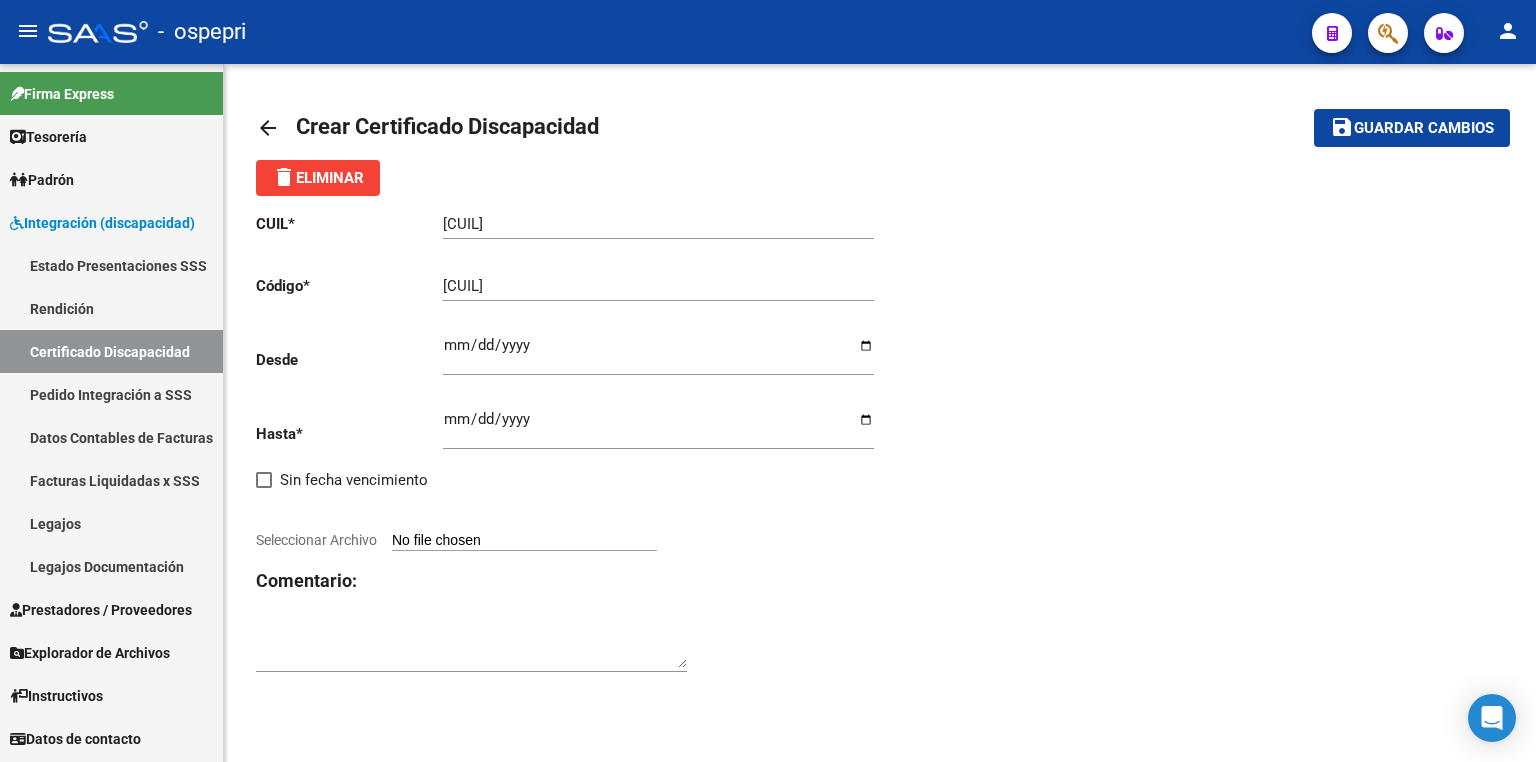 click on "Seleccionar Archivo" 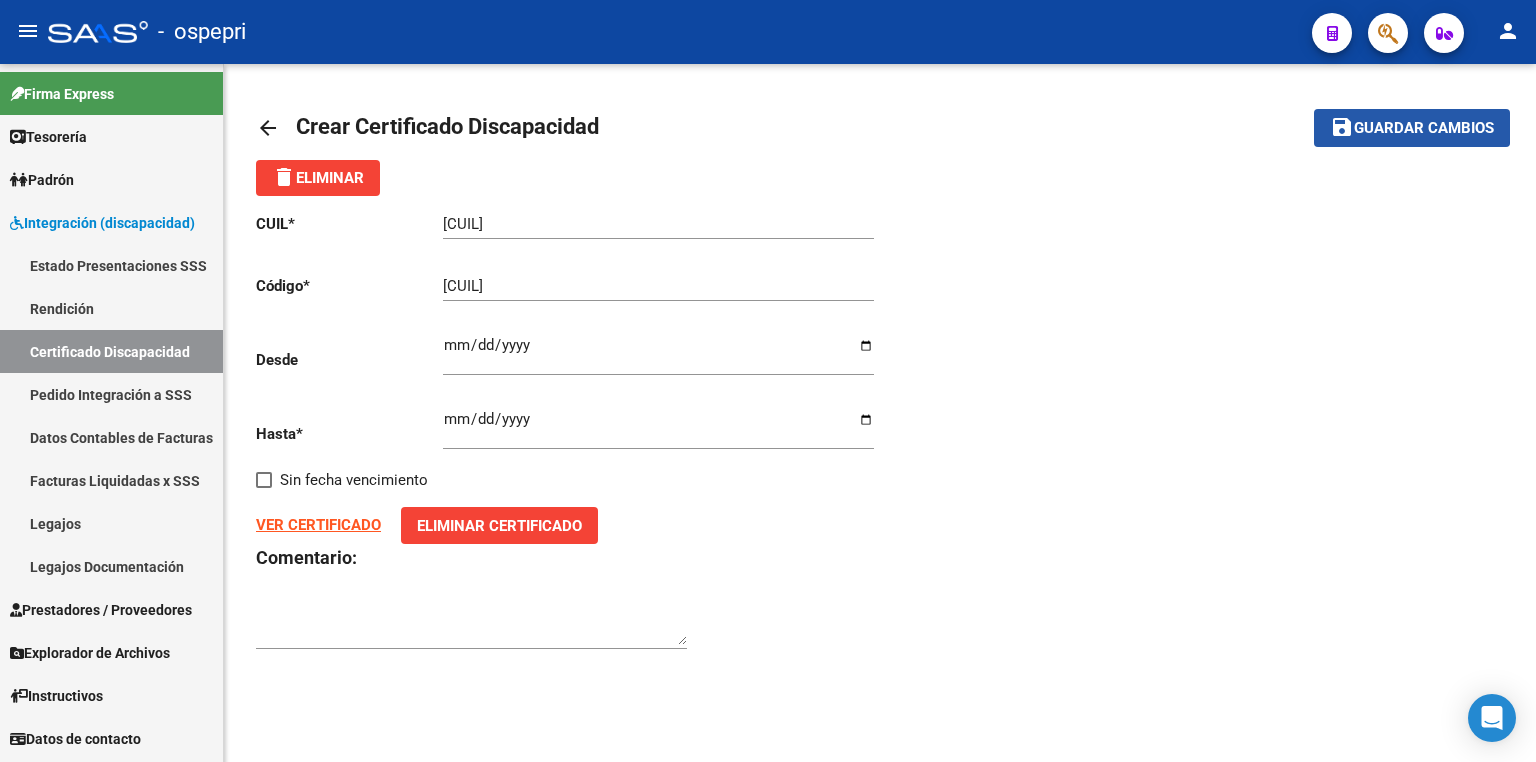 click on "Guardar cambios" 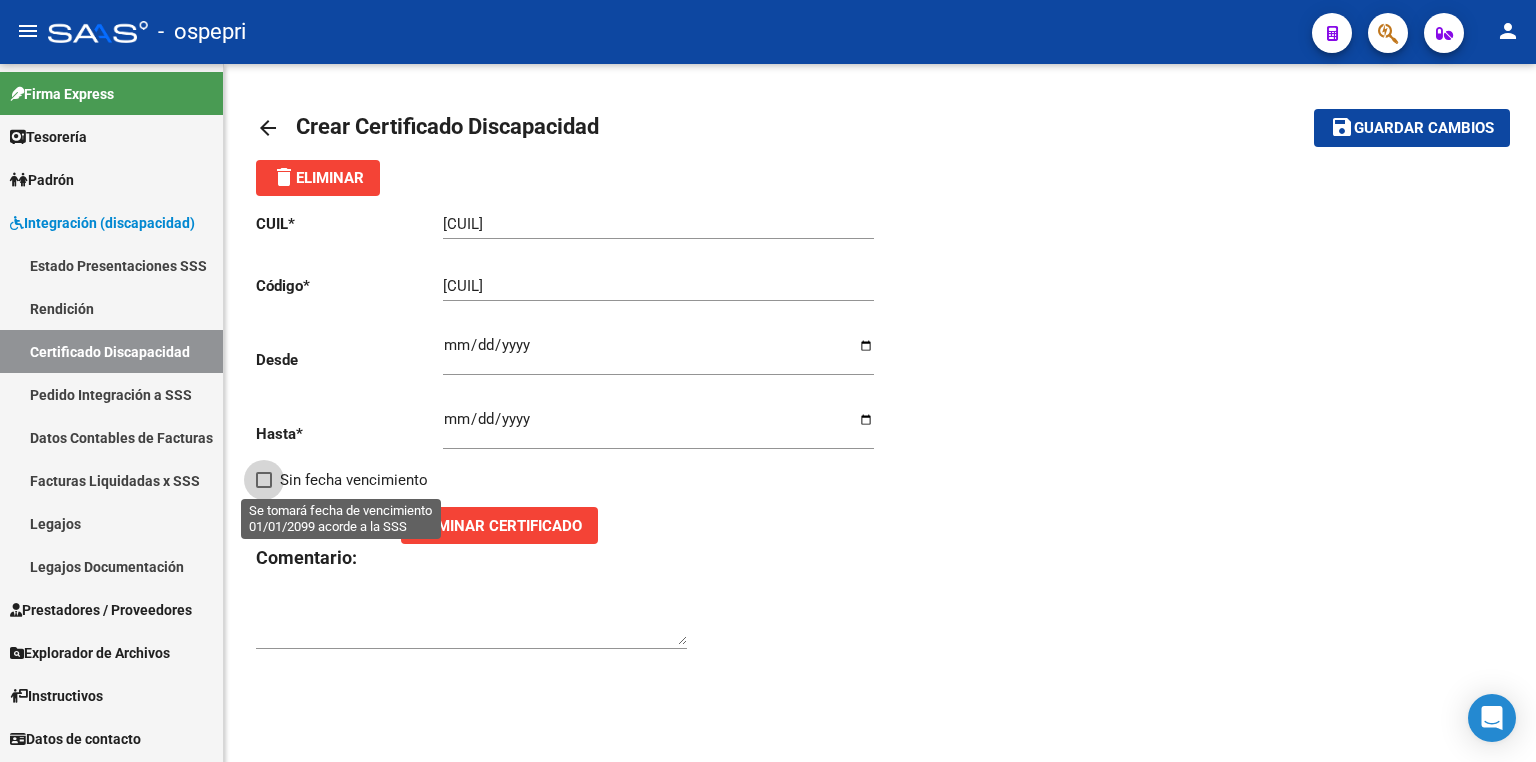 click at bounding box center (264, 480) 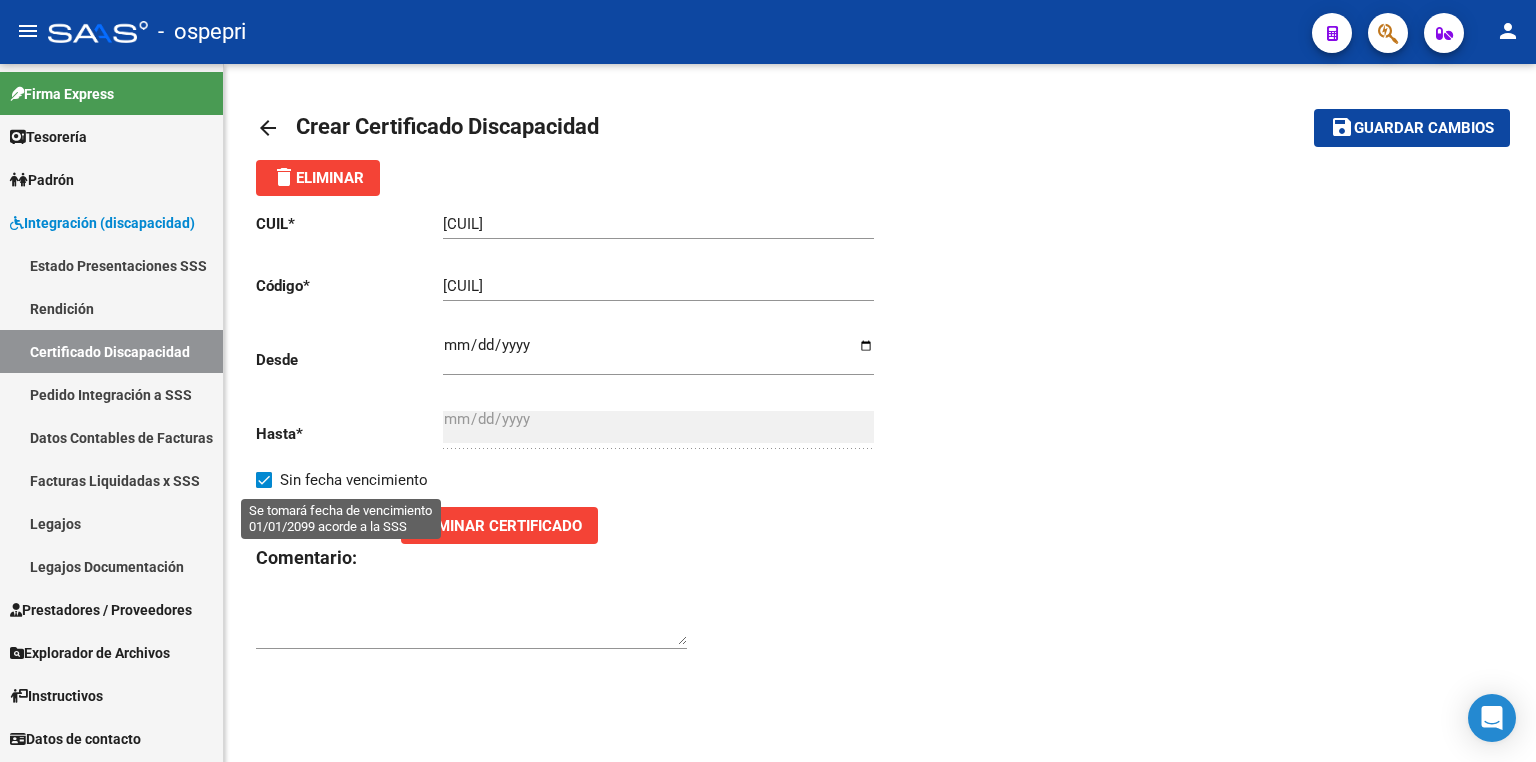 click at bounding box center [264, 480] 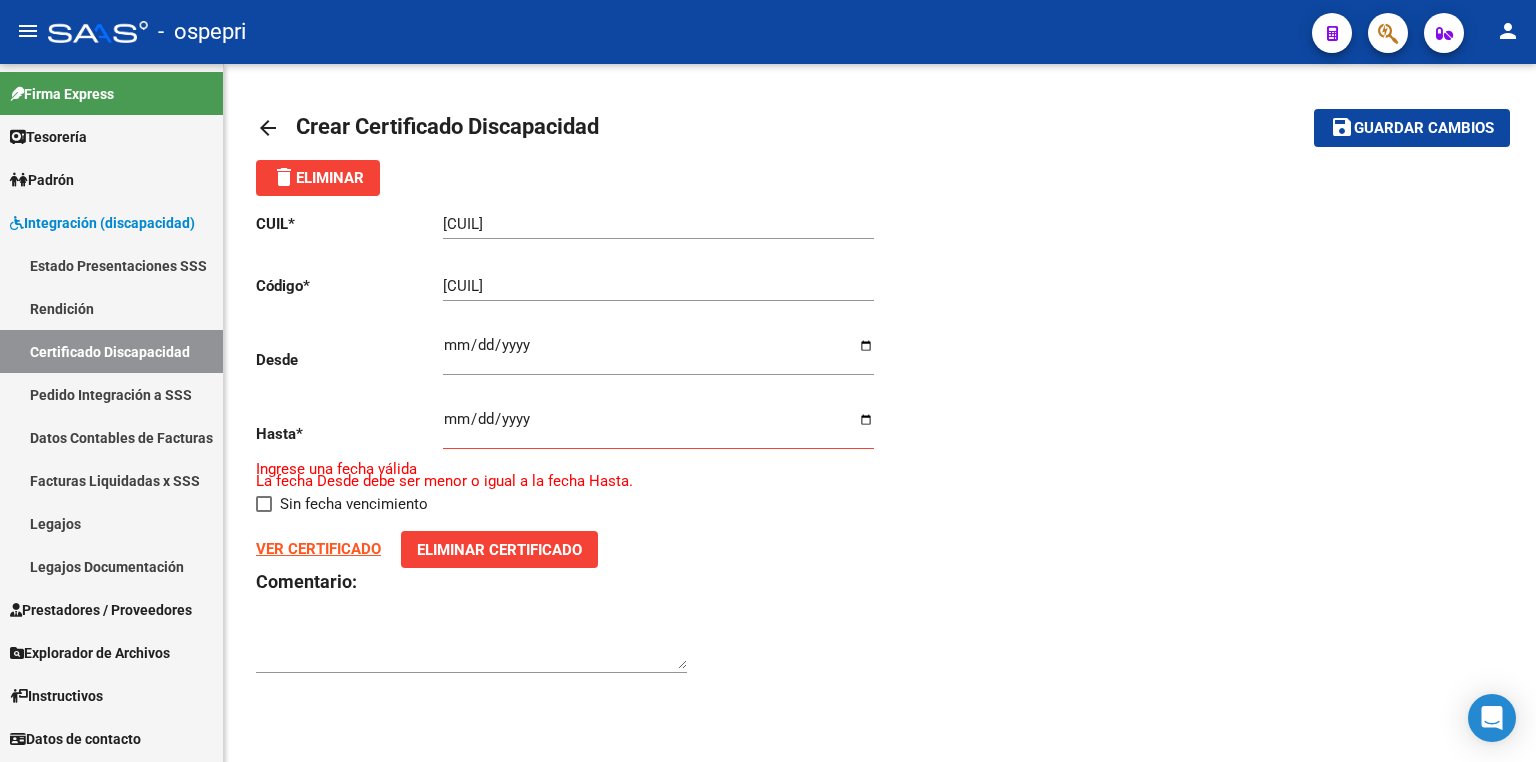 click on "CUIL  *   [CUIL] Ingresar el CUIL  Código  *   [CUIL] Ingresar el Codigo  Desde    2025-02-18 Ingresar fec. Desde  Hasta  *   Ingresar fec. Hasta   Ingrese una fecha válida La fecha Desde debe ser menor o igual a la fecha Hasta.    Sin fecha vencimiento  VER CERTIFICADO       Eliminar Certificado Comentario:" 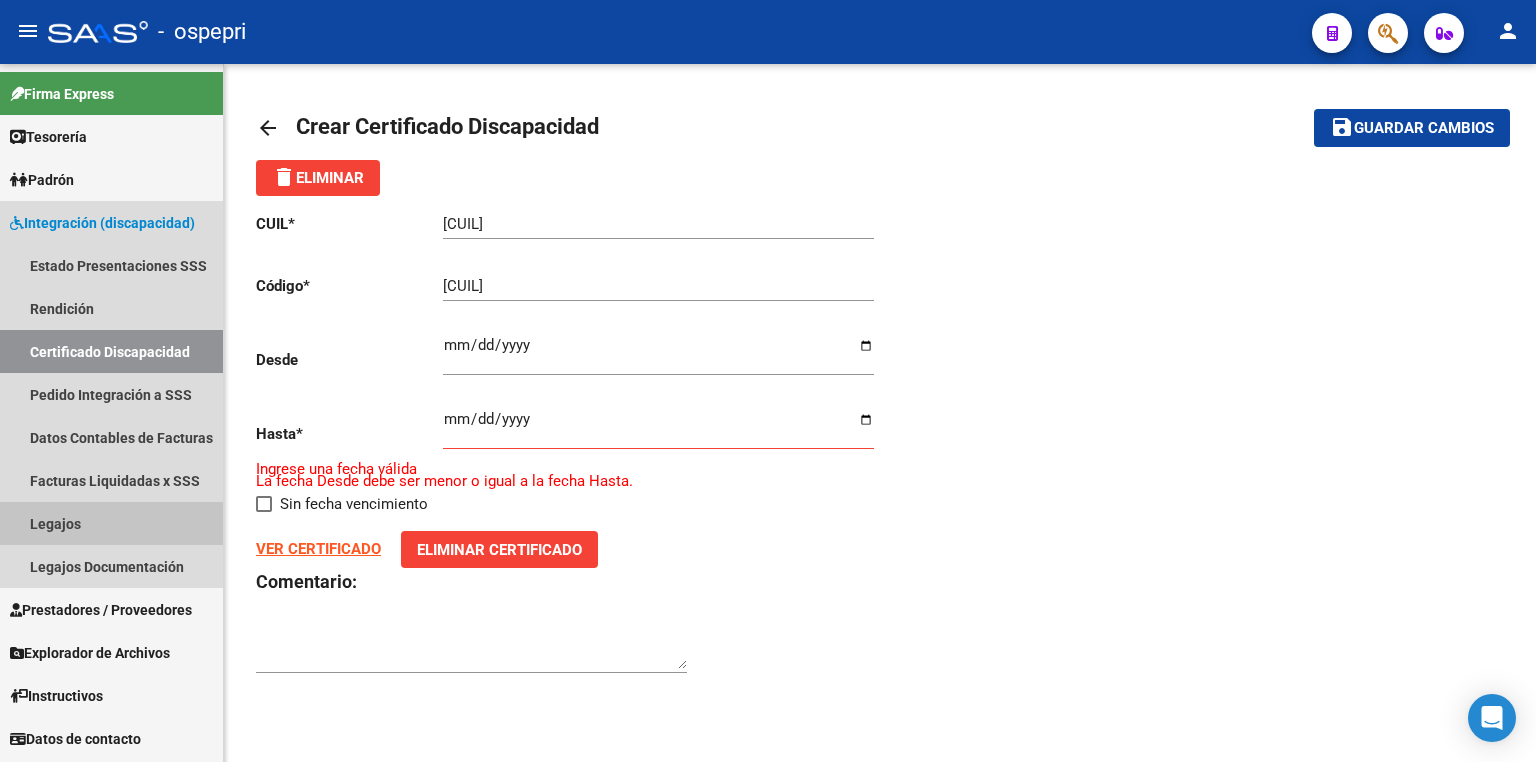 click on "Legajos" at bounding box center (111, 523) 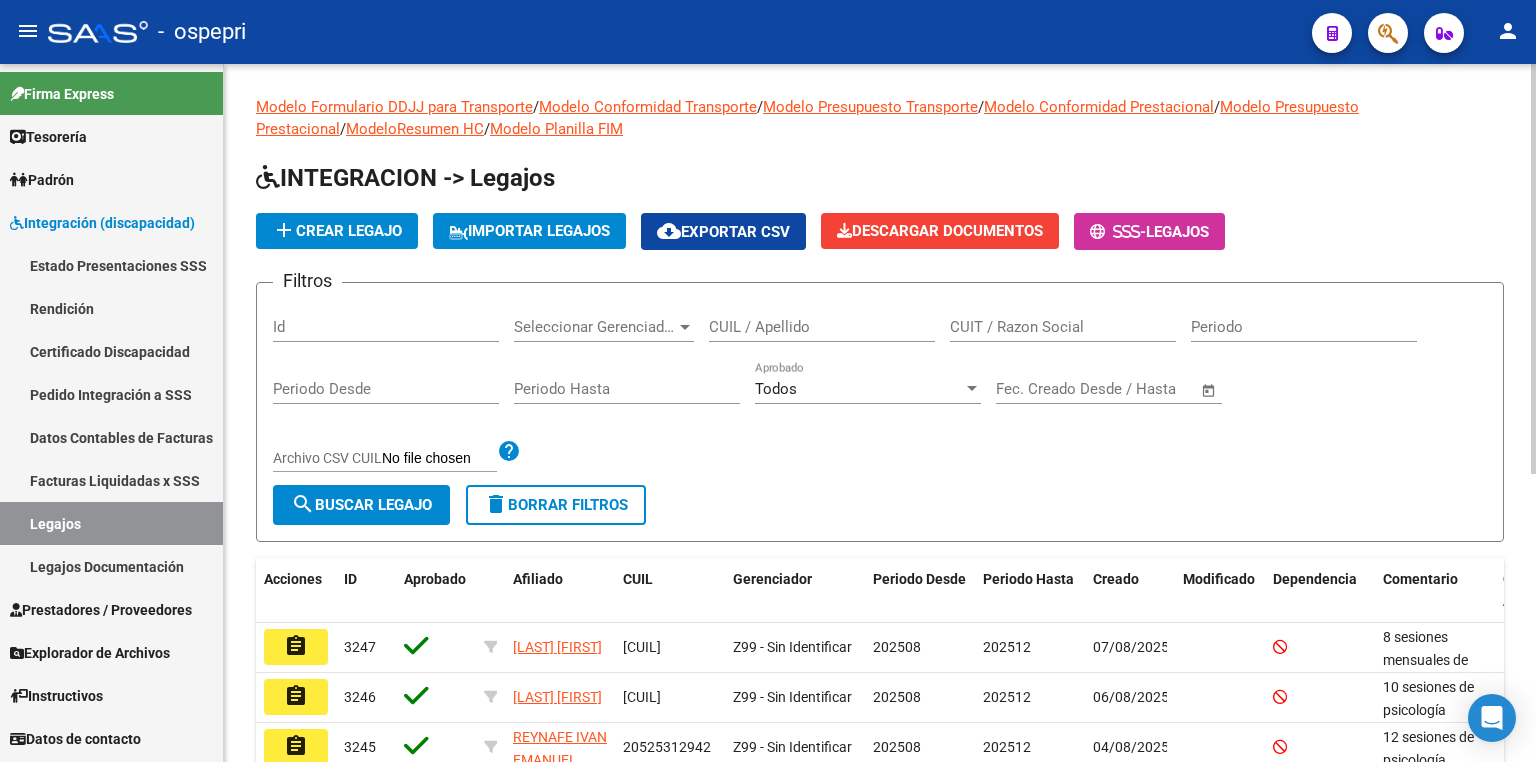 click on "CUIL / Apellido" at bounding box center (822, 327) 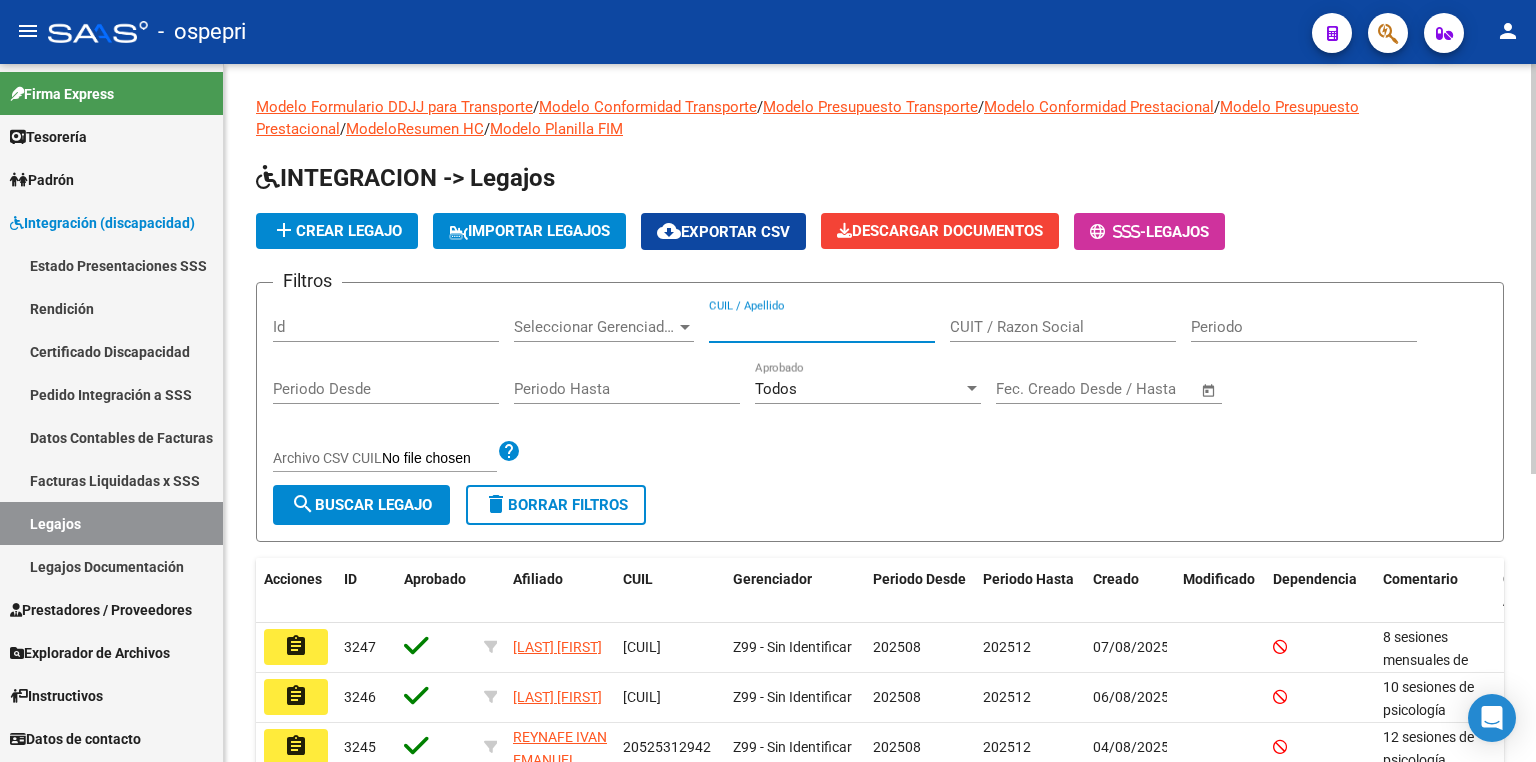 paste on "[CUIL]" 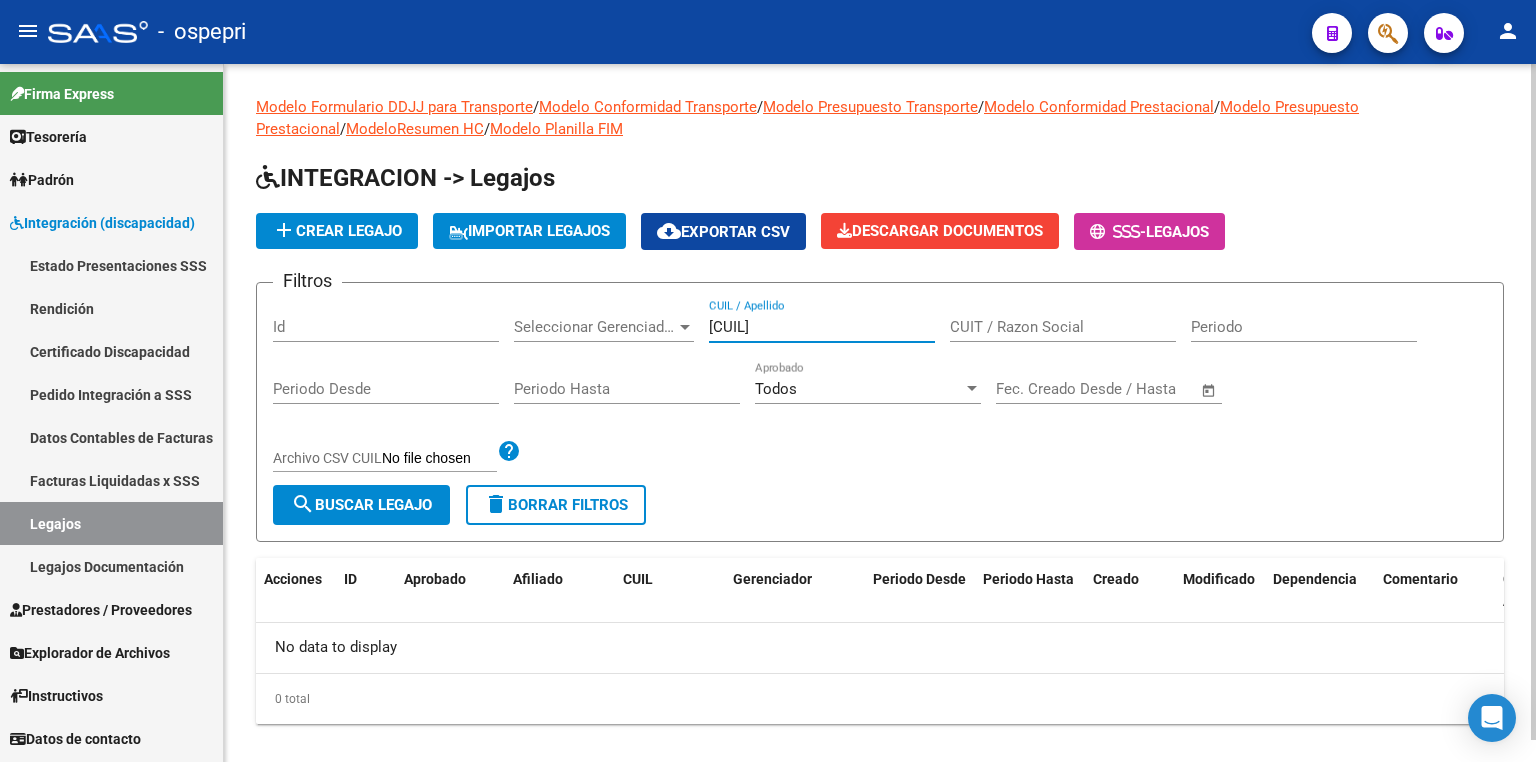 click on "[CUIL]" at bounding box center [822, 327] 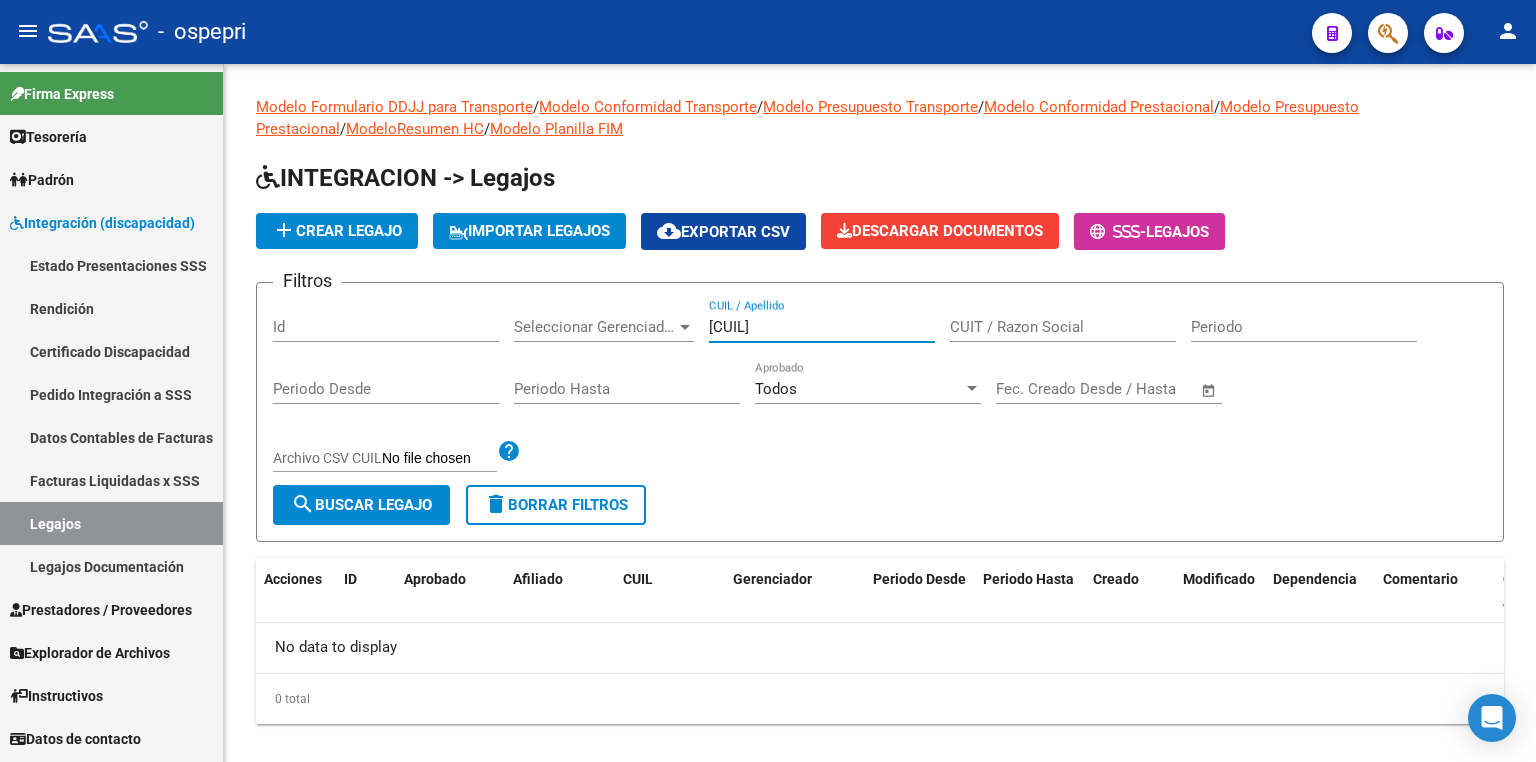 type on "[CUIL]" 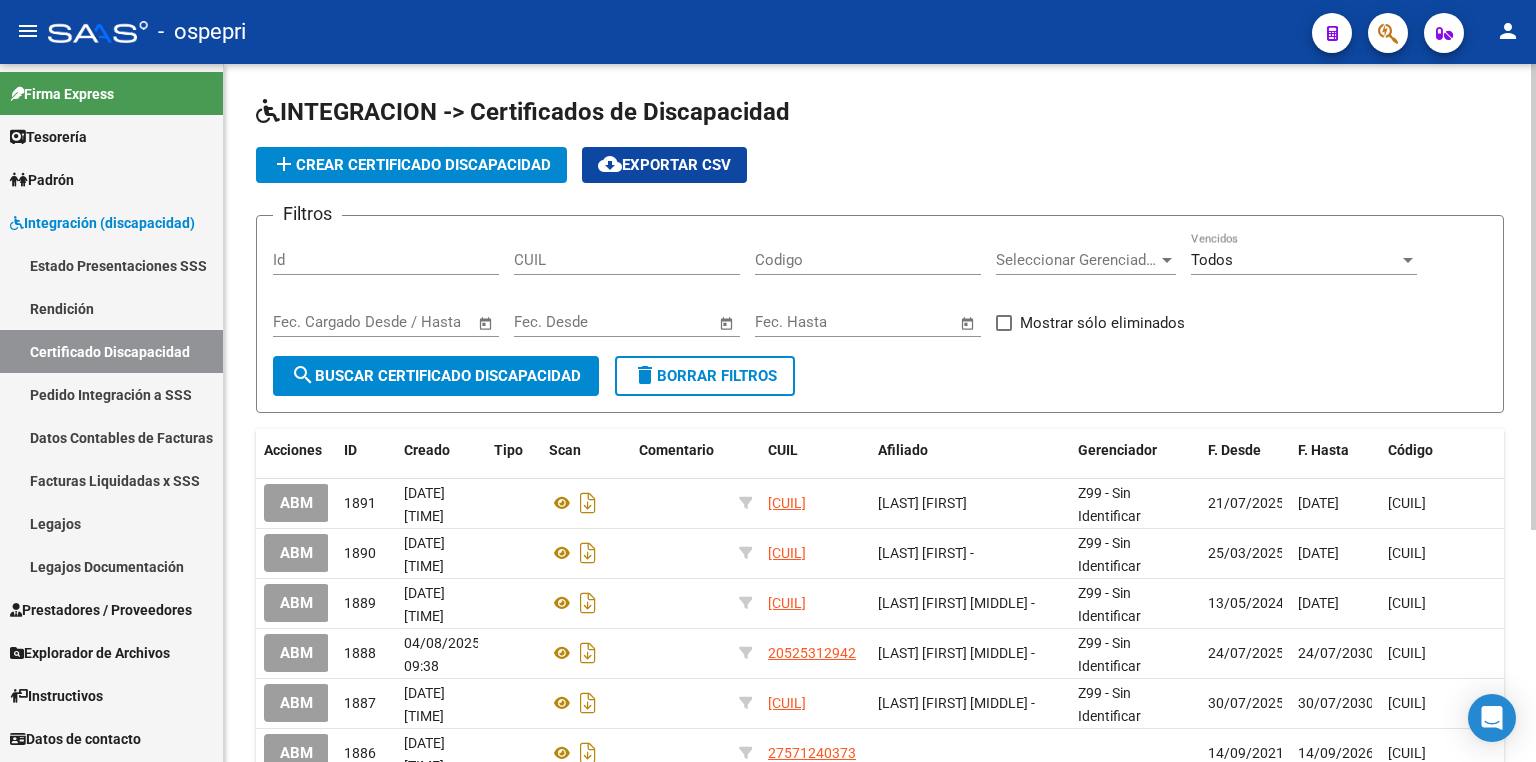 click on "add  Crear Certificado Discapacidad" 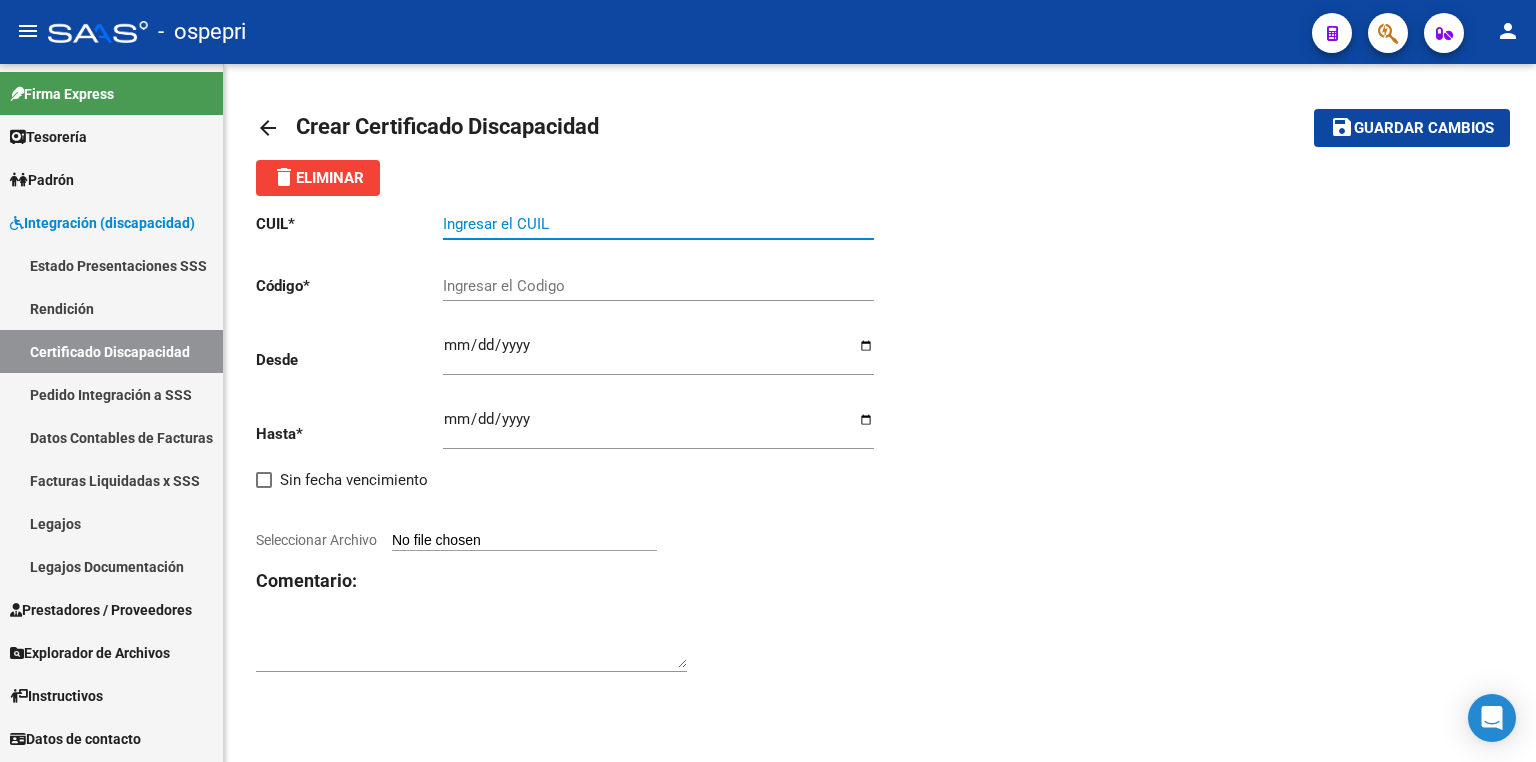 click on "Ingresar el CUIL" at bounding box center (658, 224) 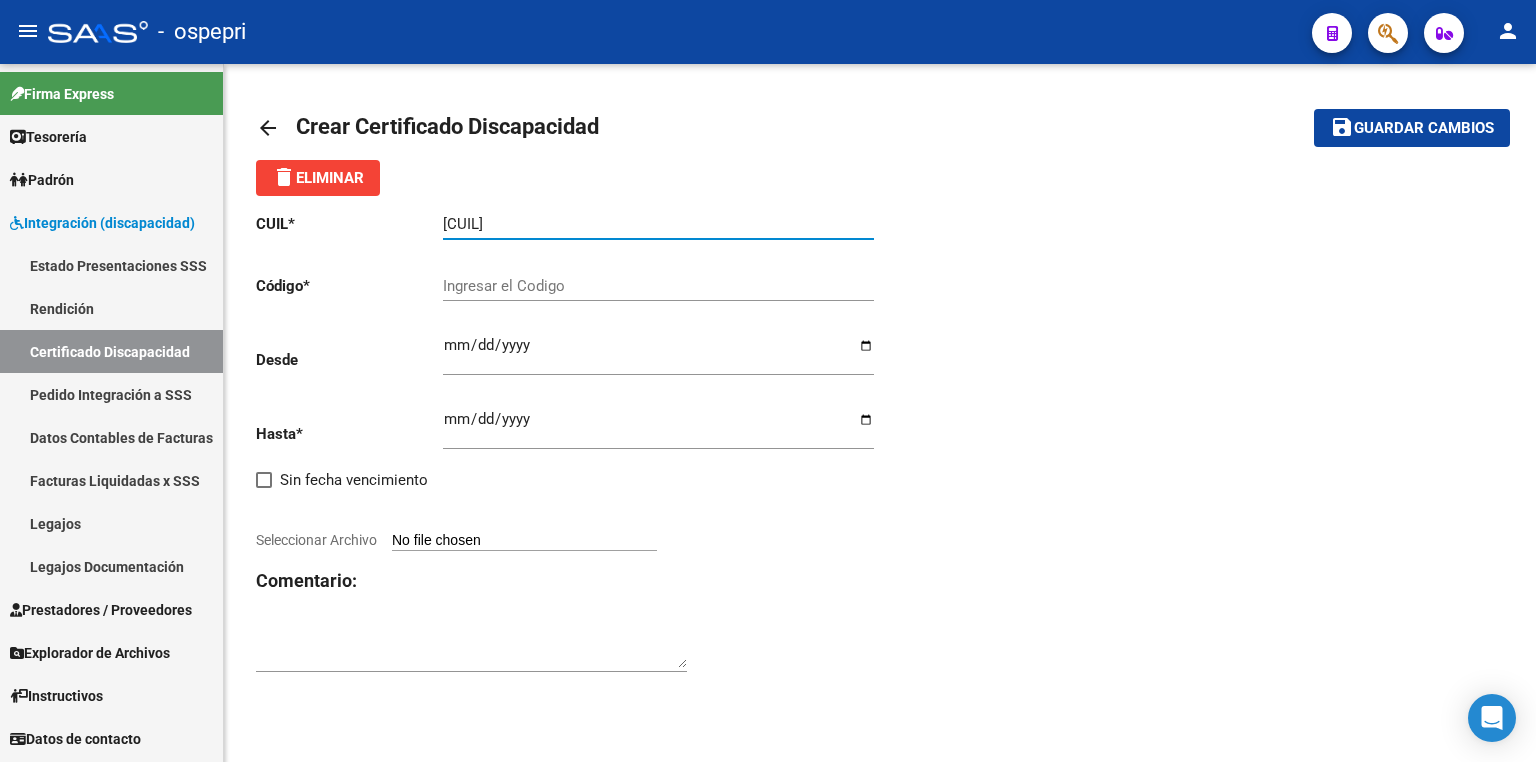 type on "[CUIL]" 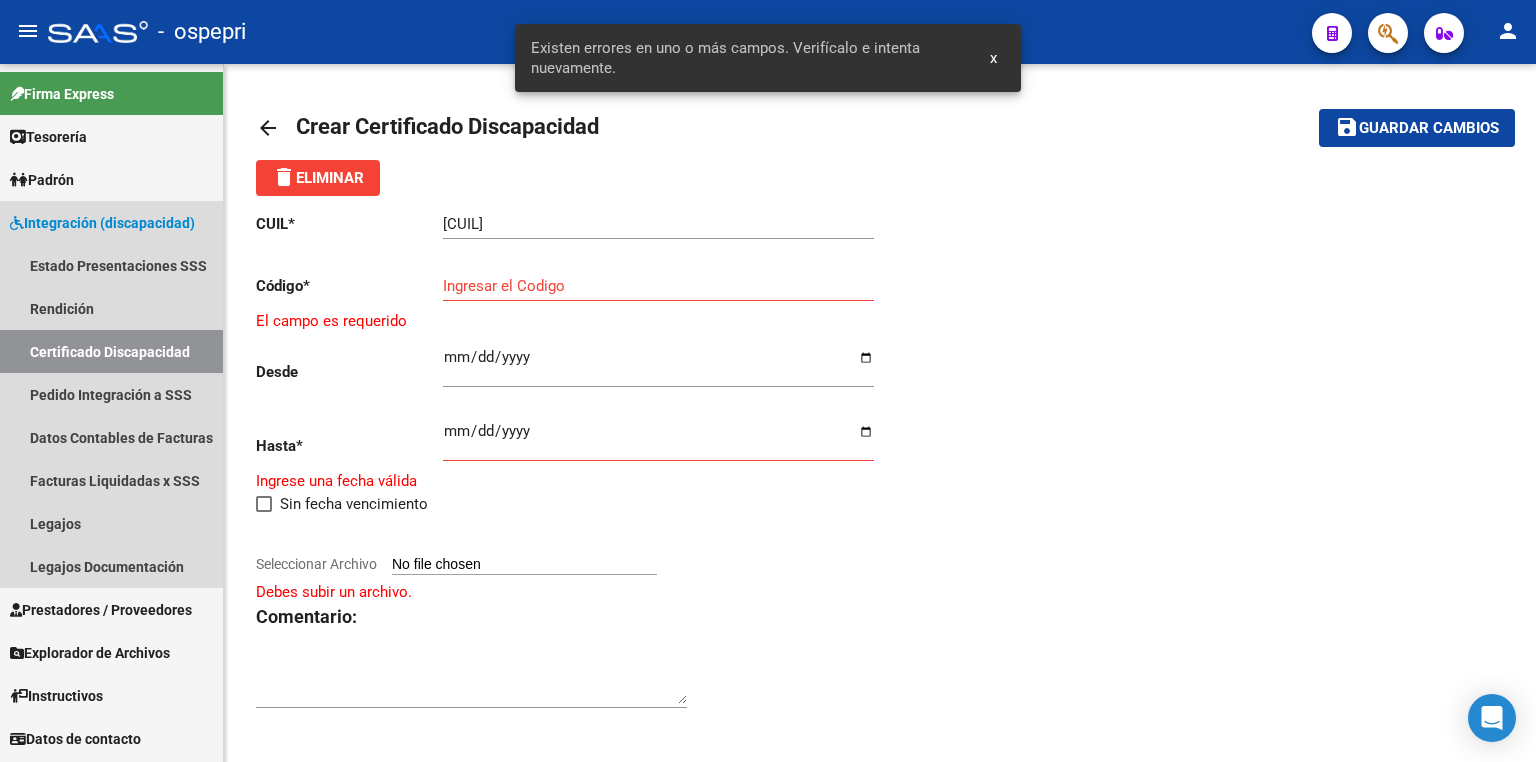 click on "Certificado Discapacidad" at bounding box center (111, 351) 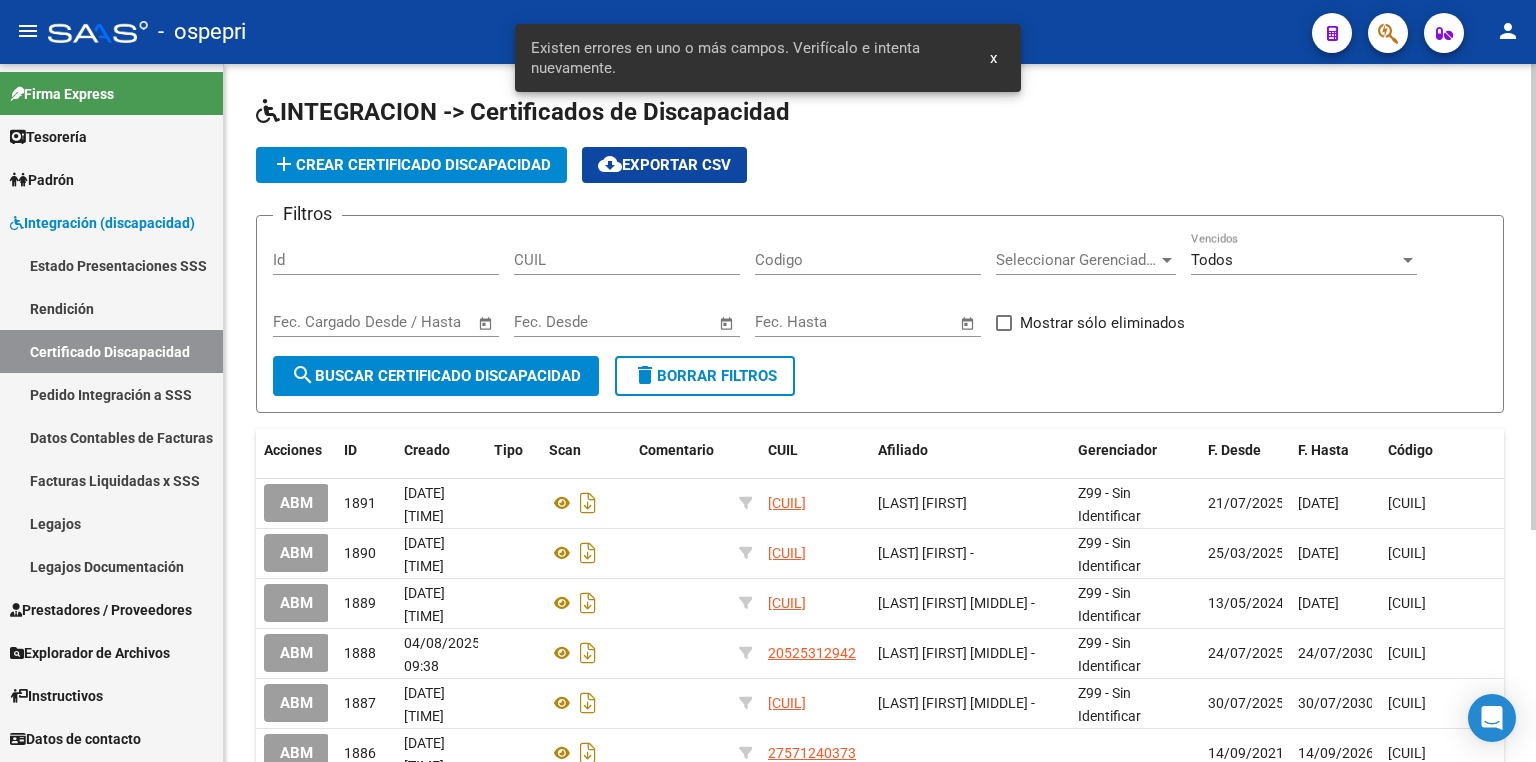 click on "search  Buscar Certificado Discapacidad" 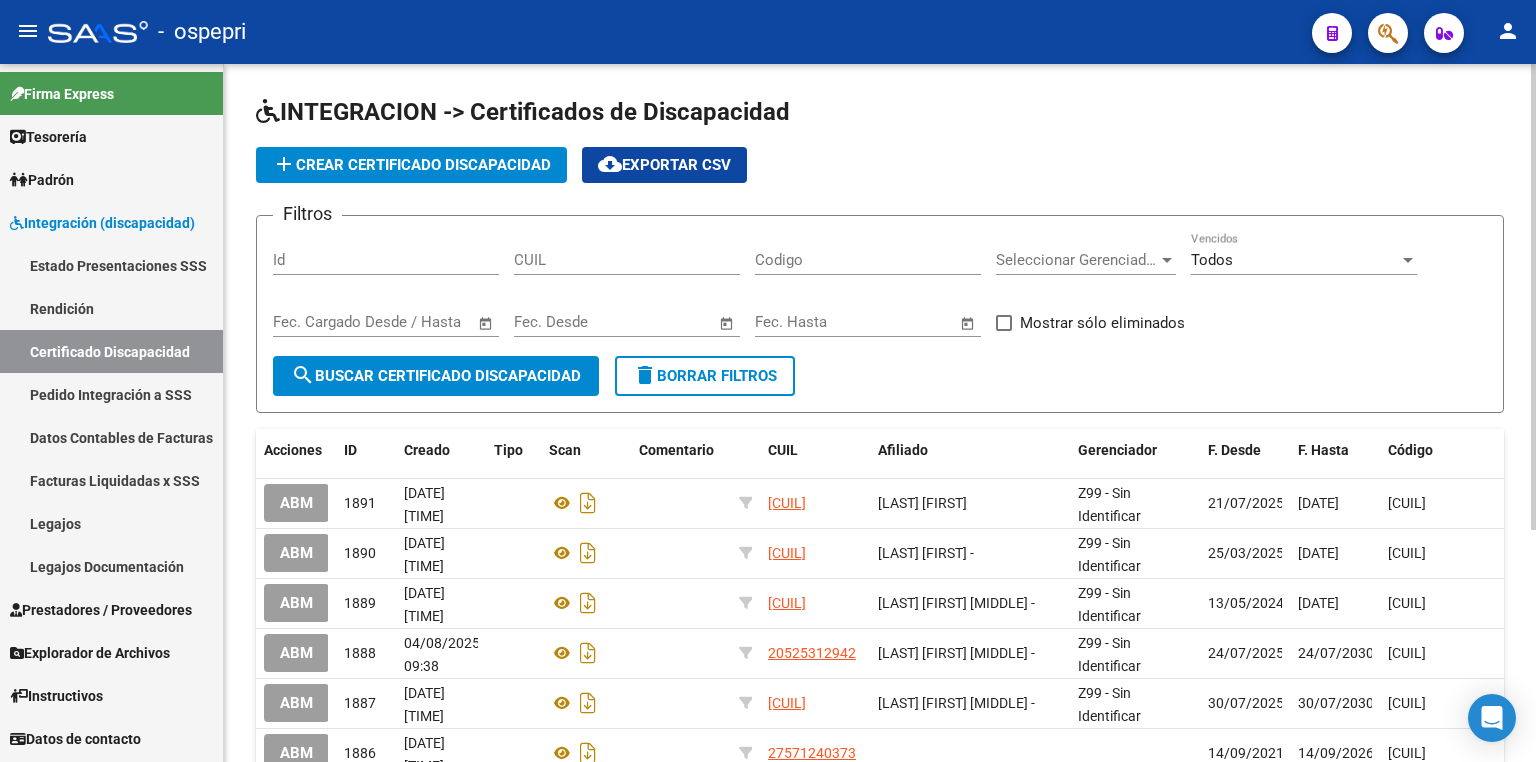 click on "search  Buscar Certificado Discapacidad" 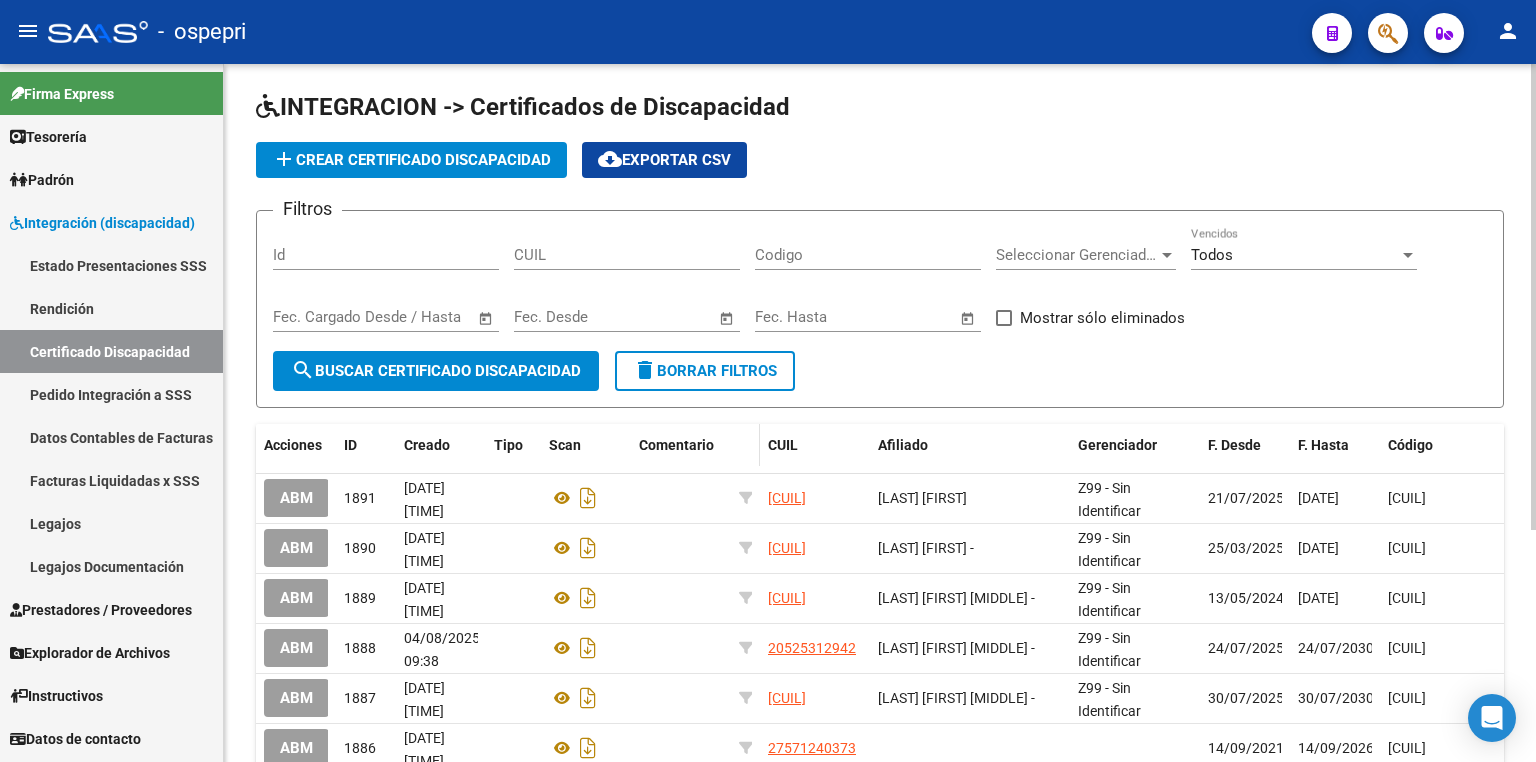 scroll, scrollTop: 0, scrollLeft: 0, axis: both 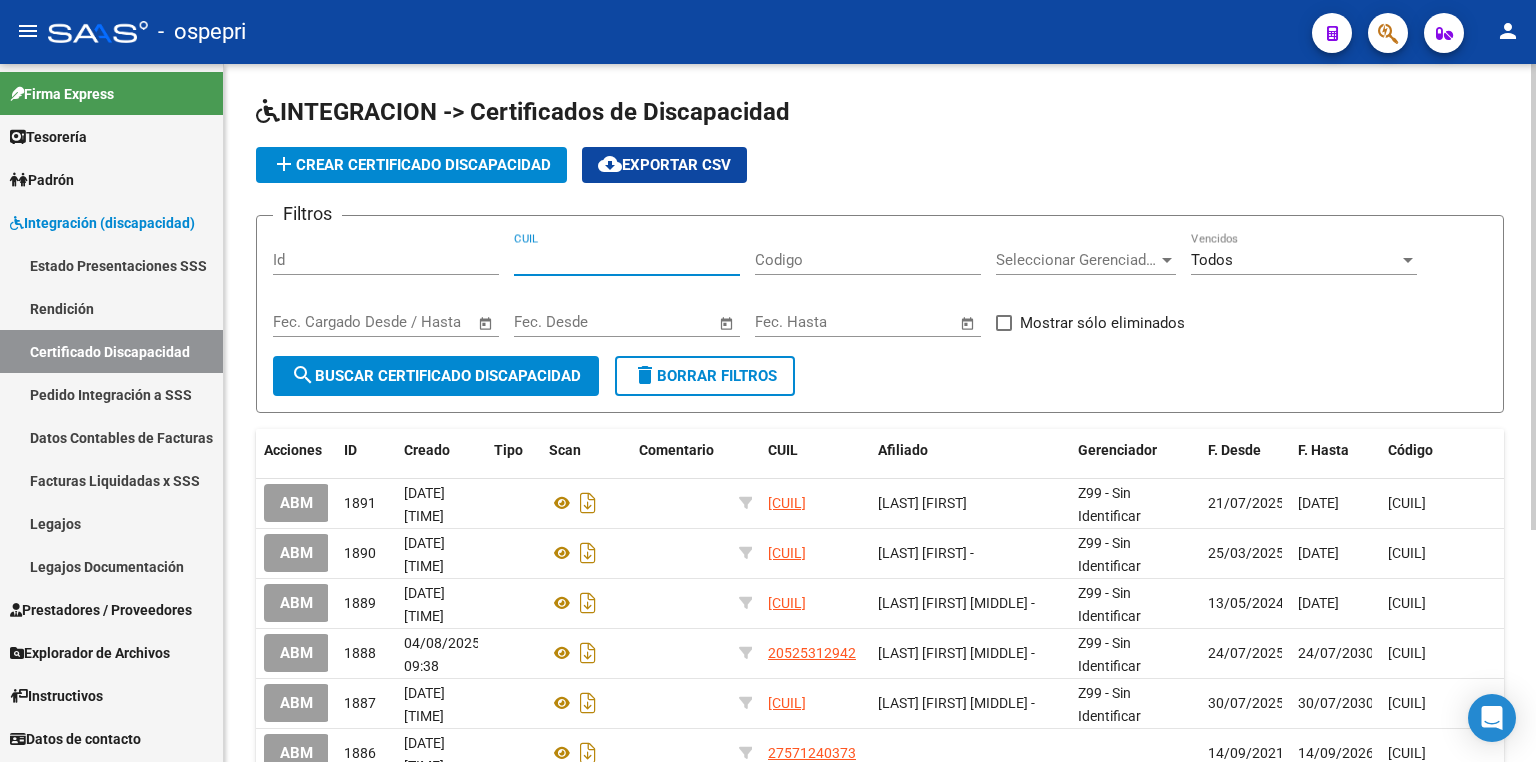 click on "CUIL" at bounding box center [627, 260] 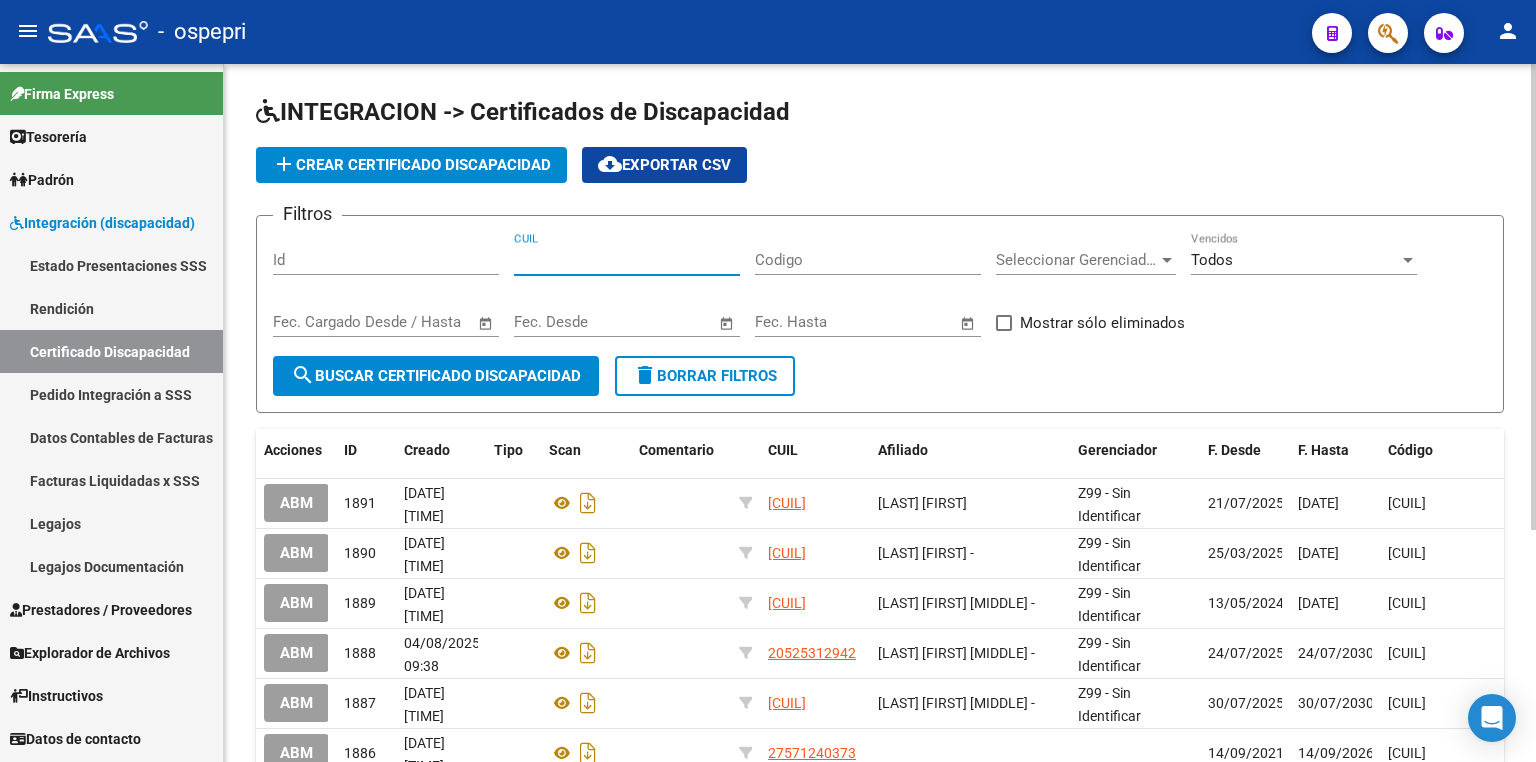 click on "add  Crear Certificado Discapacidad" 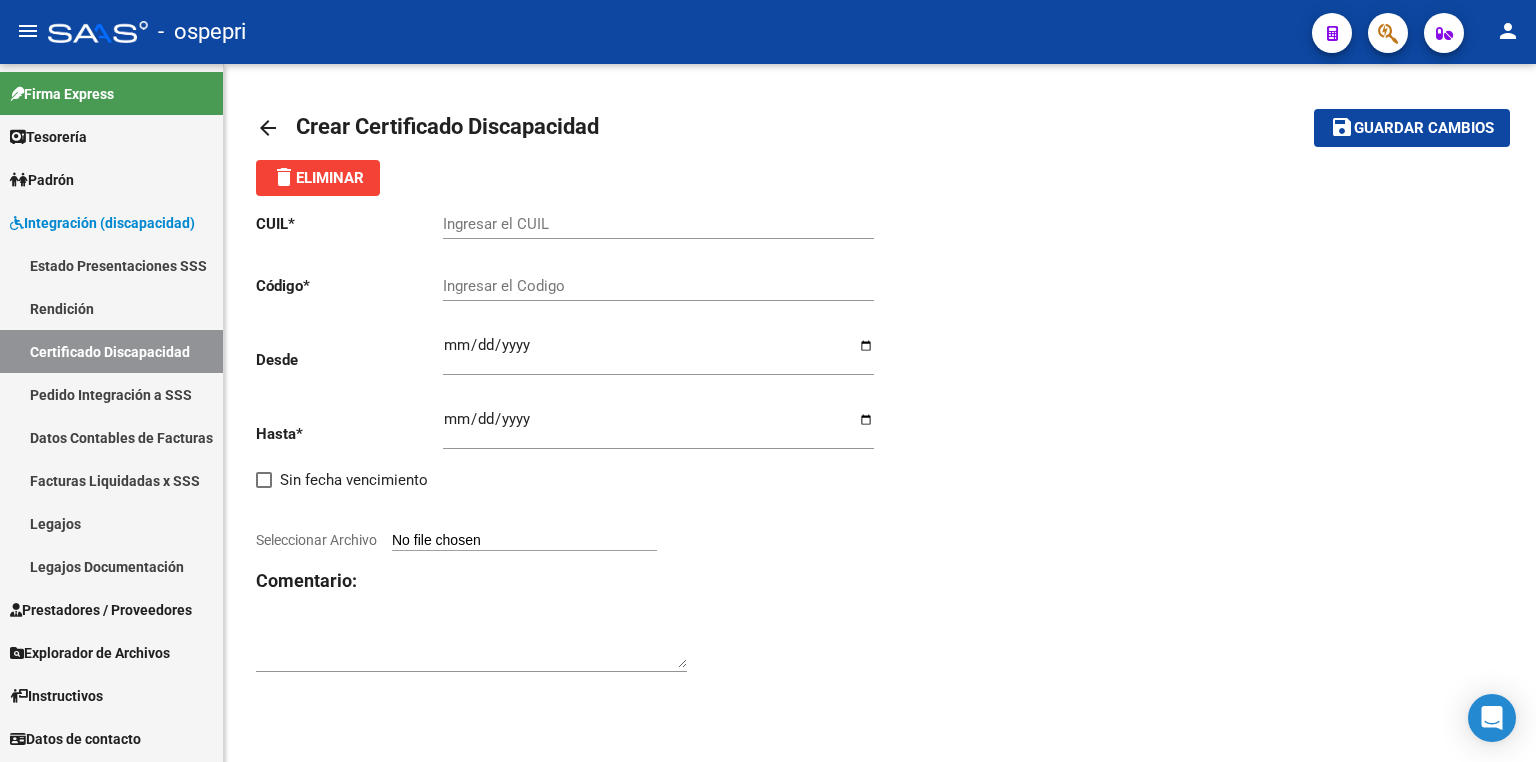 click on "Ingresar el CUIL" at bounding box center (658, 224) 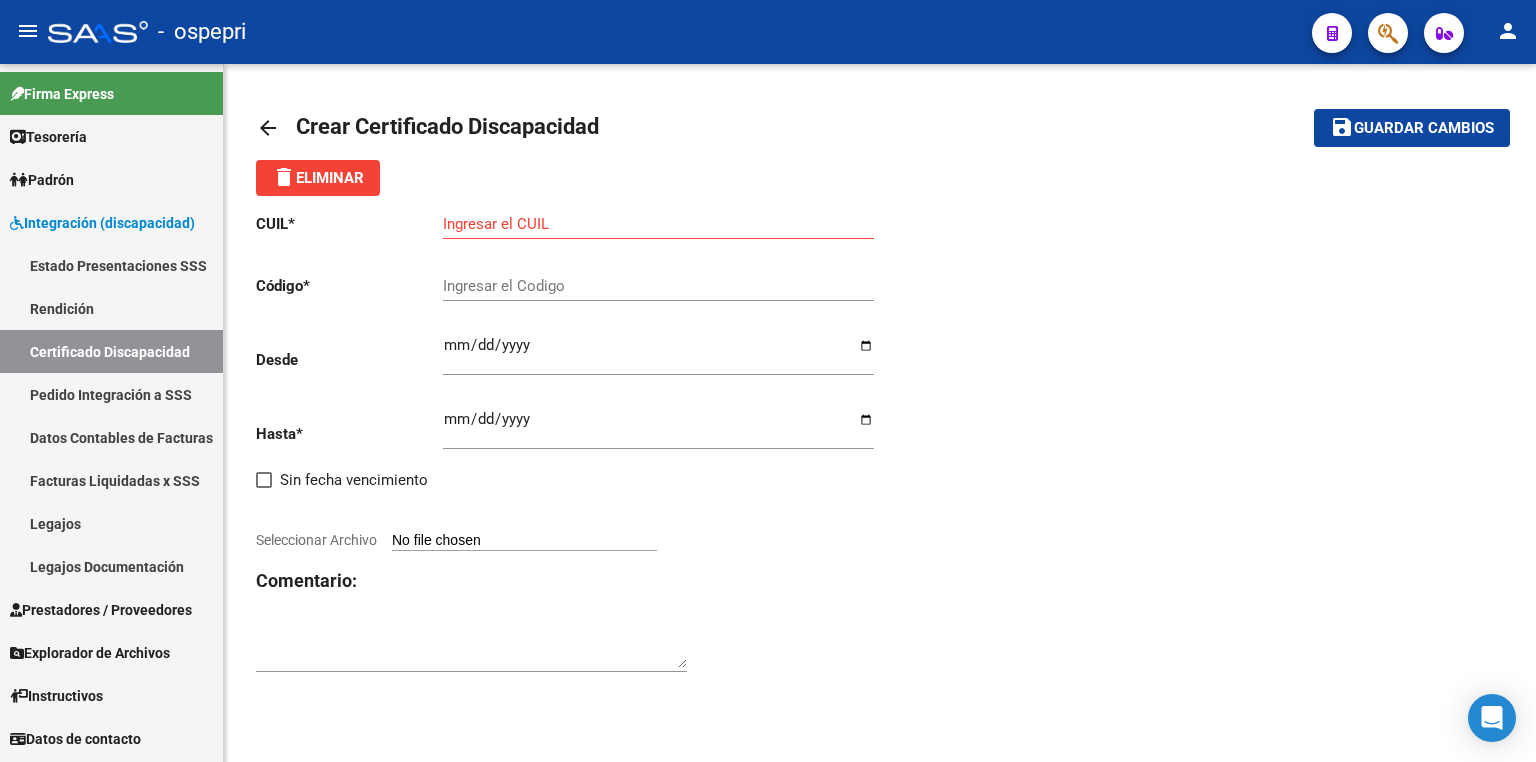 click on "Ingresar el CUIL" at bounding box center [658, 224] 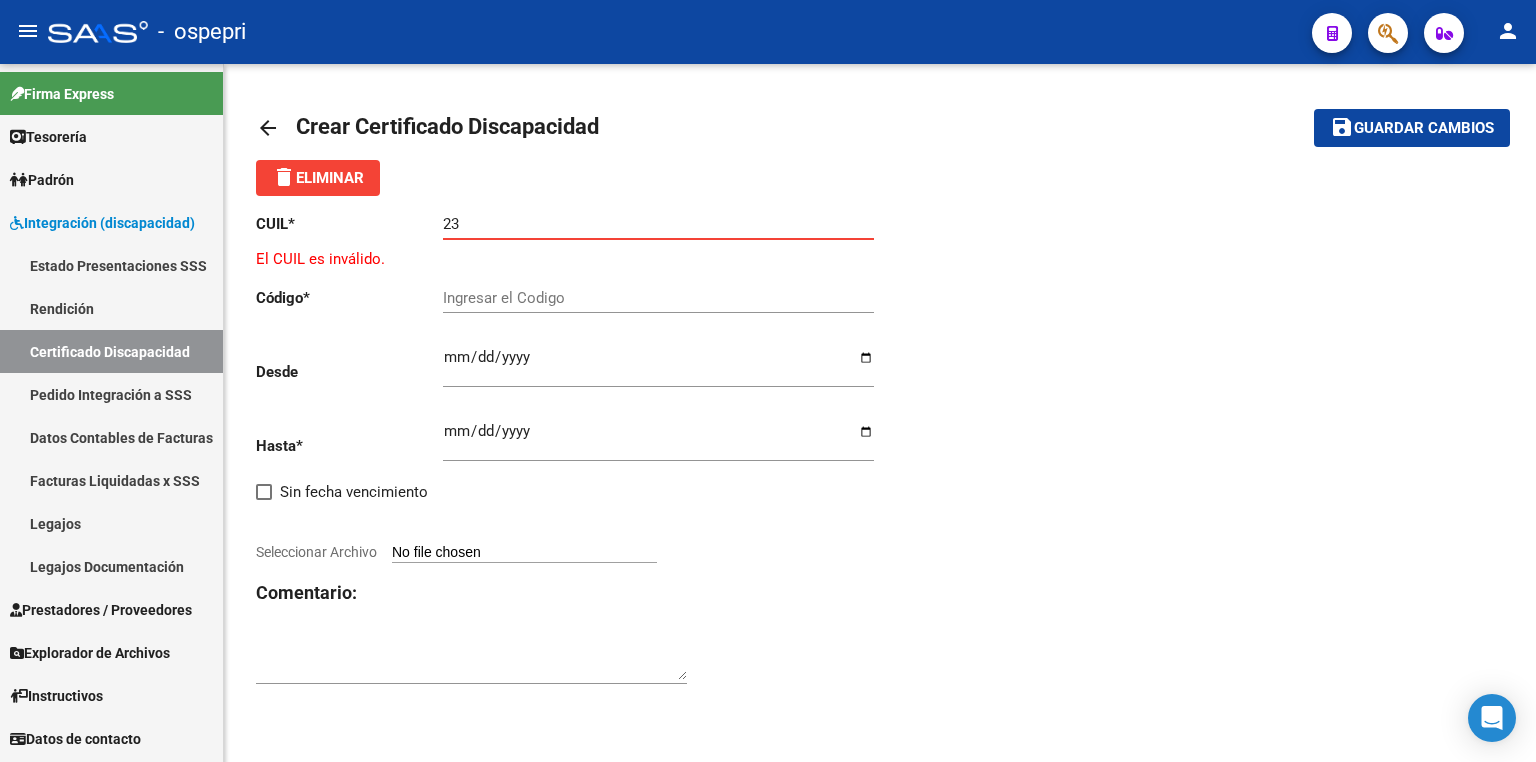 paste on "-[NUMBER]" 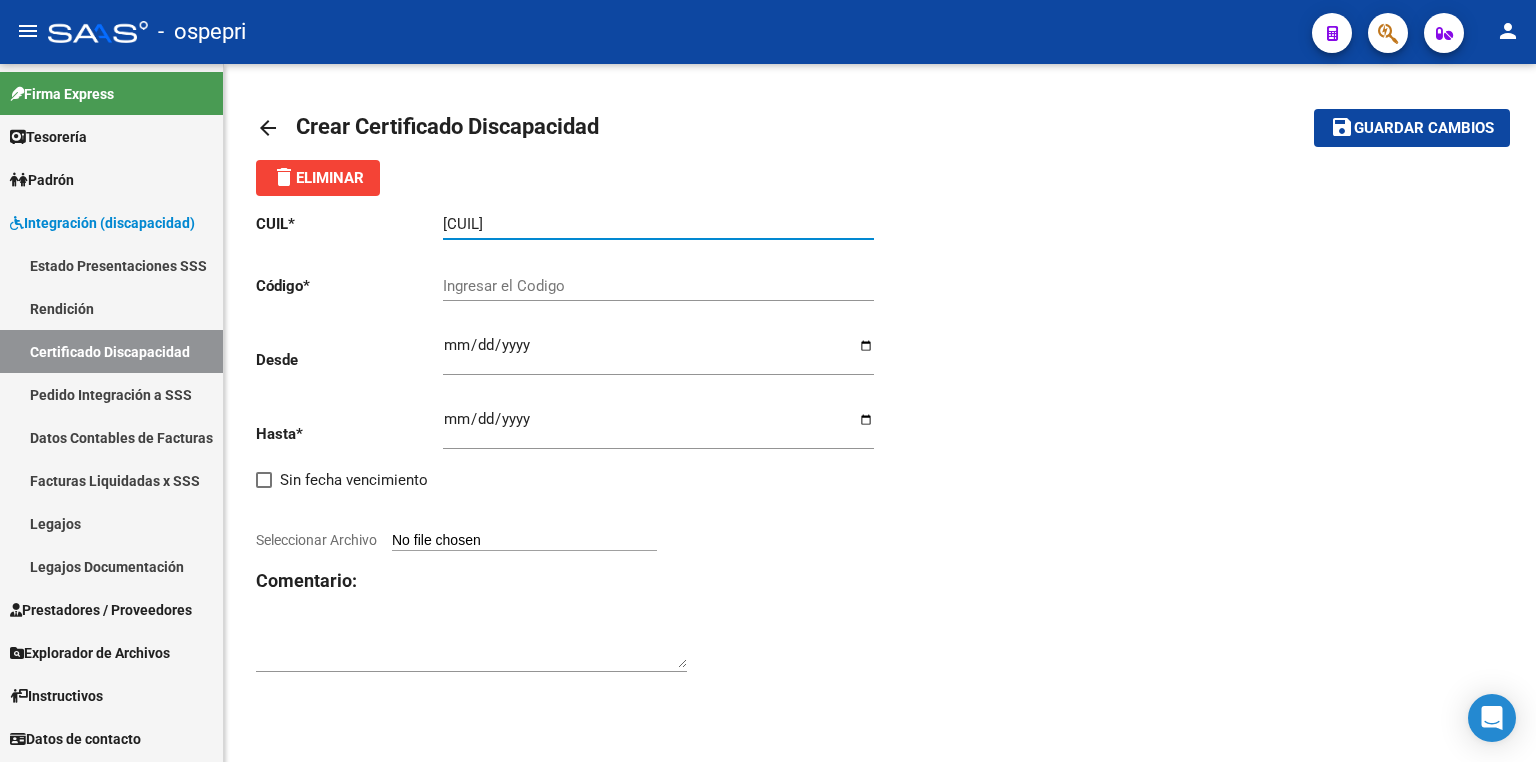 type on "[CUIL]" 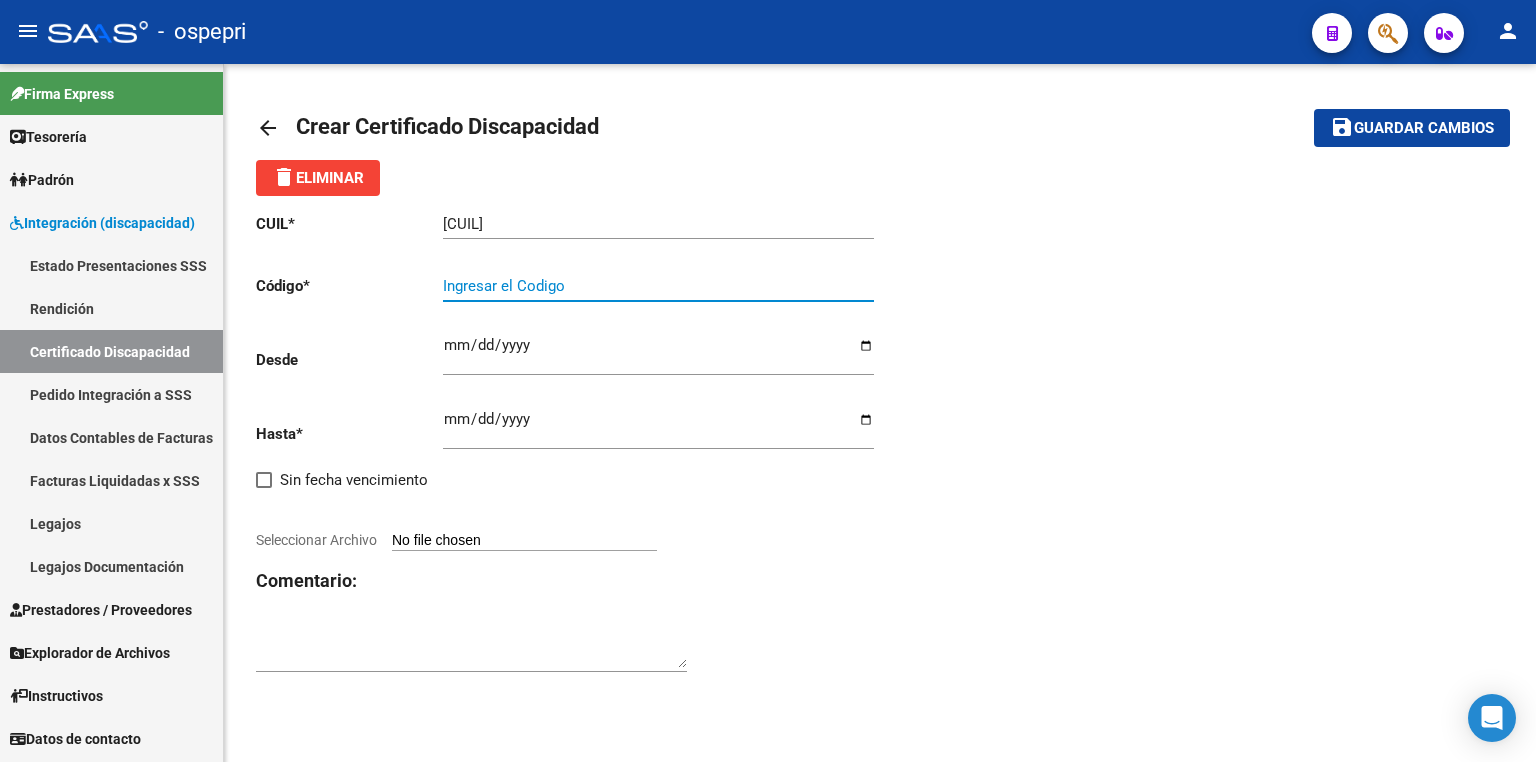 click on "Ingresar el Codigo" at bounding box center (658, 286) 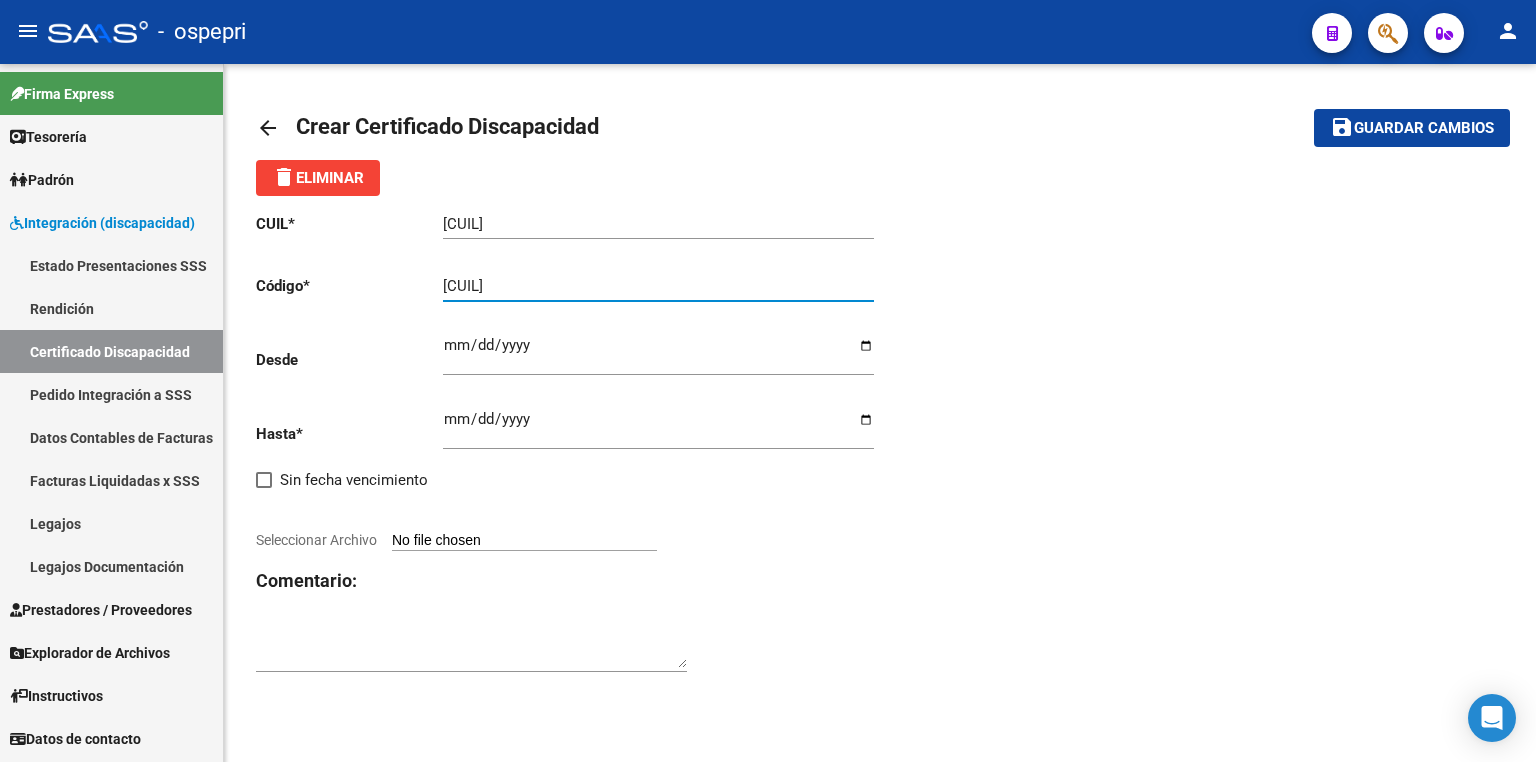 type on "[CUIL]" 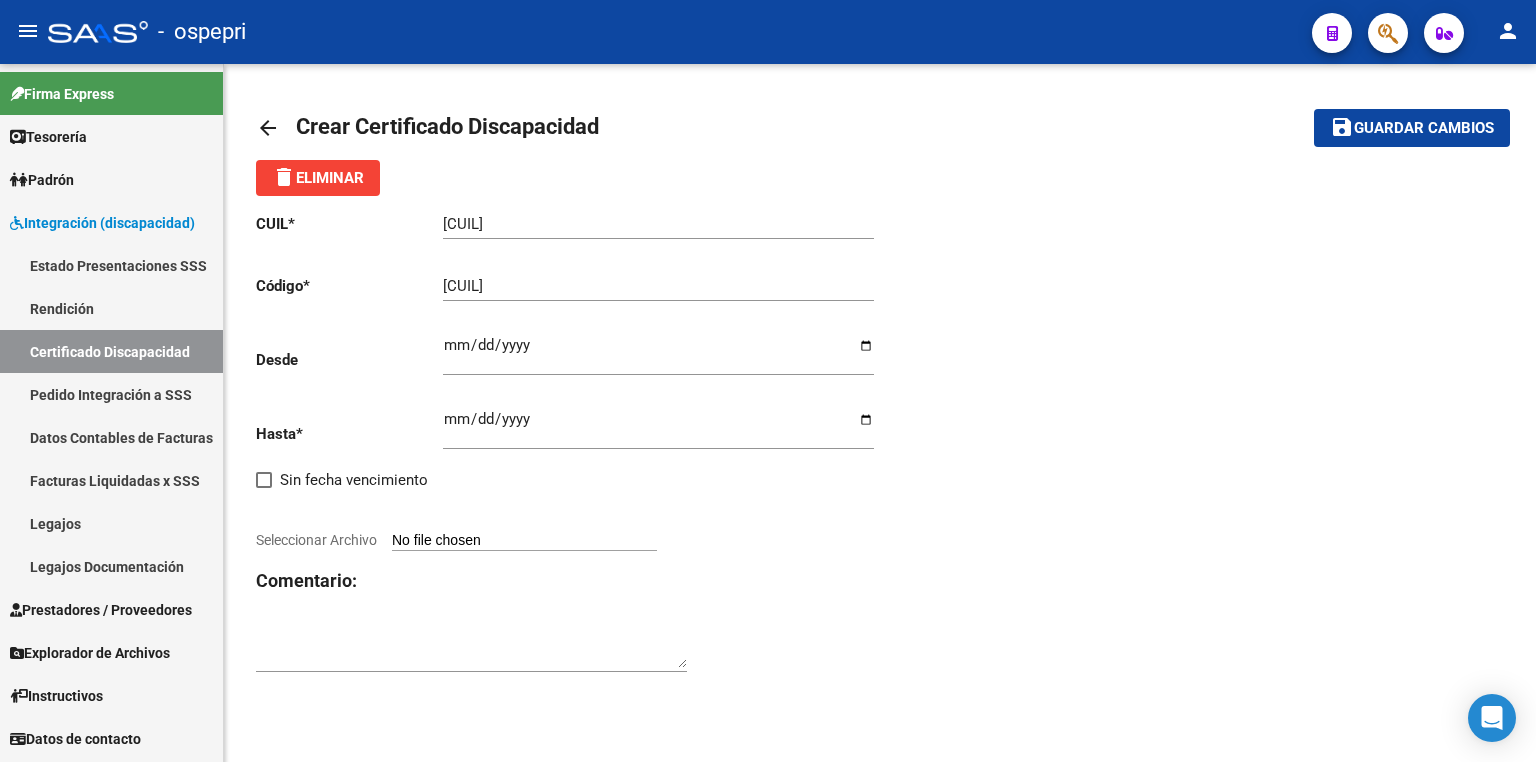 click on "Ingresar fec. Desde" at bounding box center [658, 353] 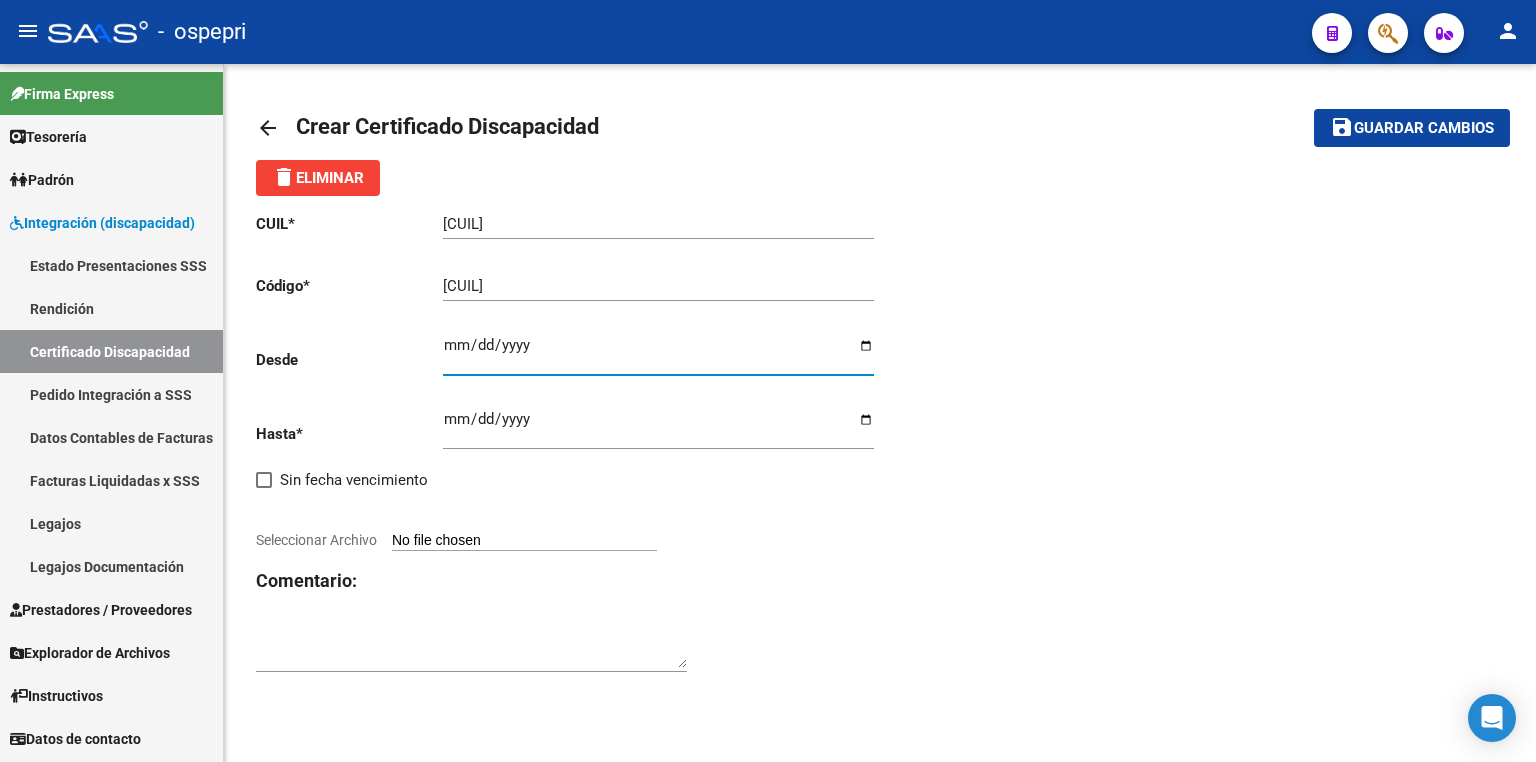 type on "[DATE]" 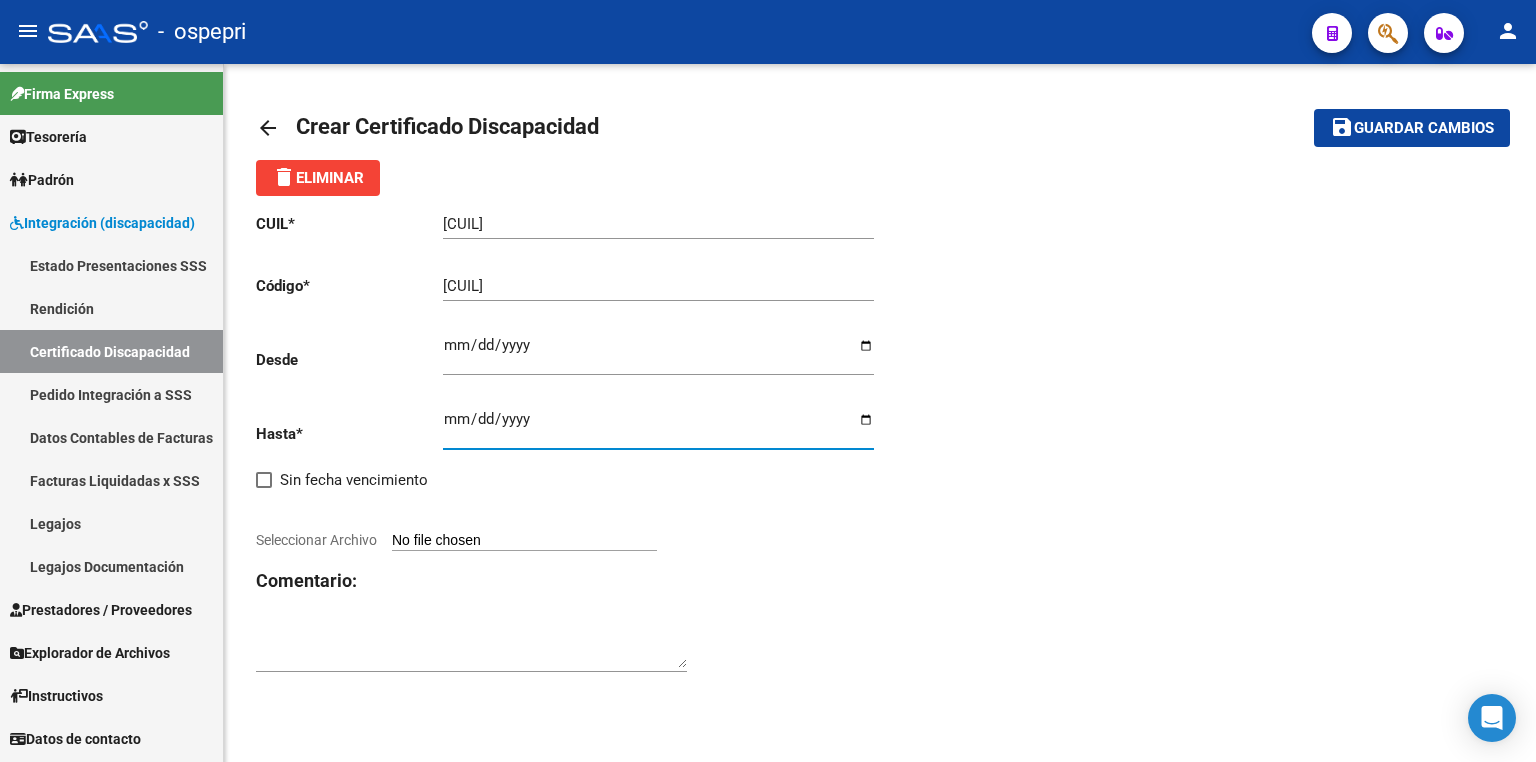 click on "Ingresar fec. Hasta" at bounding box center (658, 427) 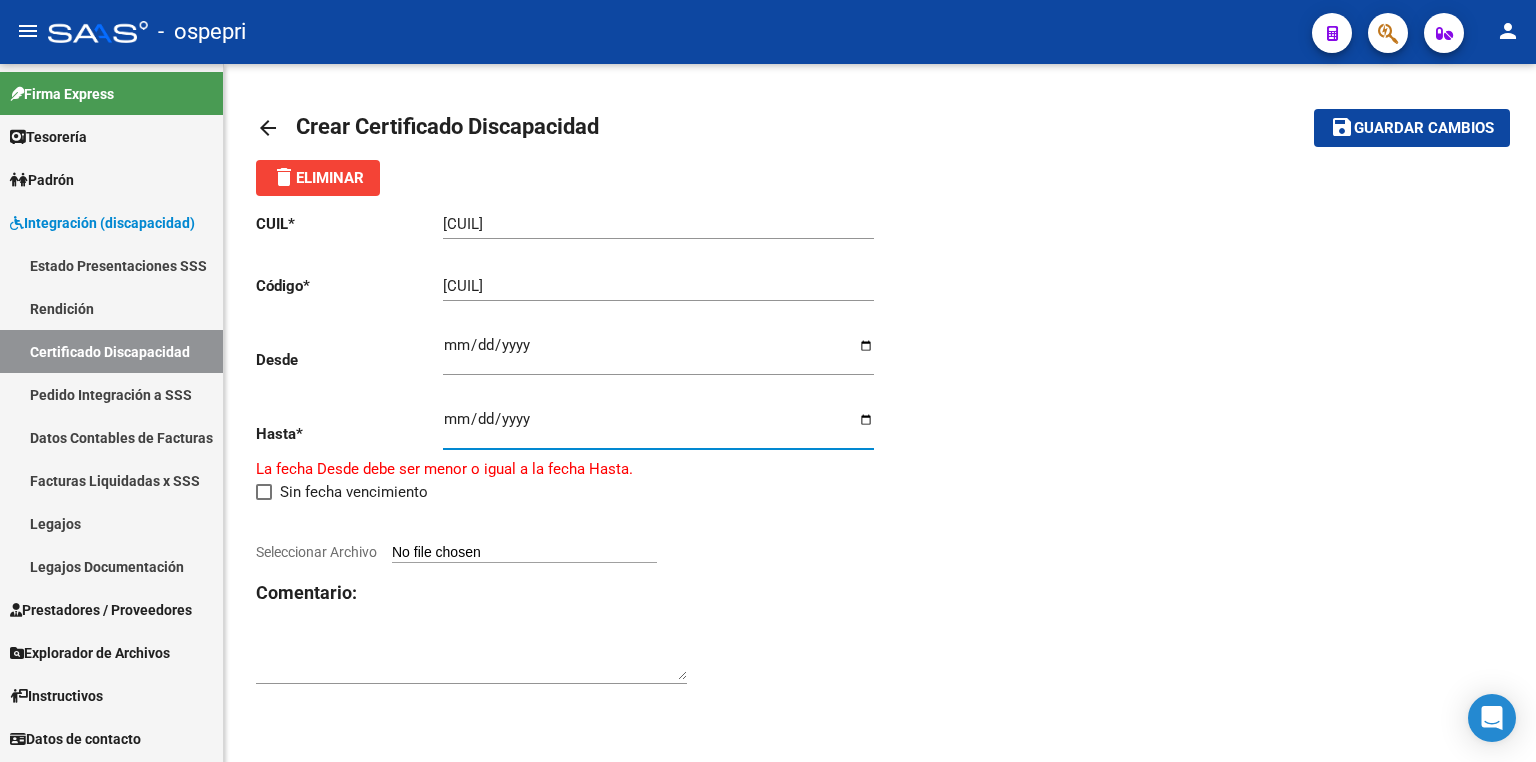type on "[DATE]" 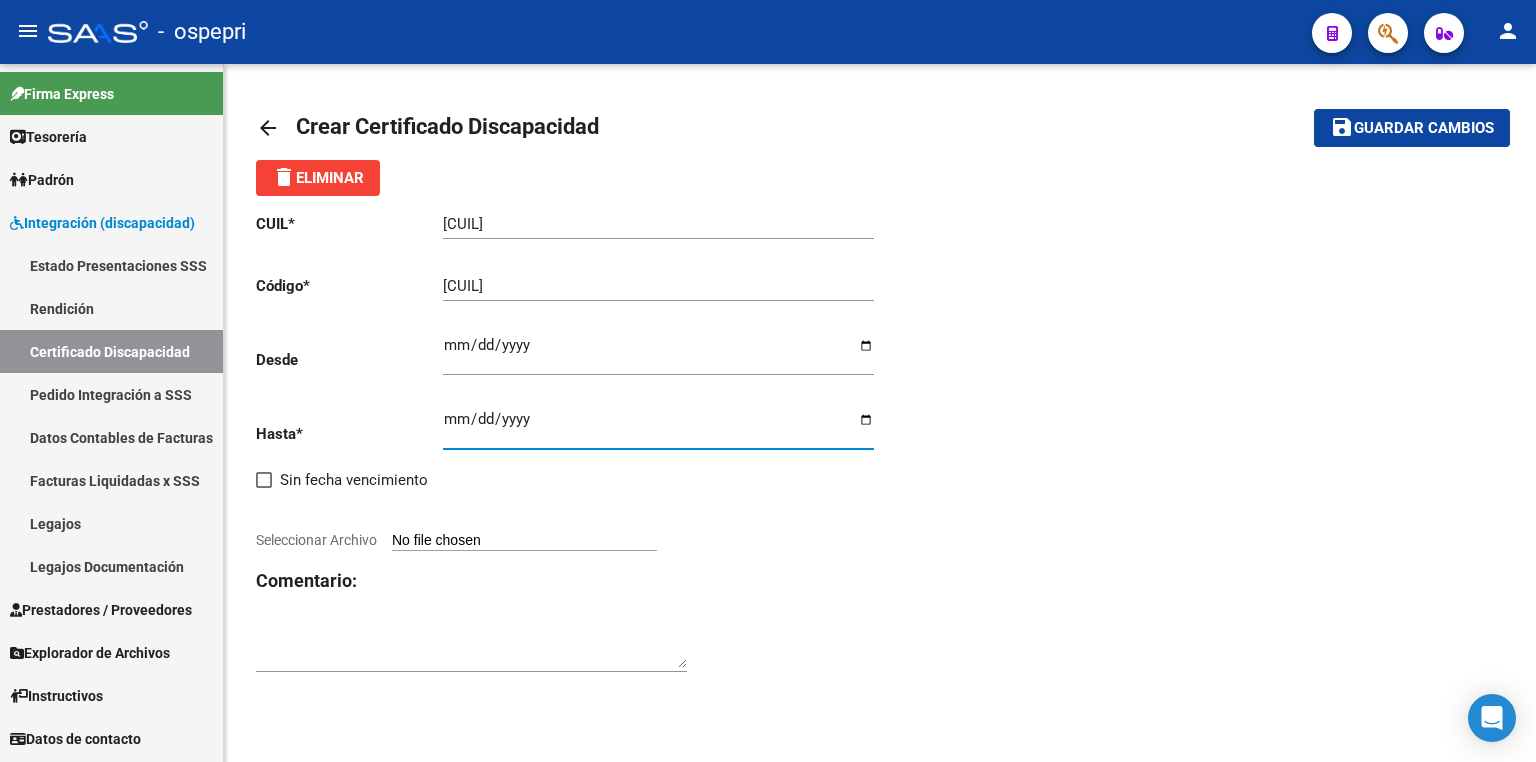 click 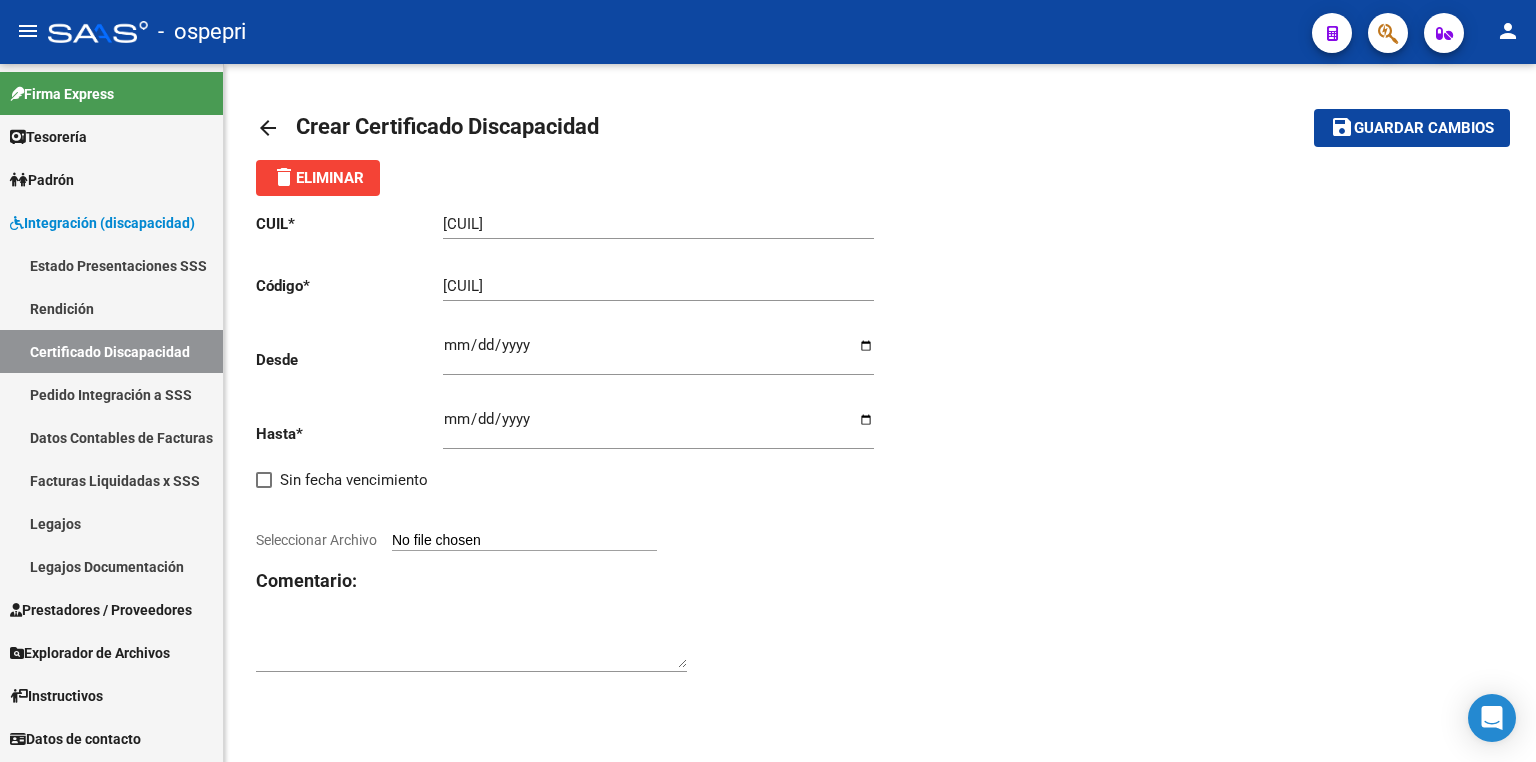 click on "Seleccionar Archivo" at bounding box center (524, 541) 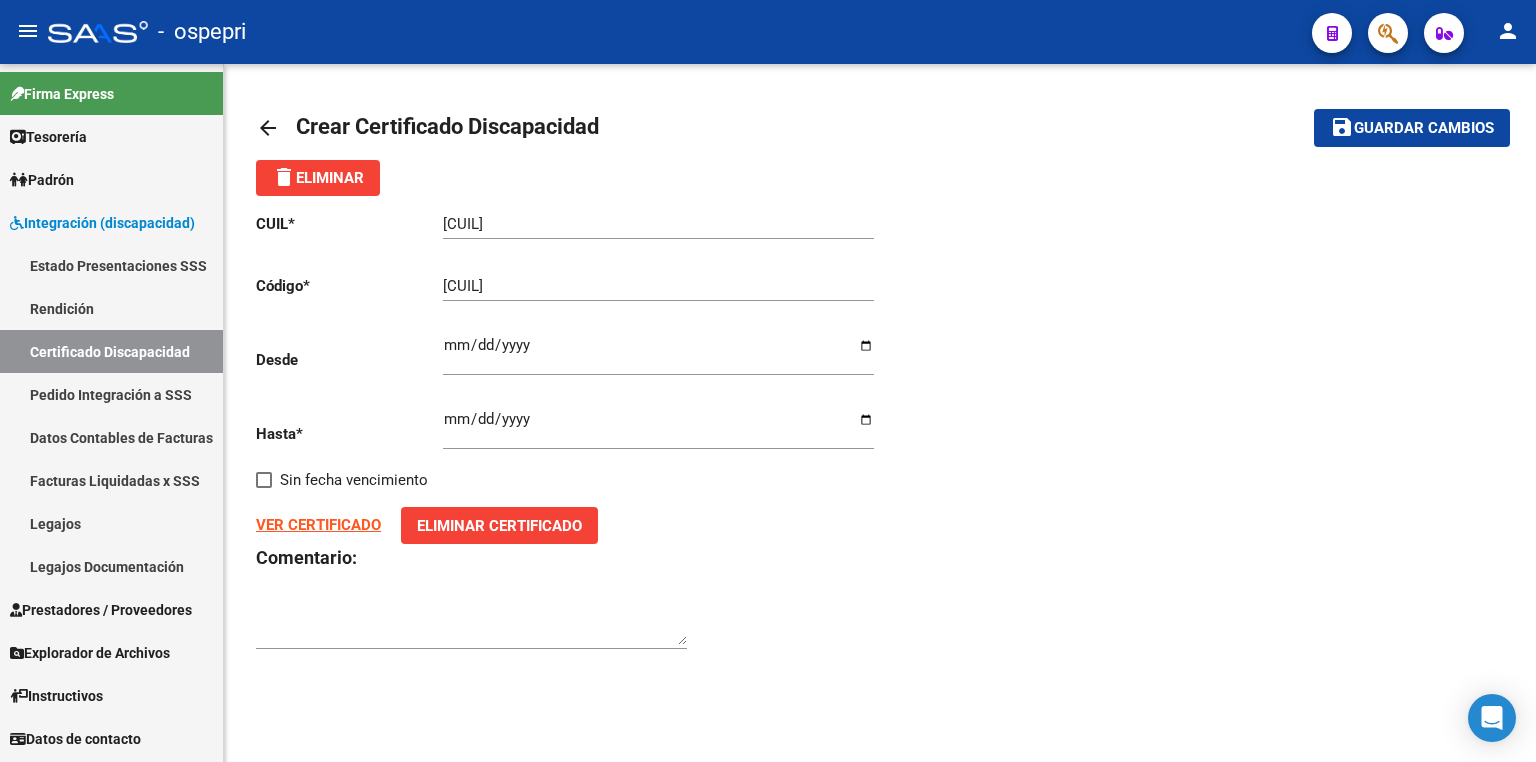click on "save Guardar cambios" 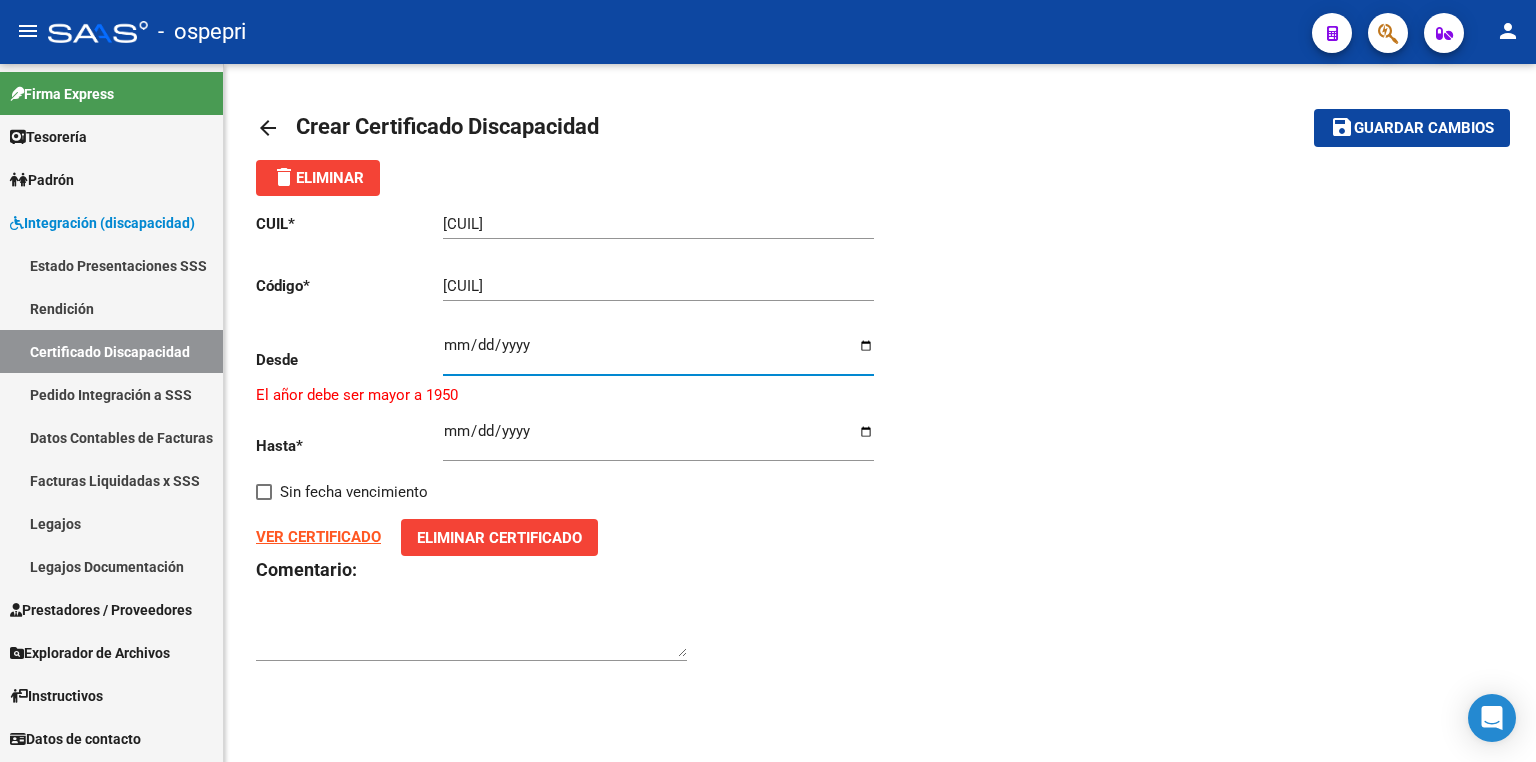 type on "[DATE]" 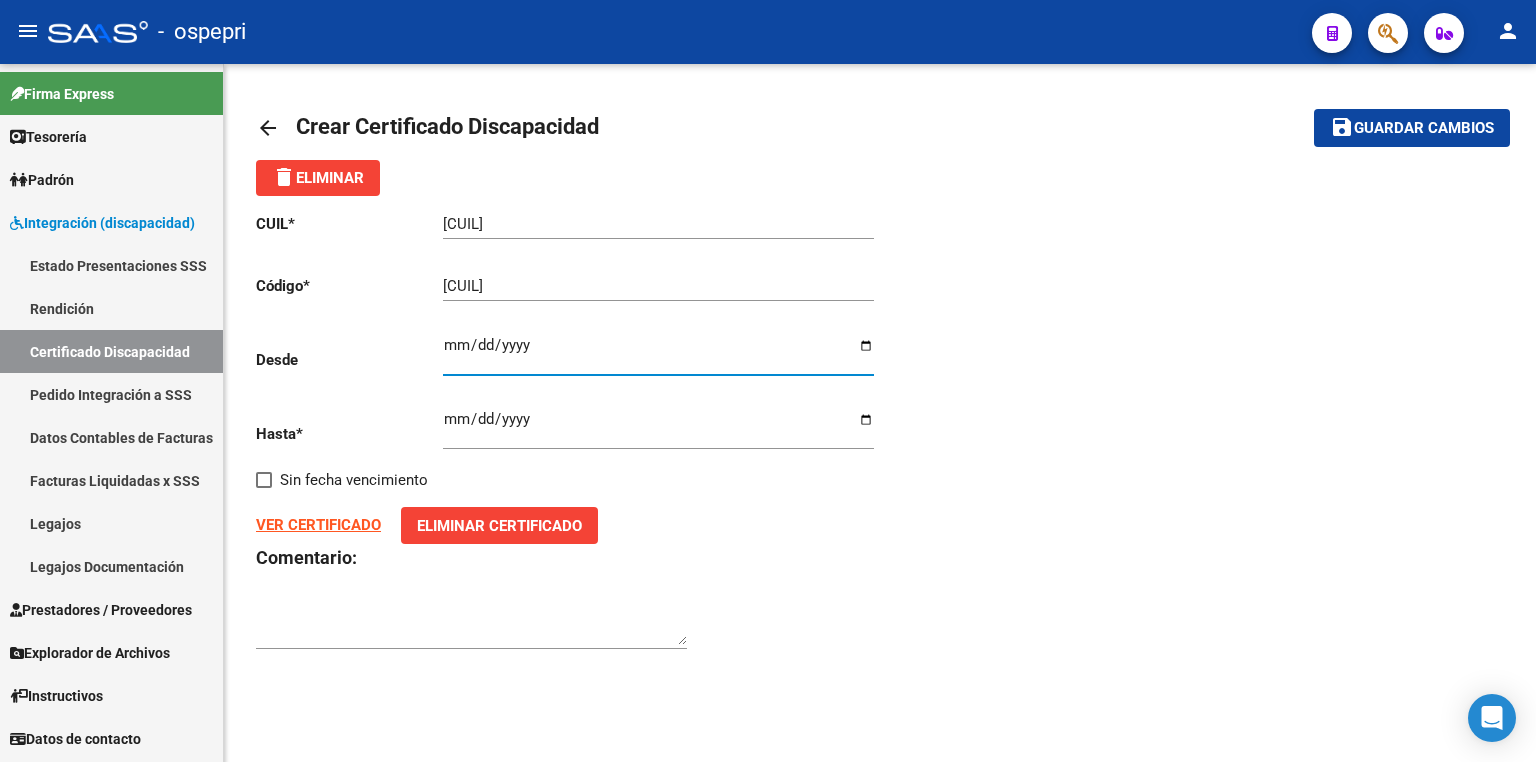 click on "CUIL  *   [CUIL] Ingresar el CUIL  Código  *   [CUIL] Ingresar el Codigo  Desde    2025-02-18 Ingresar fec. Desde  Hasta  *   2028-02-18 Ingresar fec. Hasta     Sin fecha vencimiento  VER CERTIFICADO       Eliminar Certificado Comentario:" 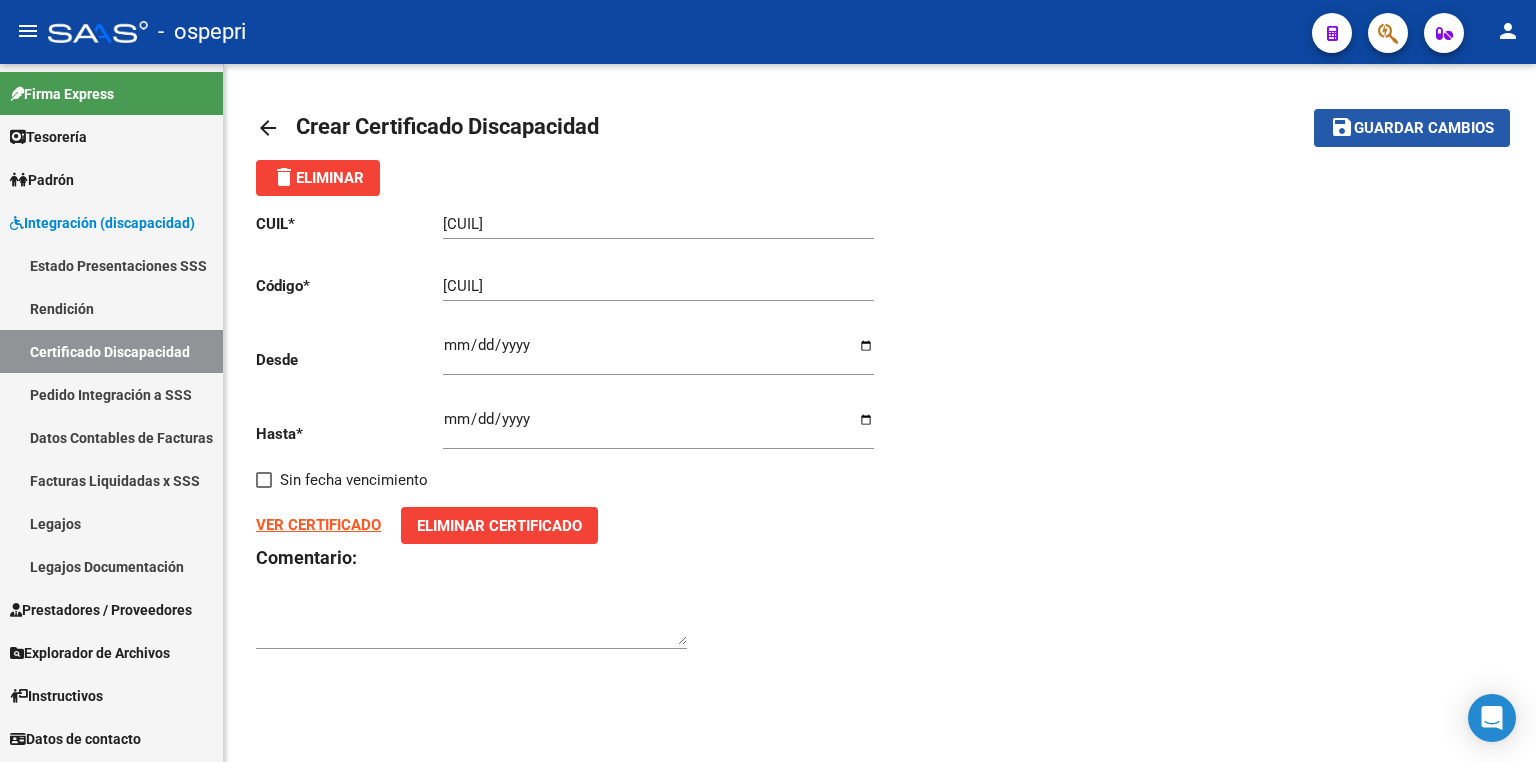 click on "Guardar cambios" 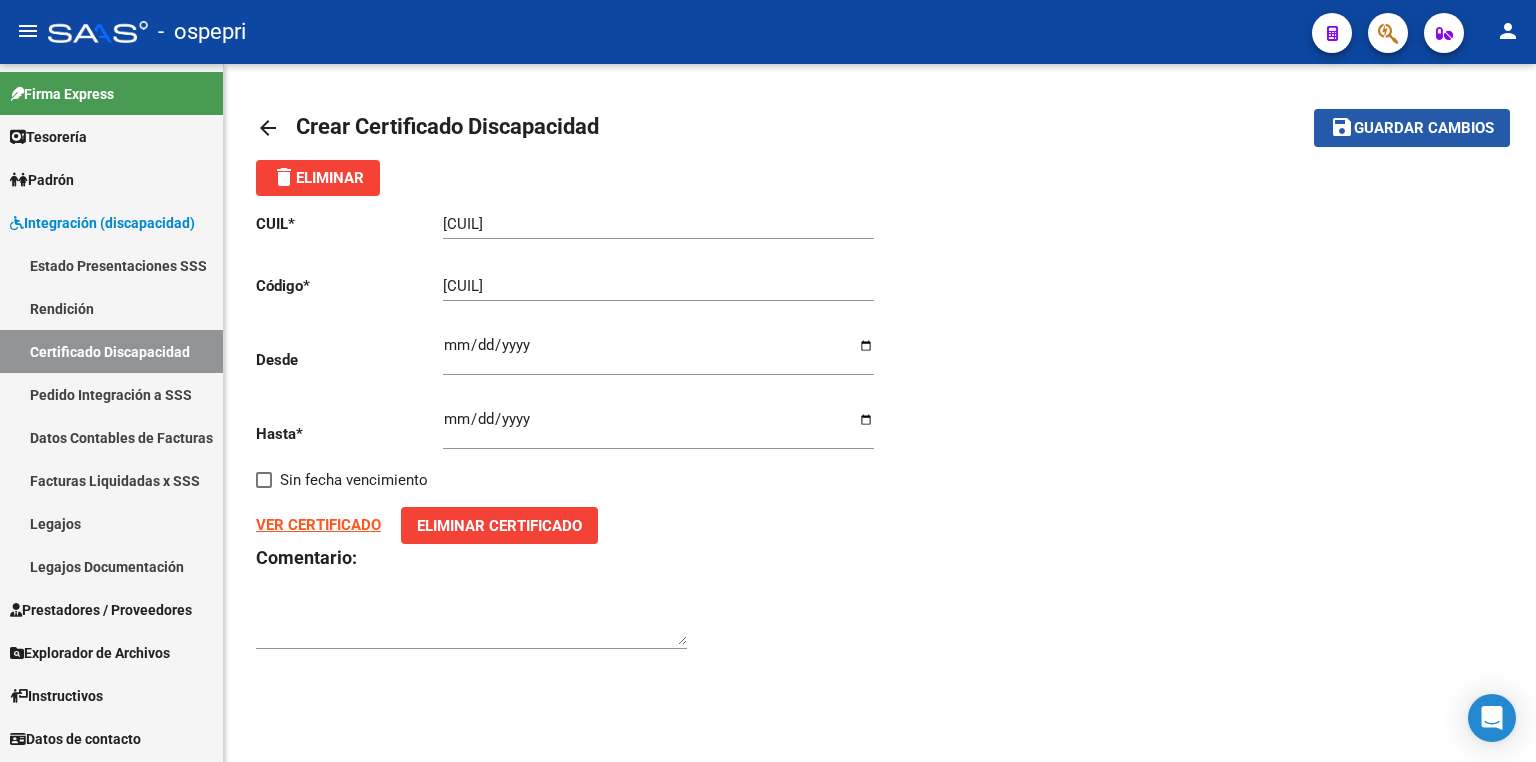 click on "Guardar cambios" 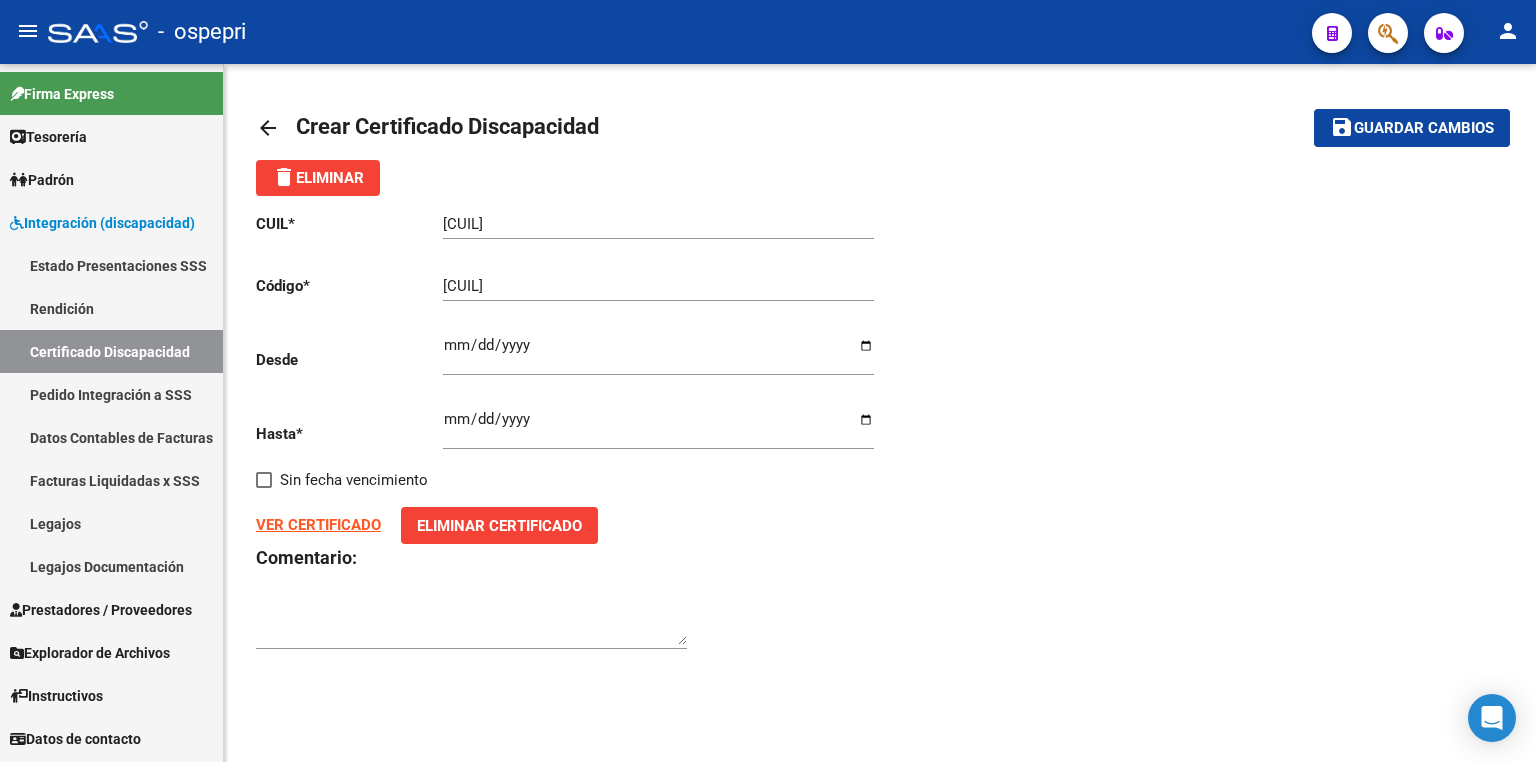 click on "CUIL  *   [CUIL] Ingresar el CUIL  Código  *   [CUIL] Ingresar el Codigo  Desde    2025-02-18 Ingresar fec. Desde  Hasta  *   2028-02-18 Ingresar fec. Hasta     Sin fecha vencimiento  VER CERTIFICADO       Eliminar Certificado Comentario:" 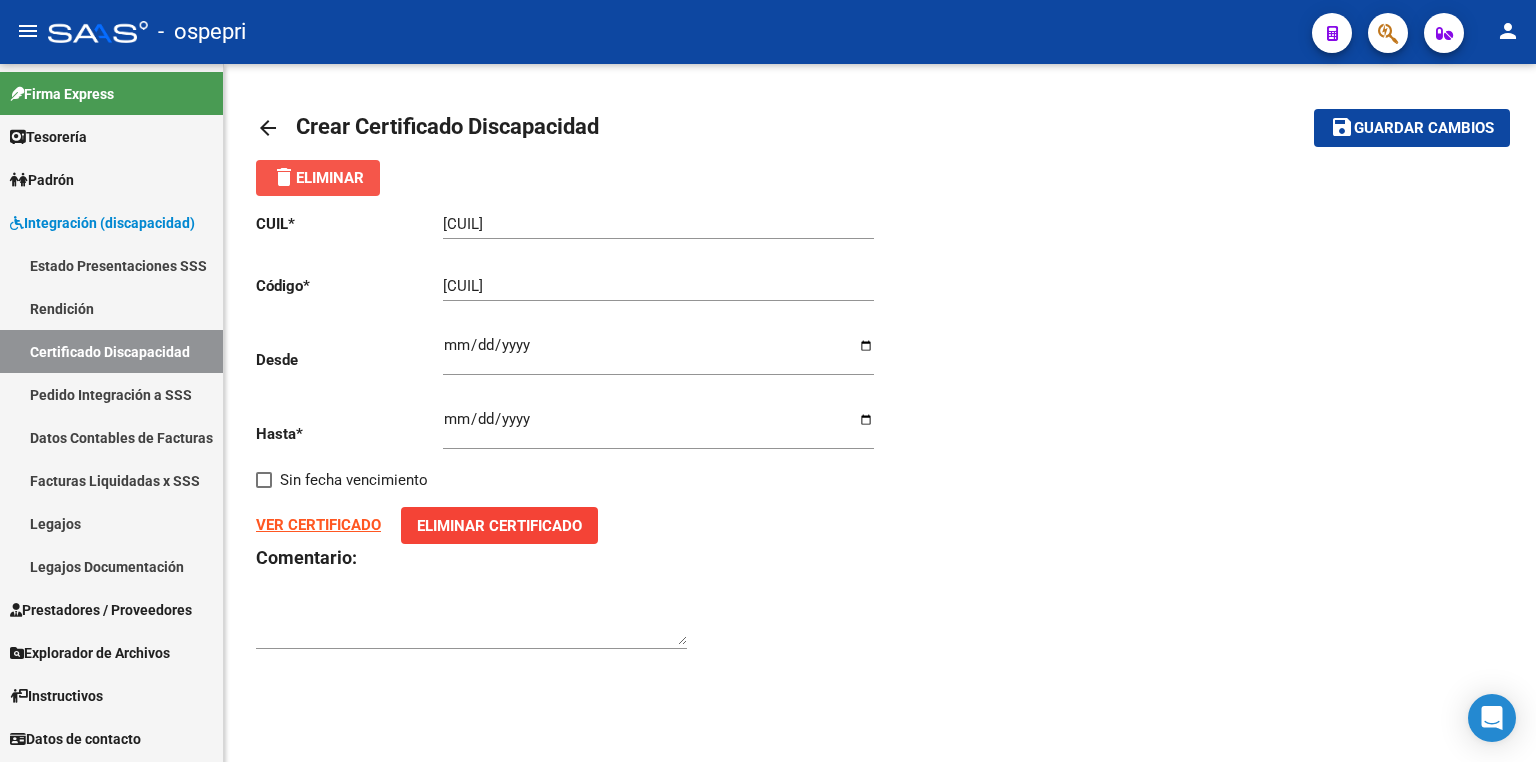click on "delete  Eliminar" 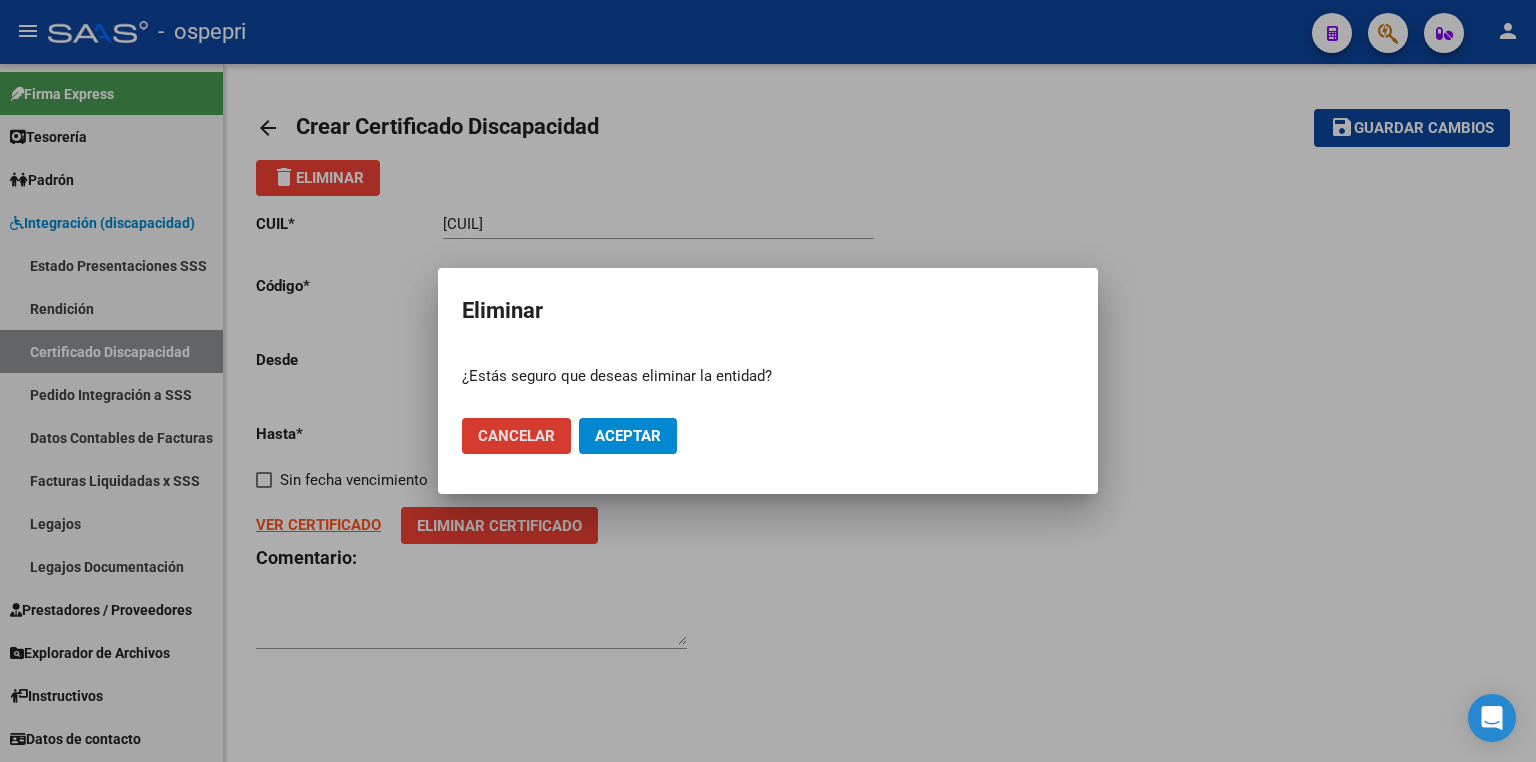 click on "Aceptar" 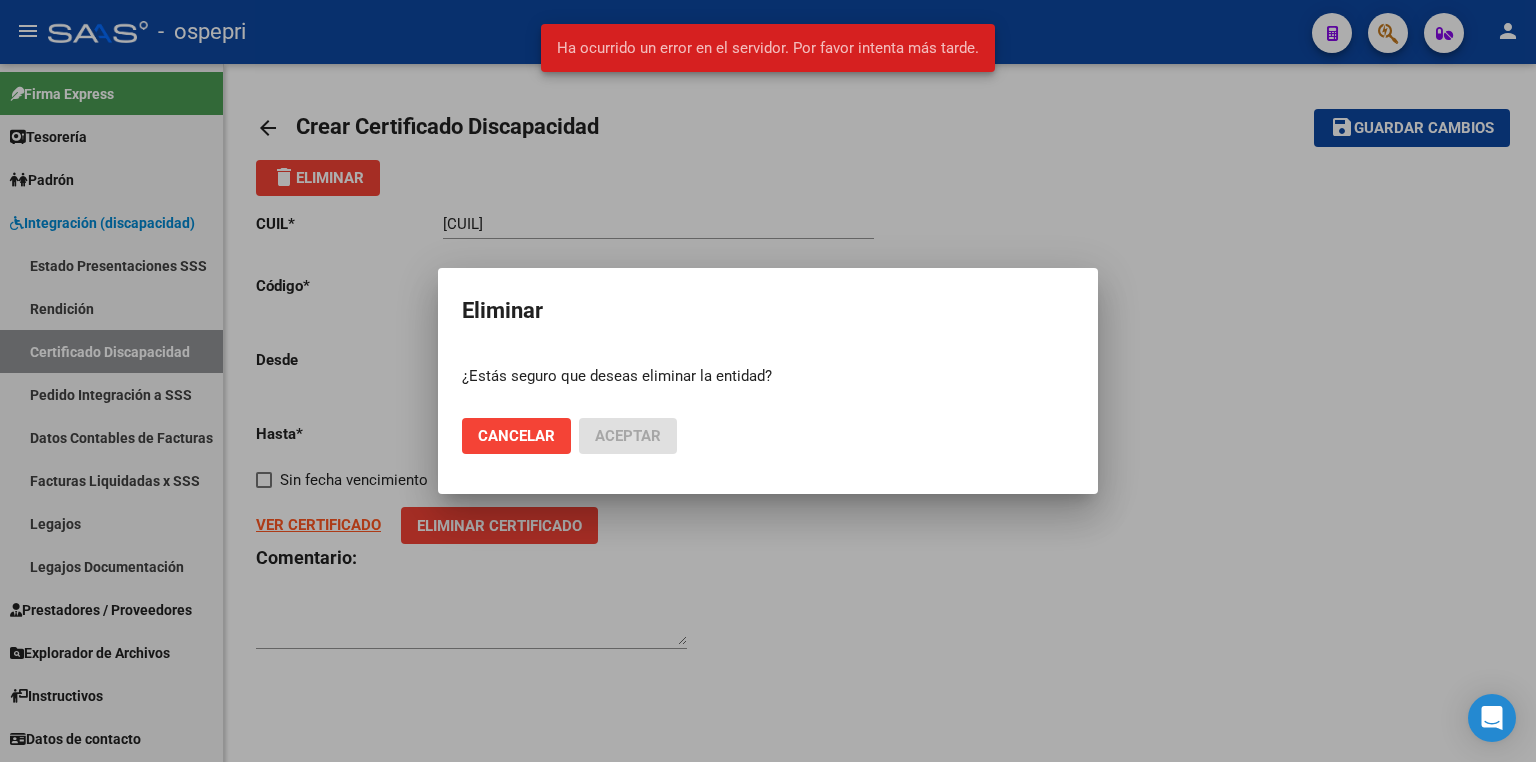 click at bounding box center (768, 381) 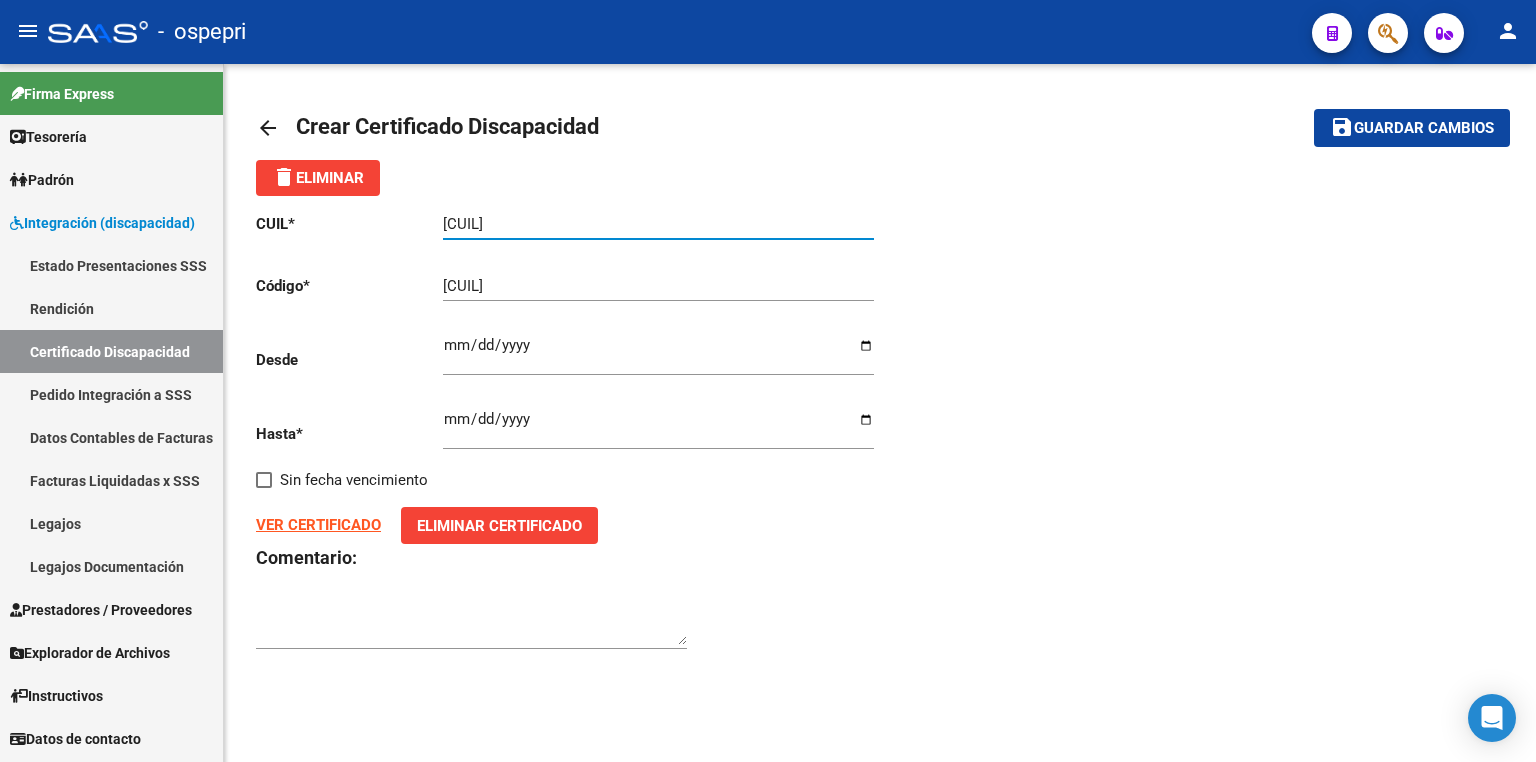 drag, startPoint x: 570, startPoint y: 228, endPoint x: 259, endPoint y: 214, distance: 311.31494 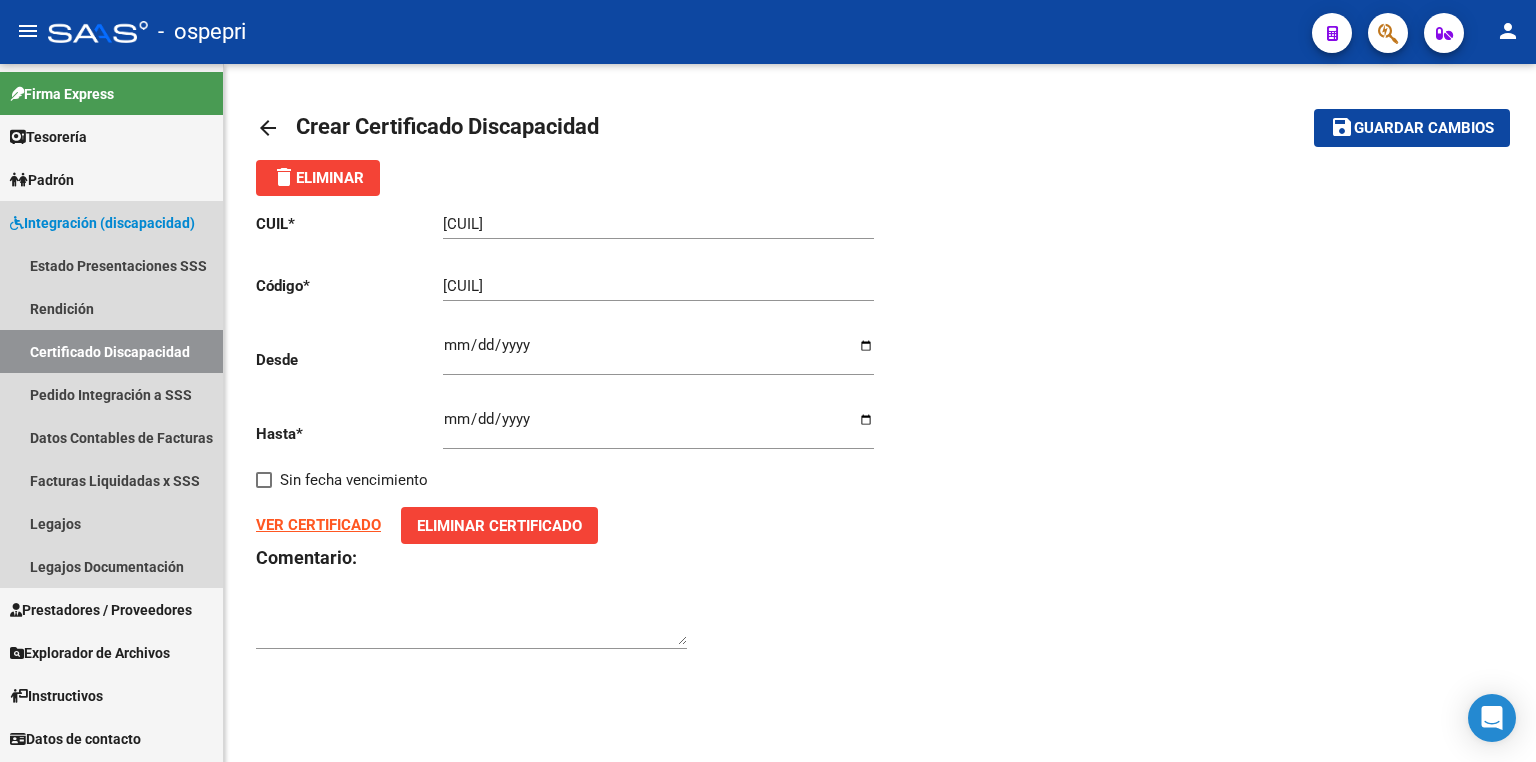 click on "Certificado Discapacidad" at bounding box center (111, 351) 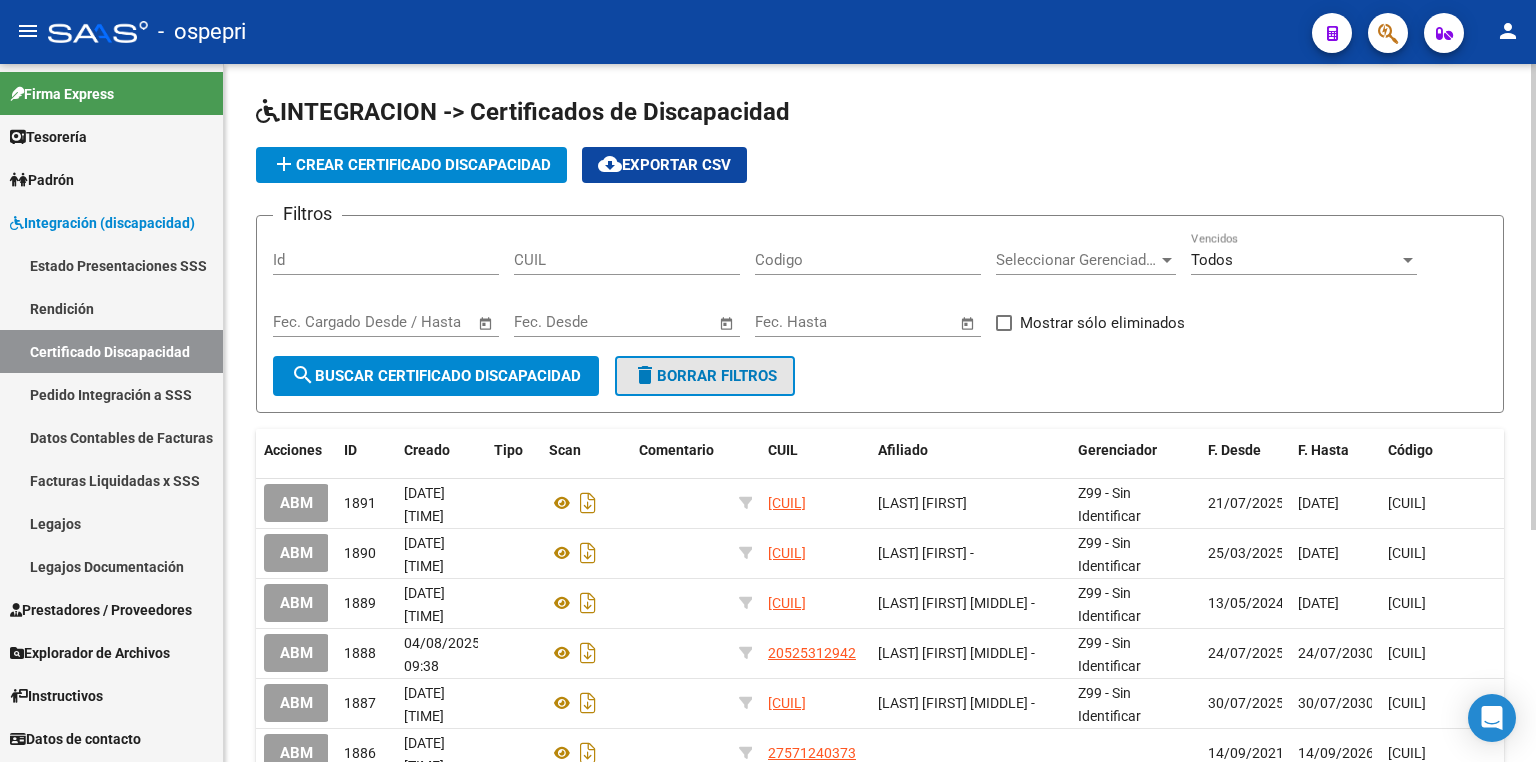 click on "delete  Borrar Filtros" 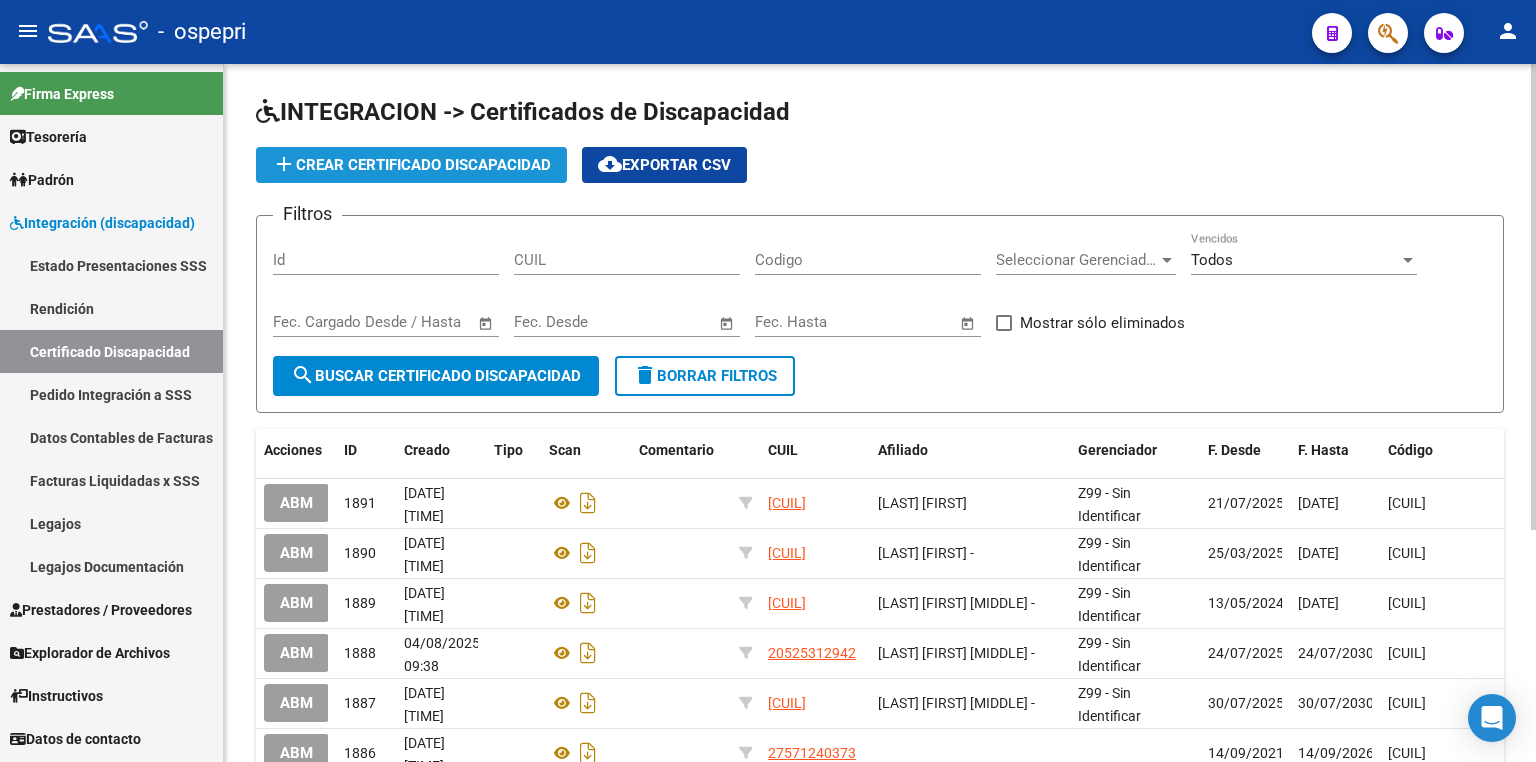 click on "add  Crear Certificado Discapacidad" 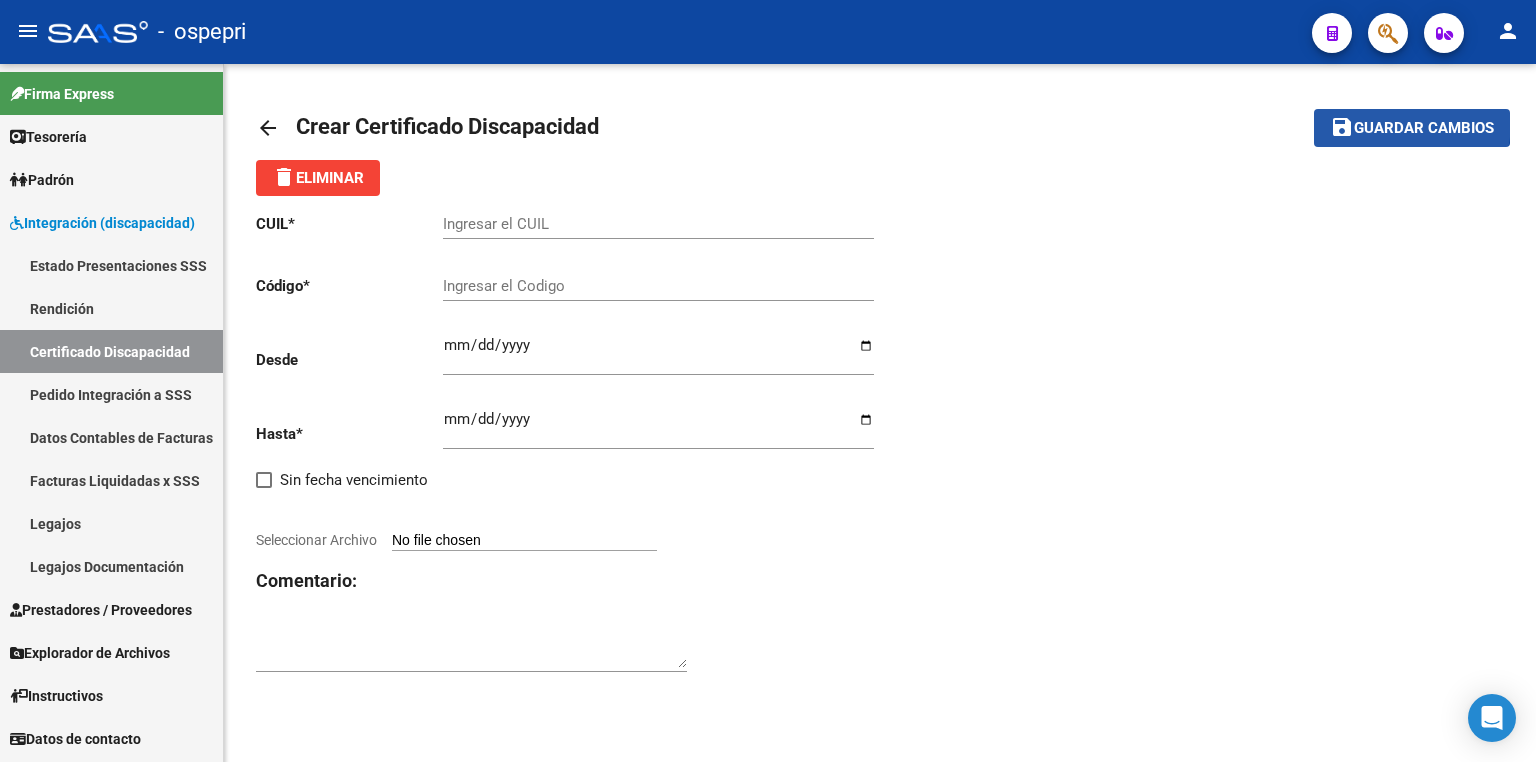 click on "Guardar cambios" 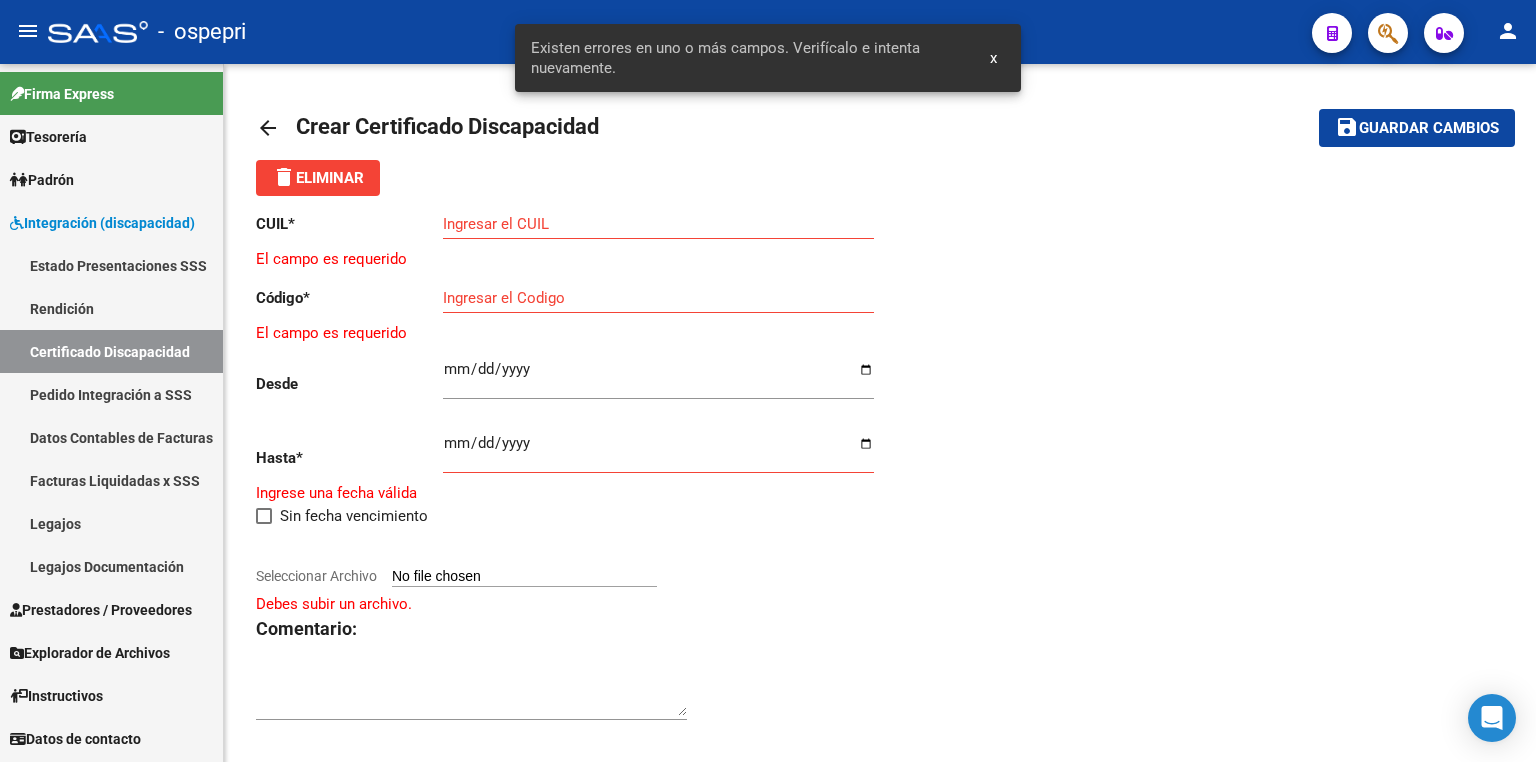 click on "Certificado Discapacidad" at bounding box center [111, 351] 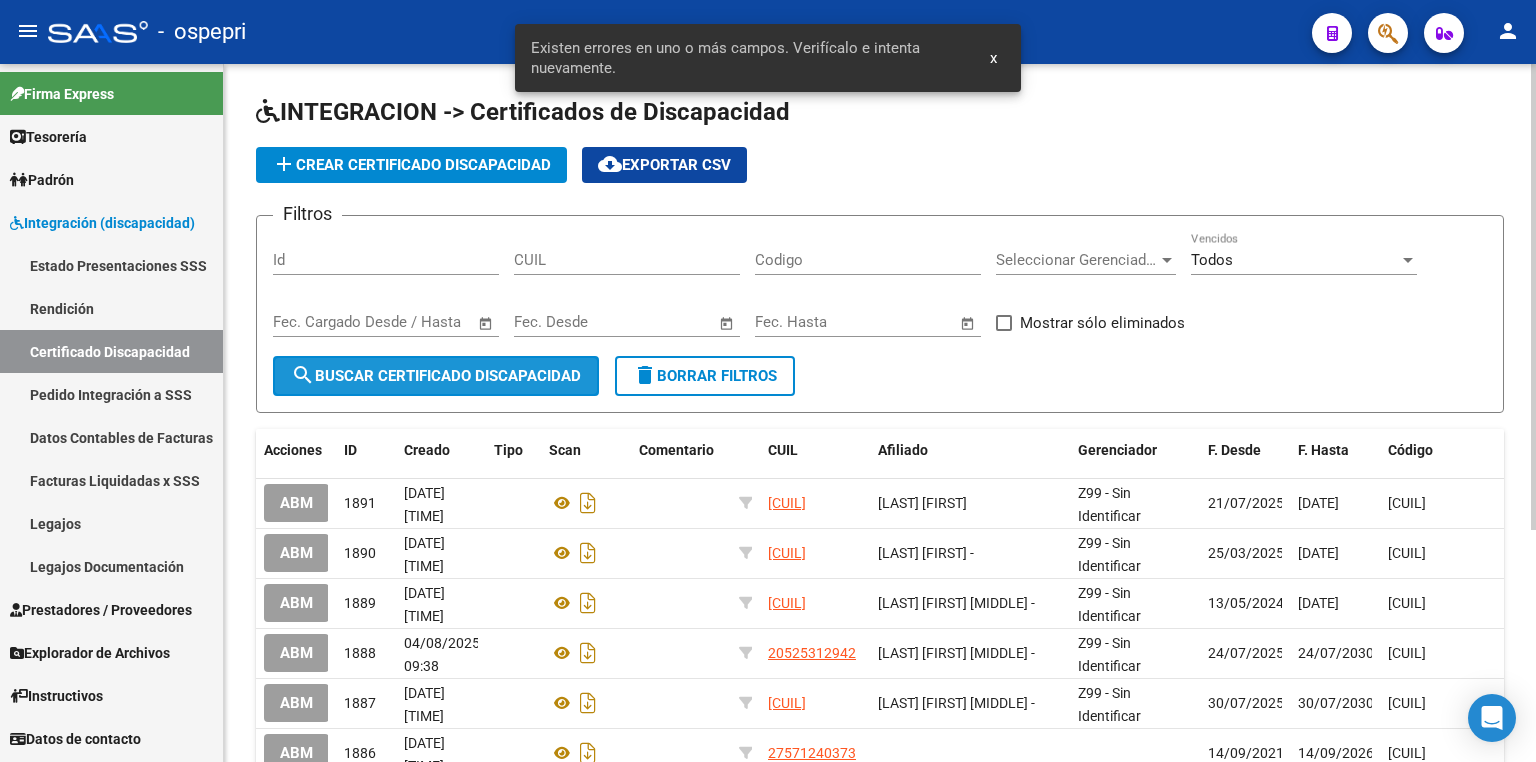 click on "search  Buscar Certificado Discapacidad" 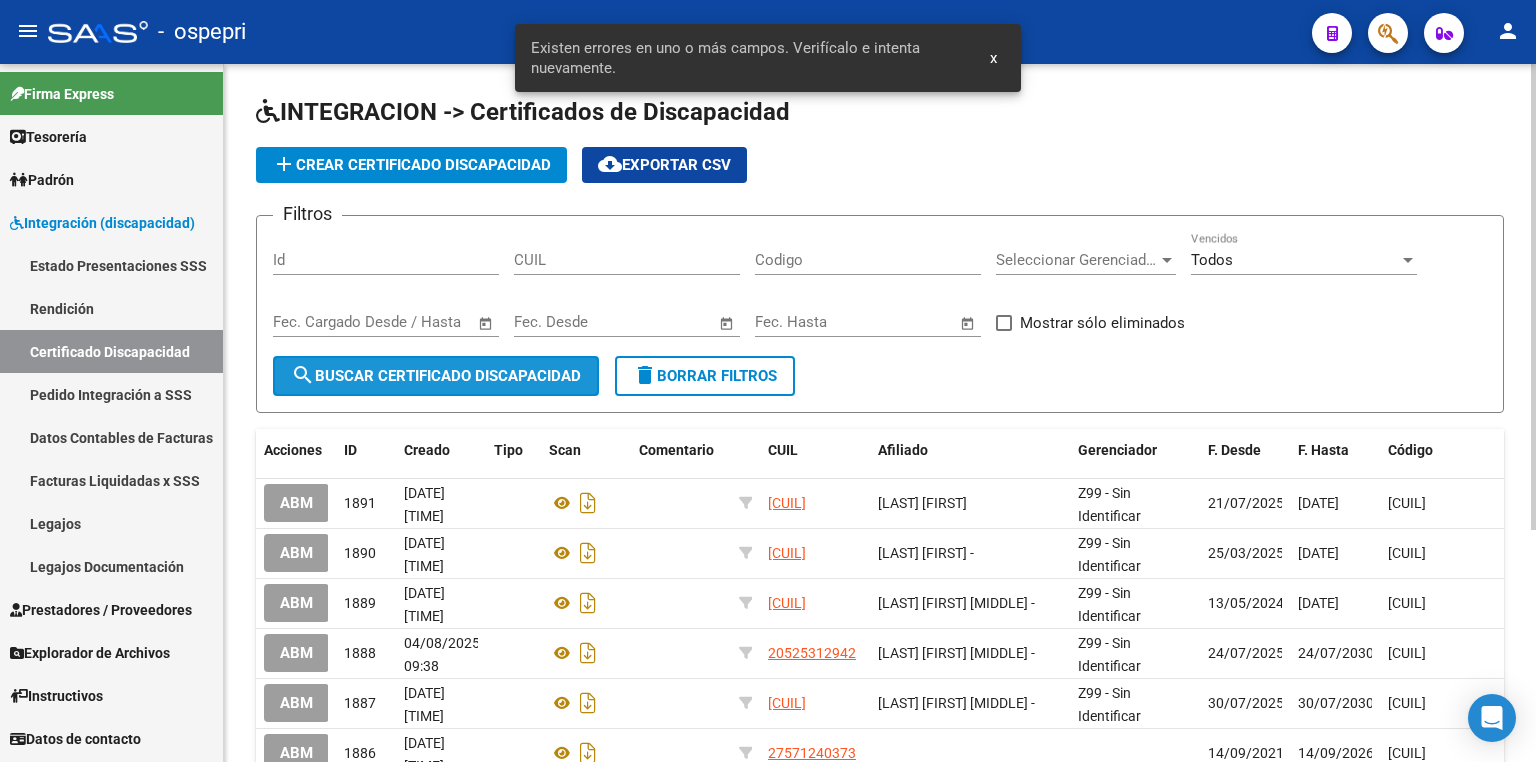 click on "search  Buscar Certificado Discapacidad" 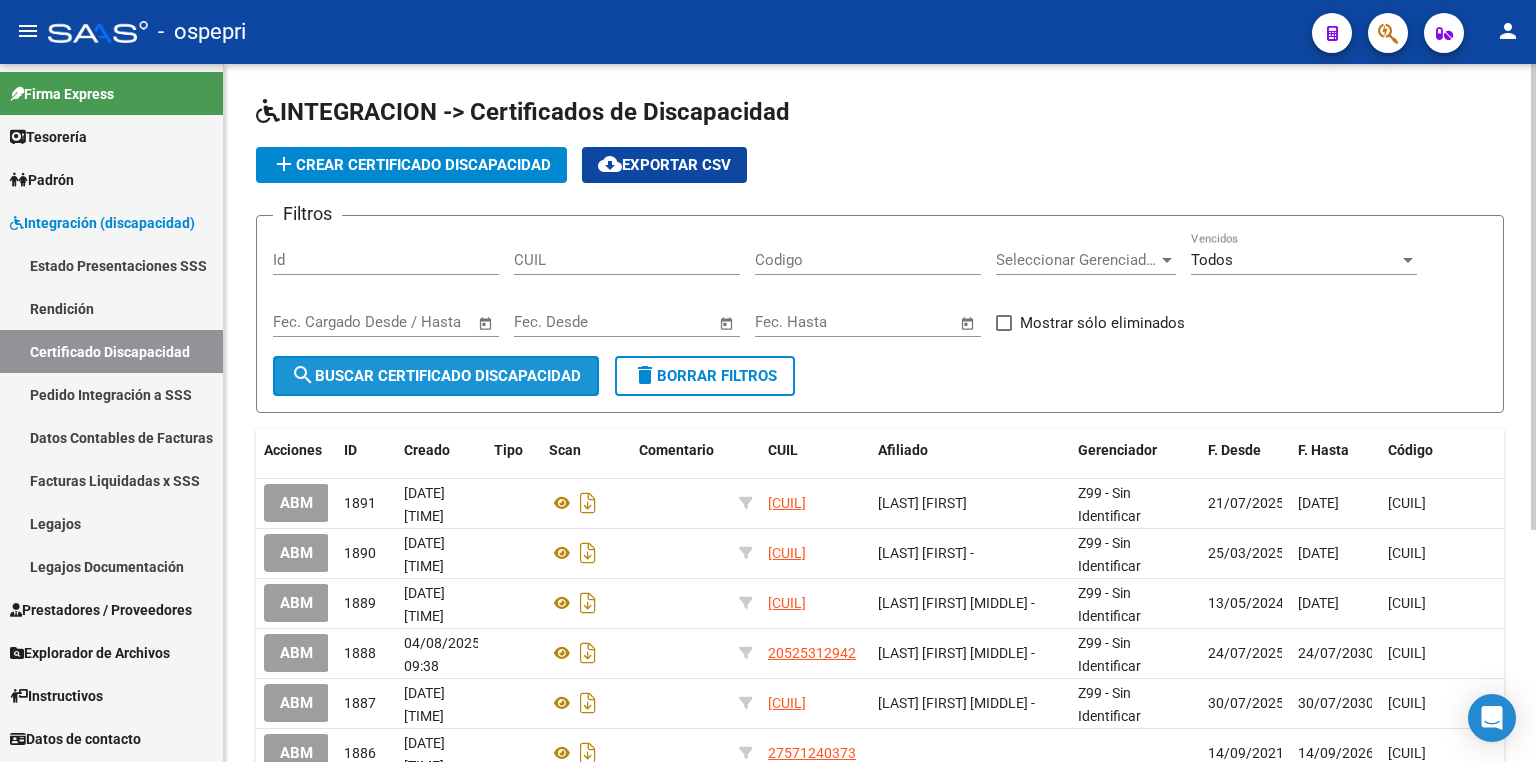 click on "search  Buscar Certificado Discapacidad" 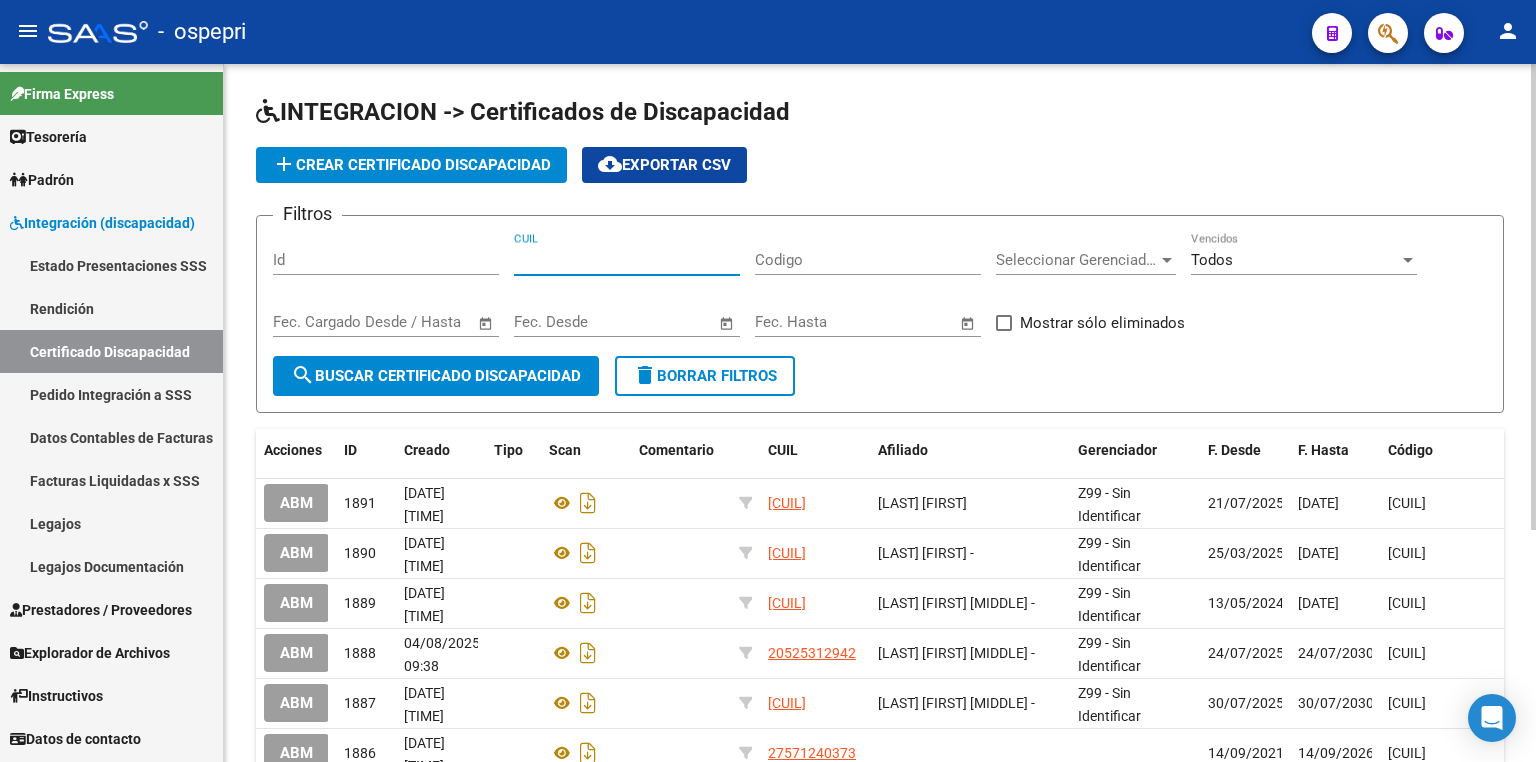 click on "CUIL" at bounding box center (627, 260) 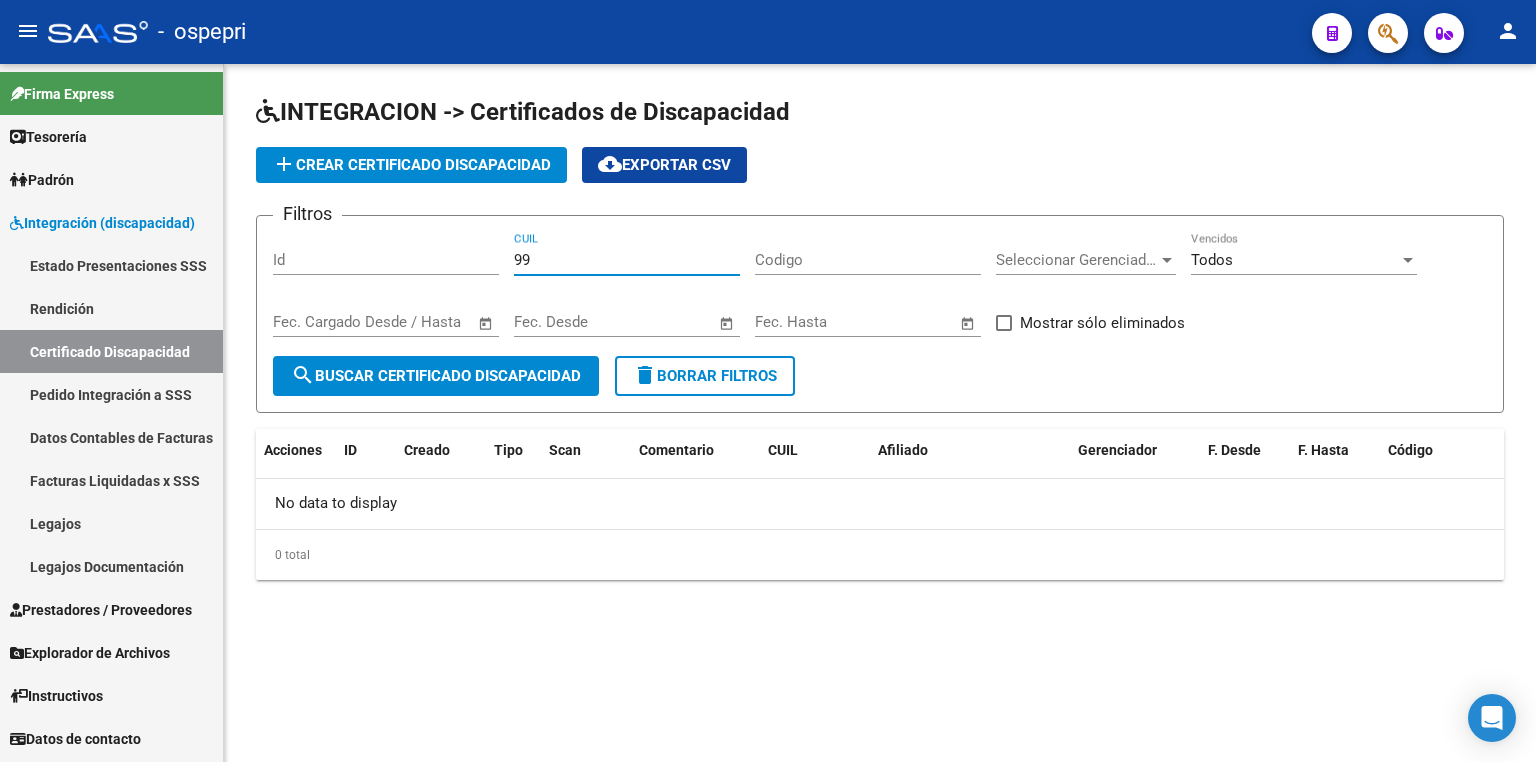 type on "9" 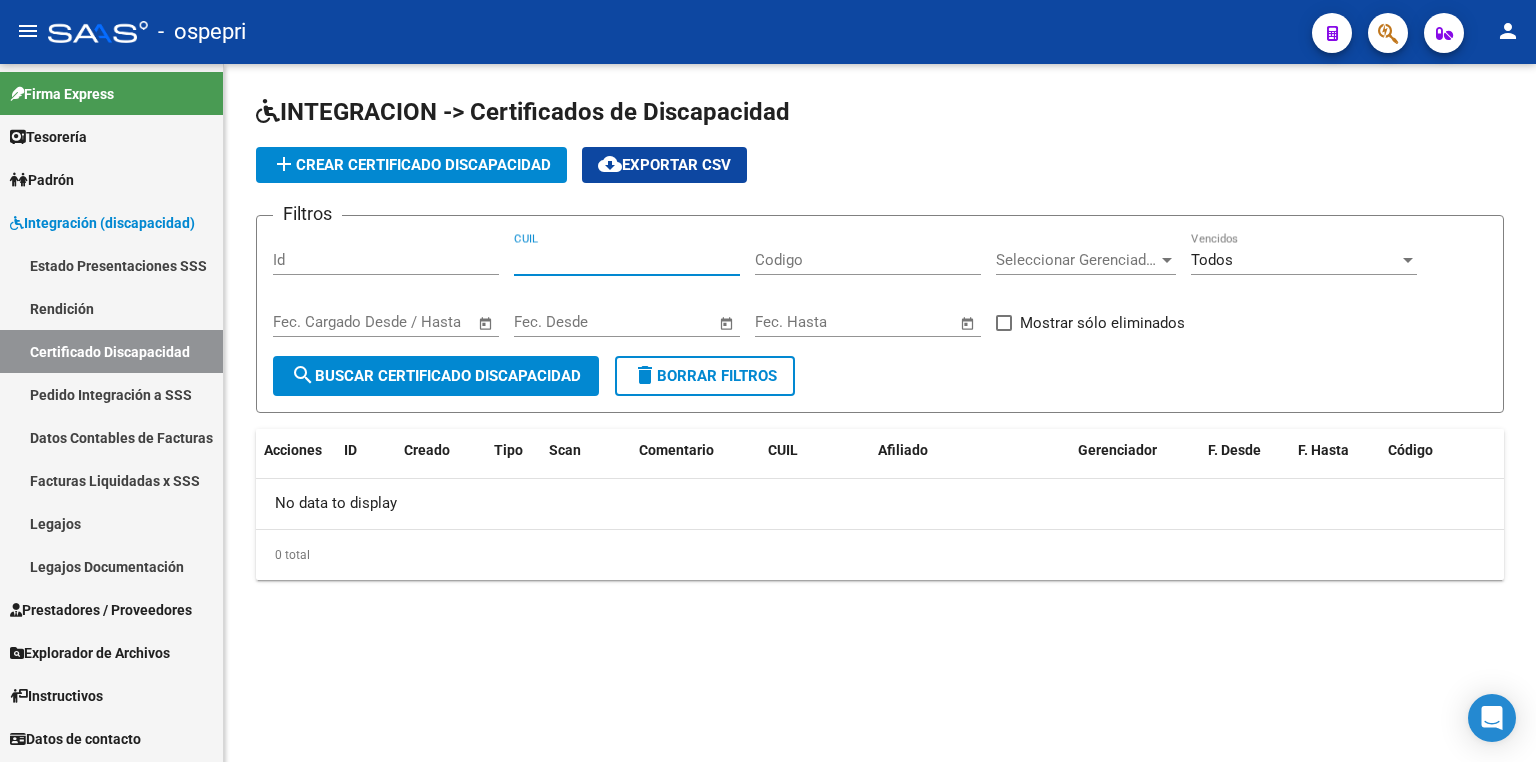 paste on "[CUIL]" 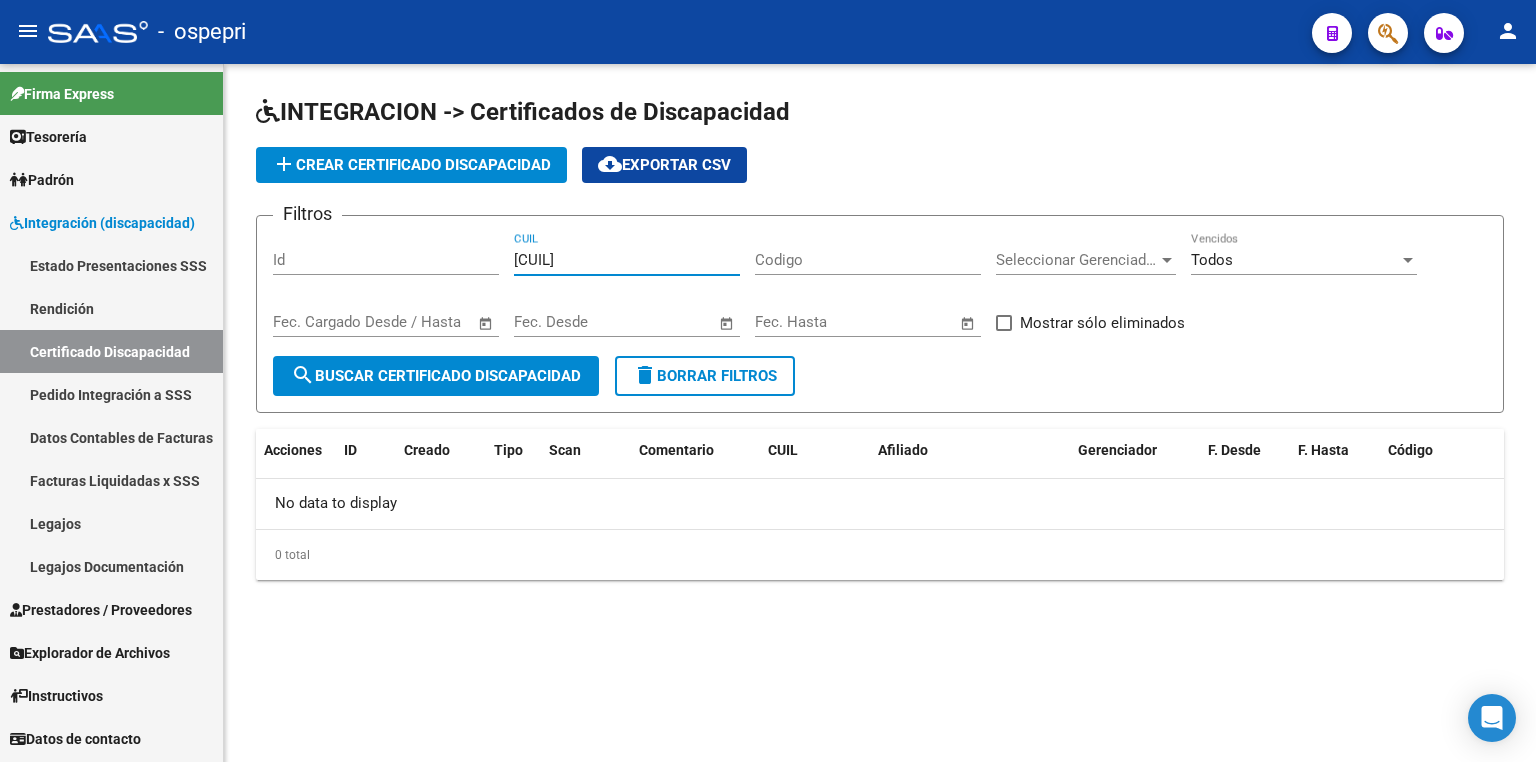 type on "[CUIL]" 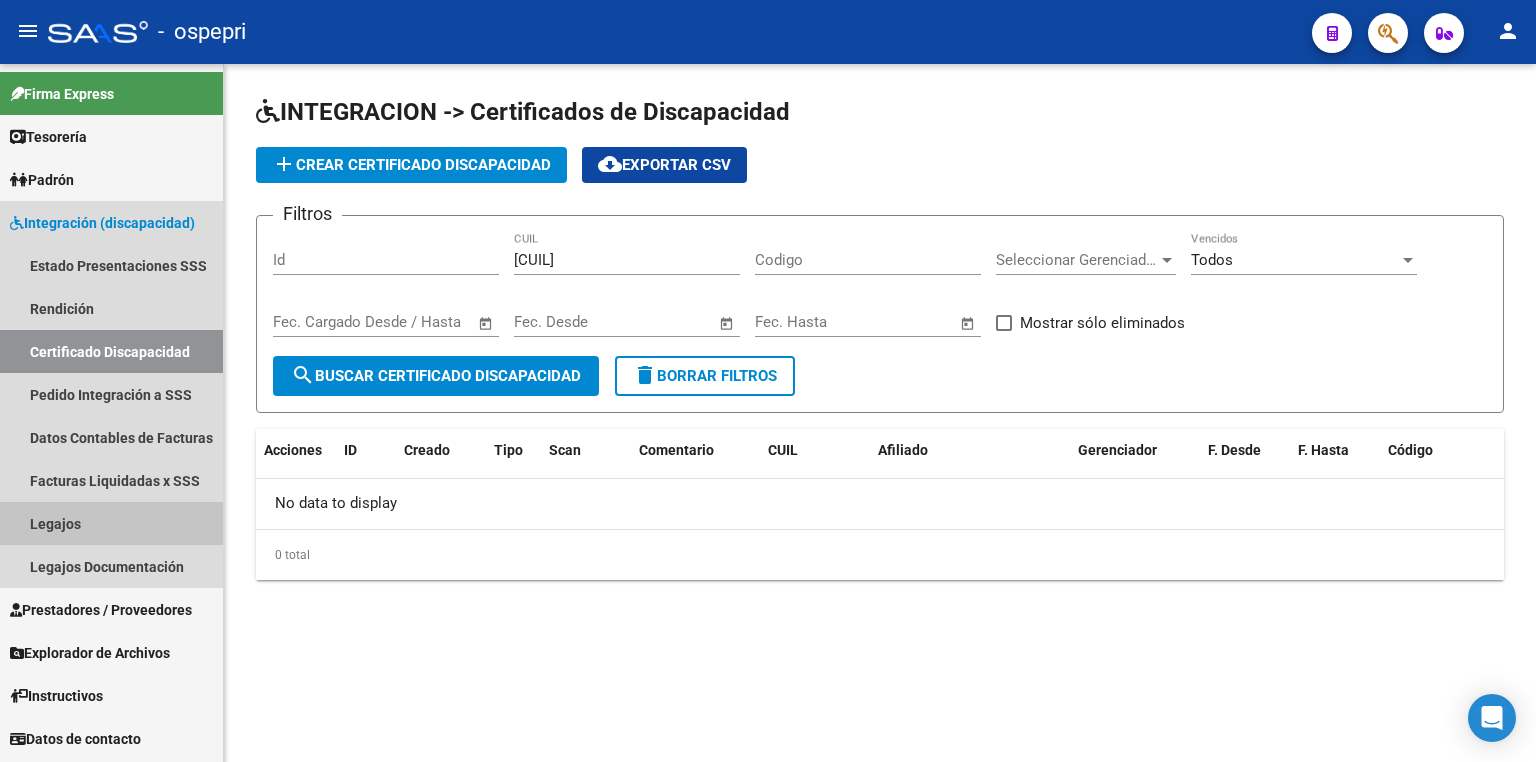 click on "Legajos" at bounding box center [111, 523] 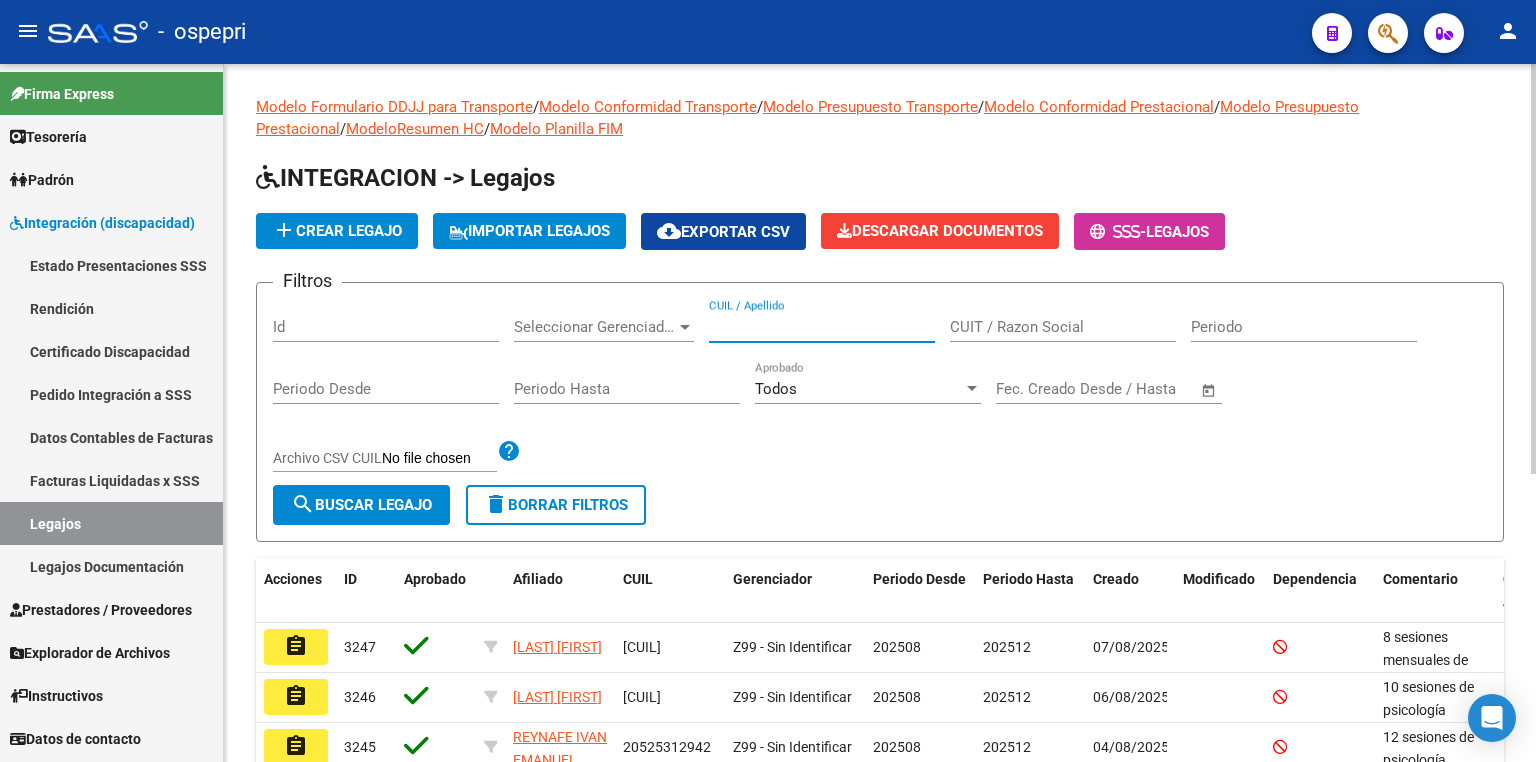 click on "CUIL / Apellido" at bounding box center [822, 327] 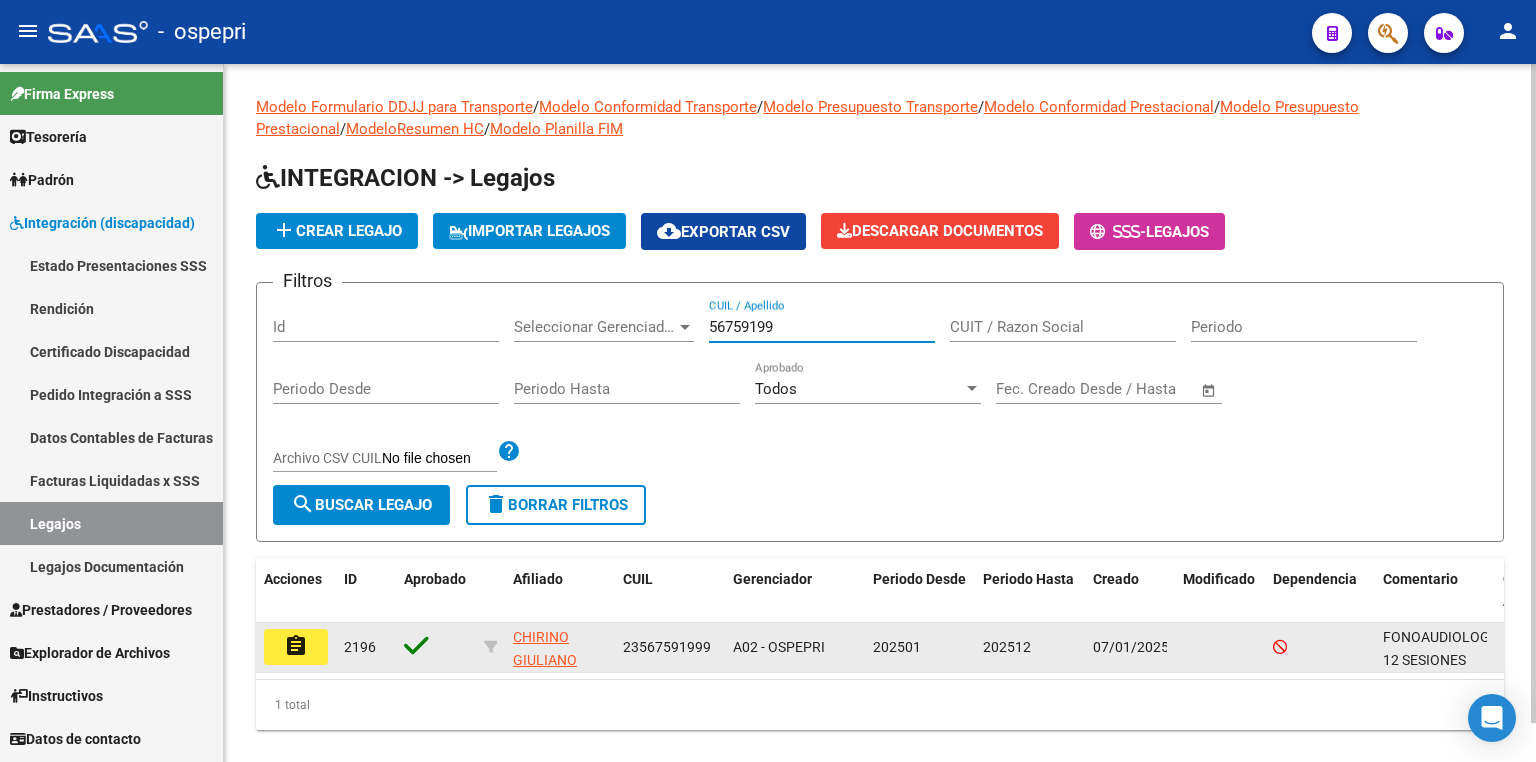 type on "56759199" 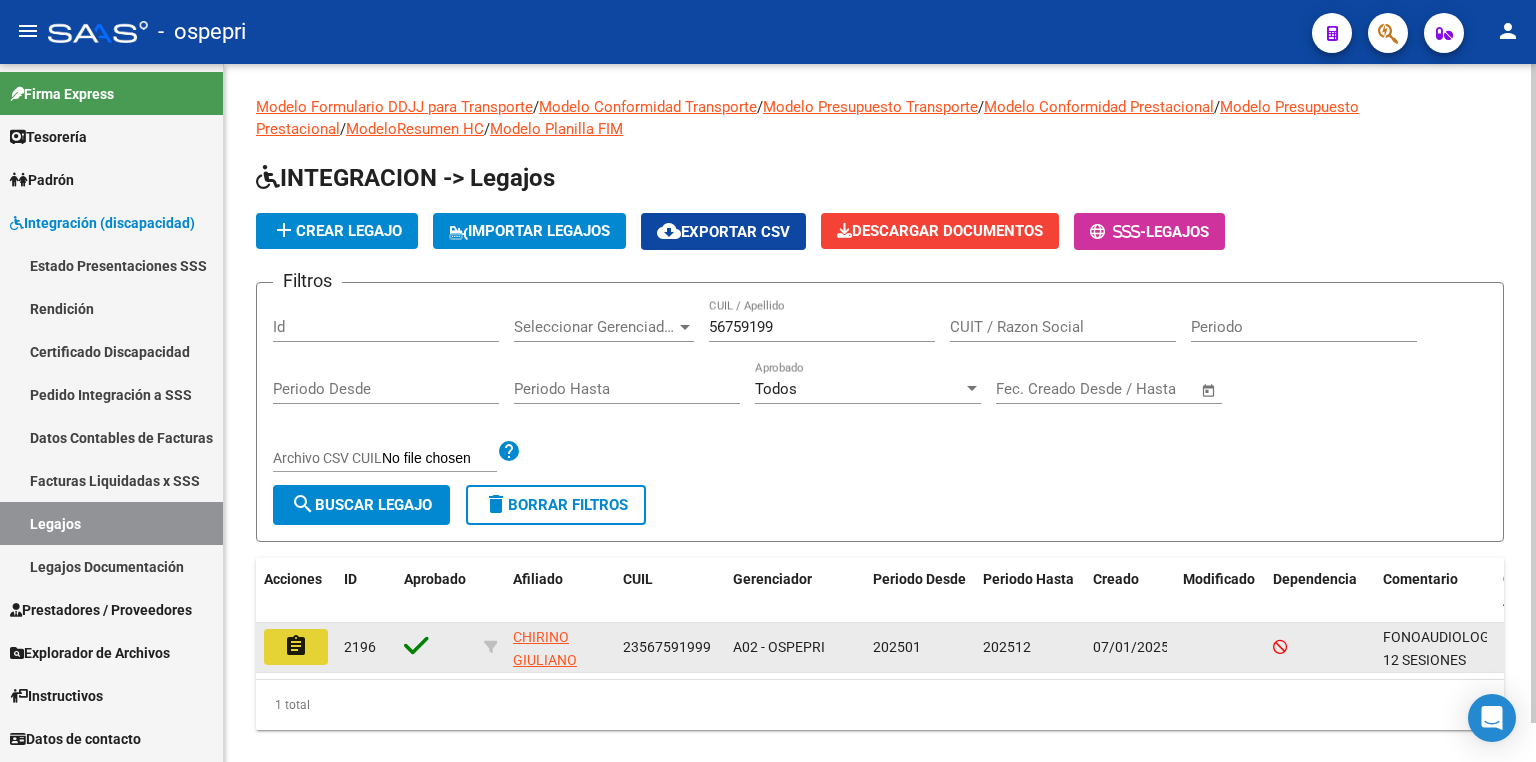 click on "assignment" 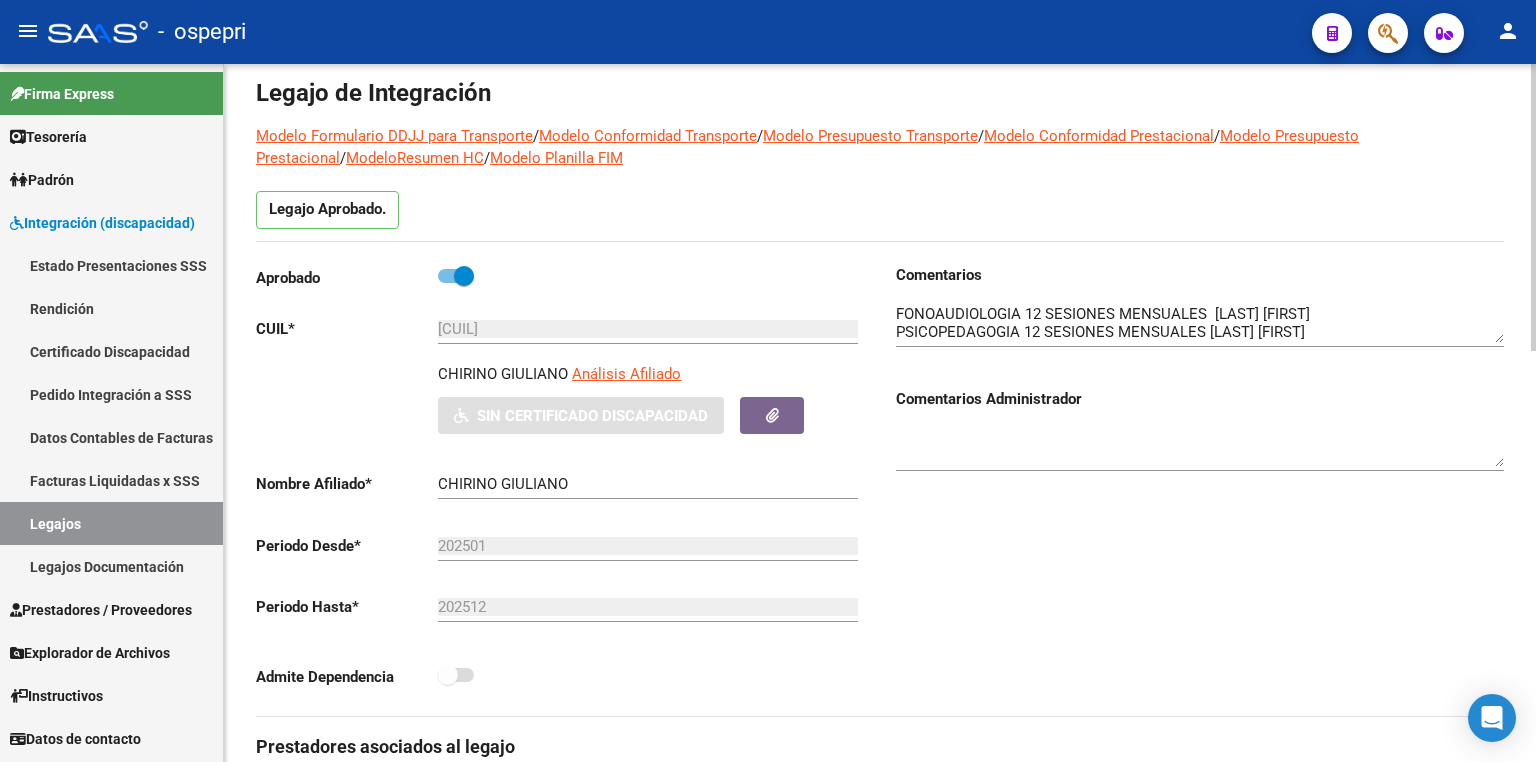 scroll, scrollTop: 0, scrollLeft: 0, axis: both 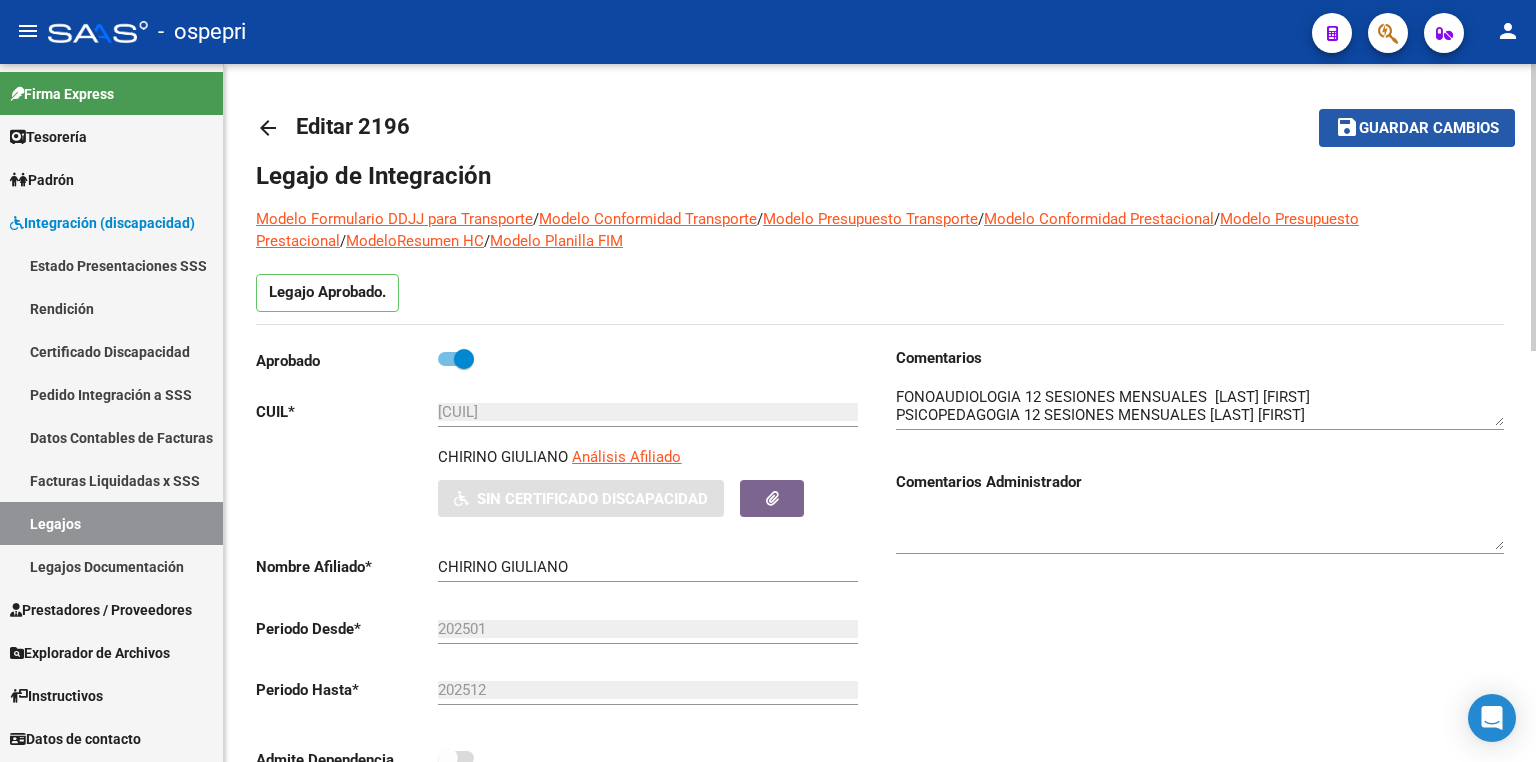click on "Guardar cambios" 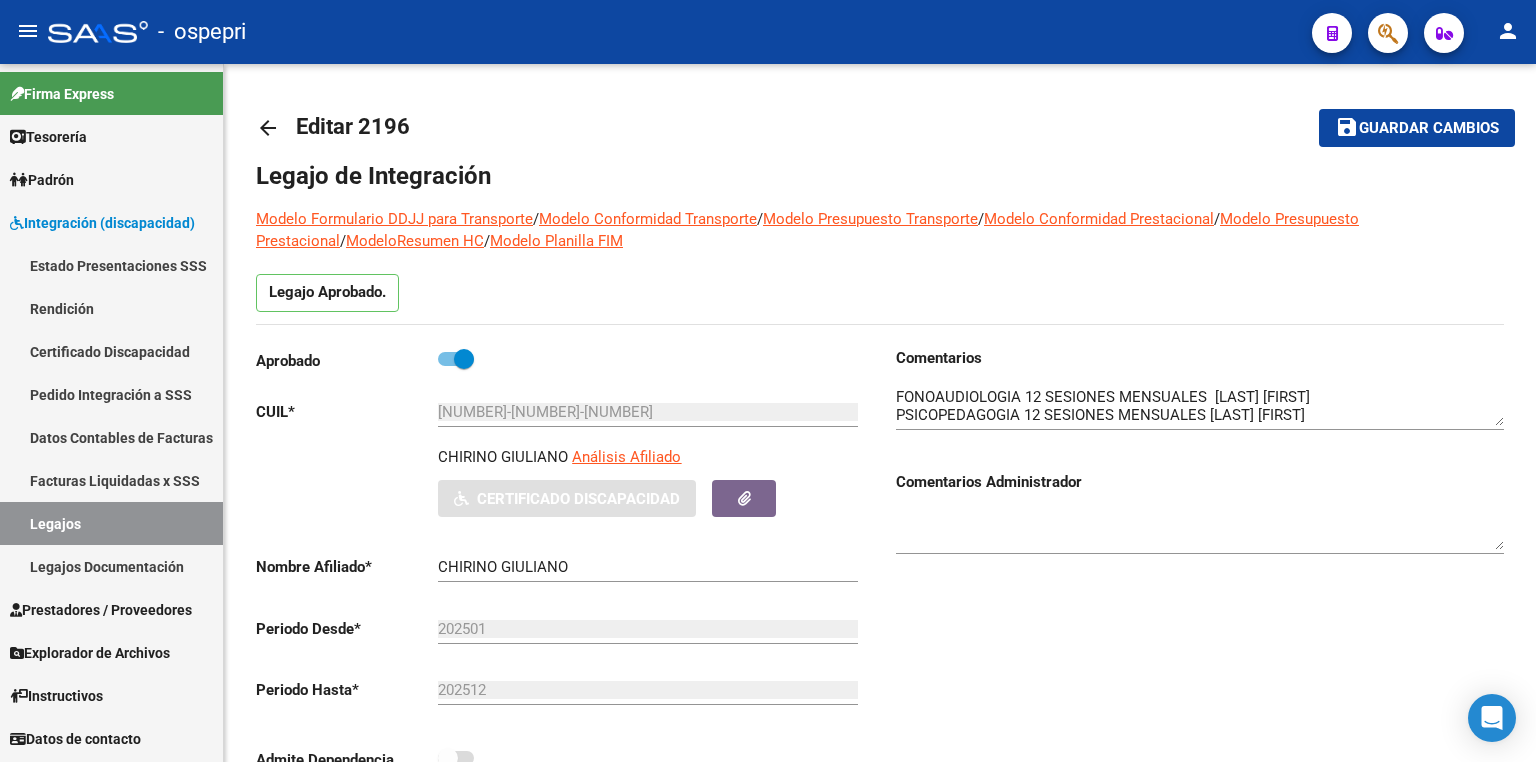 scroll, scrollTop: 0, scrollLeft: 0, axis: both 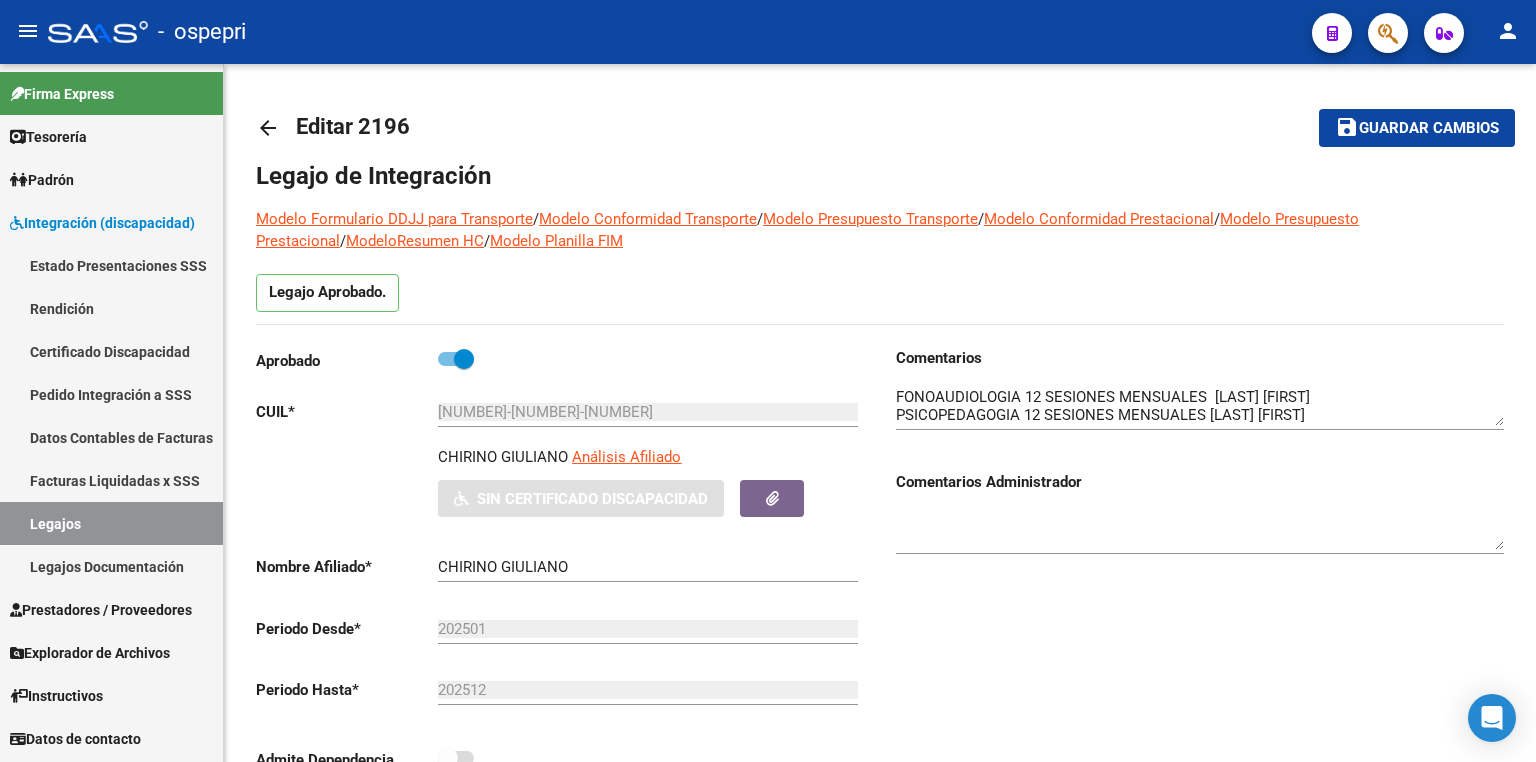 click on "Certificado Discapacidad" at bounding box center (111, 351) 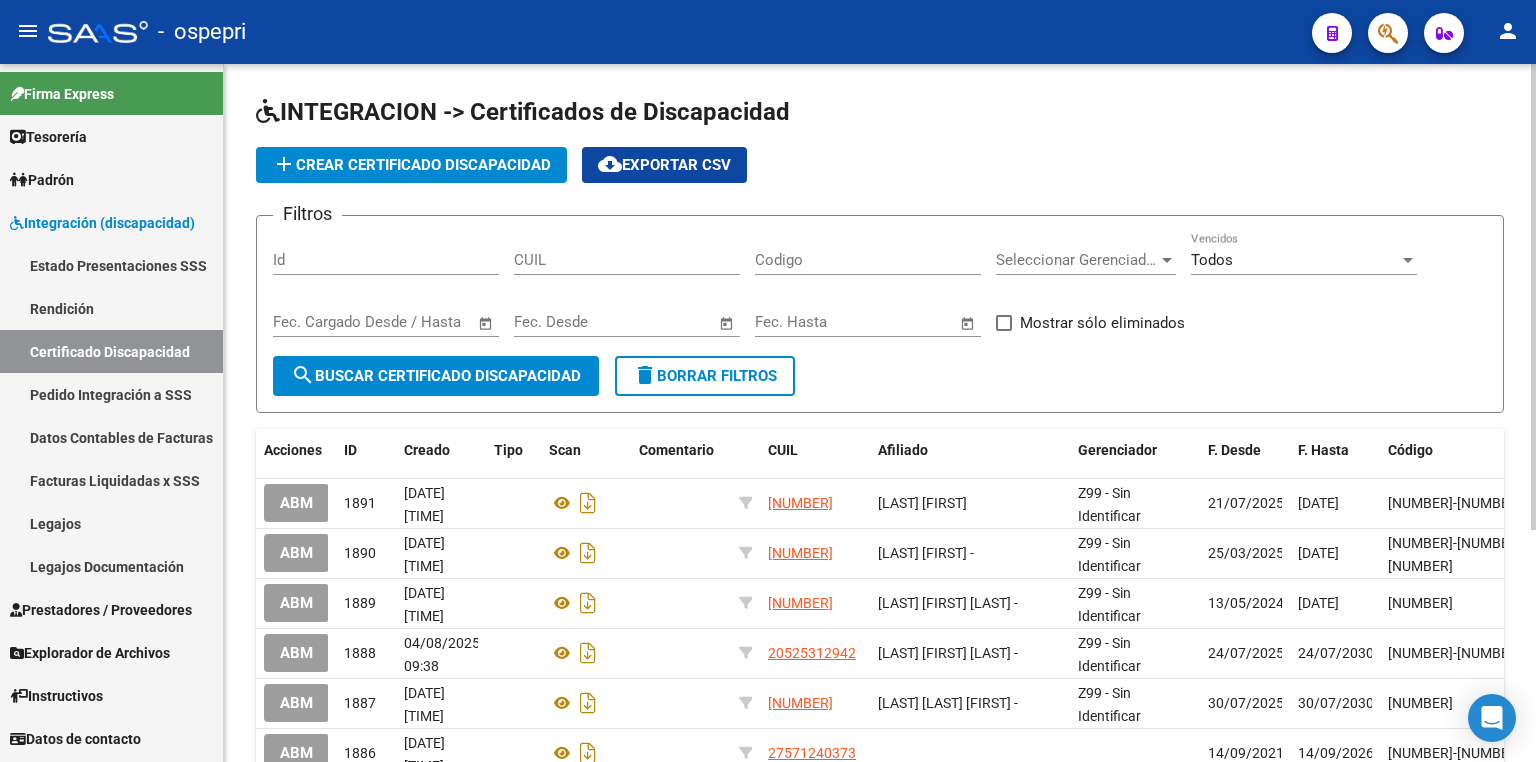 click on "INTEGRACION -> Certificados de Discapacidad add  Crear Certificado Discapacidad
cloud_download  Exportar CSV  Filtros Id CUIL Codigo Seleccionar Gerenciador Seleccionar Gerenciador Todos Vencidos Start date – End date Fec. Cargado Desde / Hasta Start date – End date Fec. Desde Start date – End date Fec. Hasta   Mostrar sólo eliminados  search  Buscar Certificado Discapacidad  delete  Borrar Filtros" 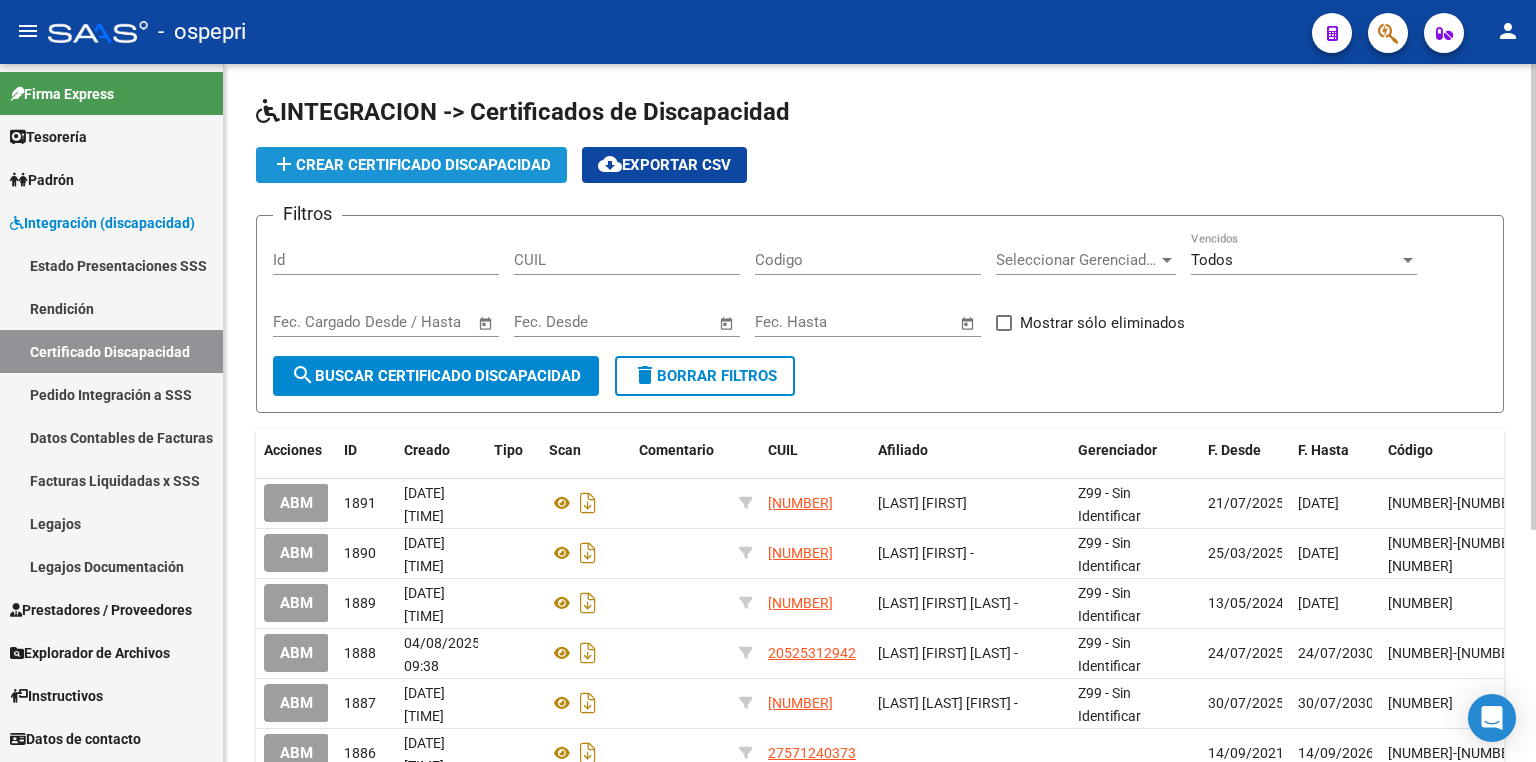 click on "add  Crear Certificado Discapacidad" 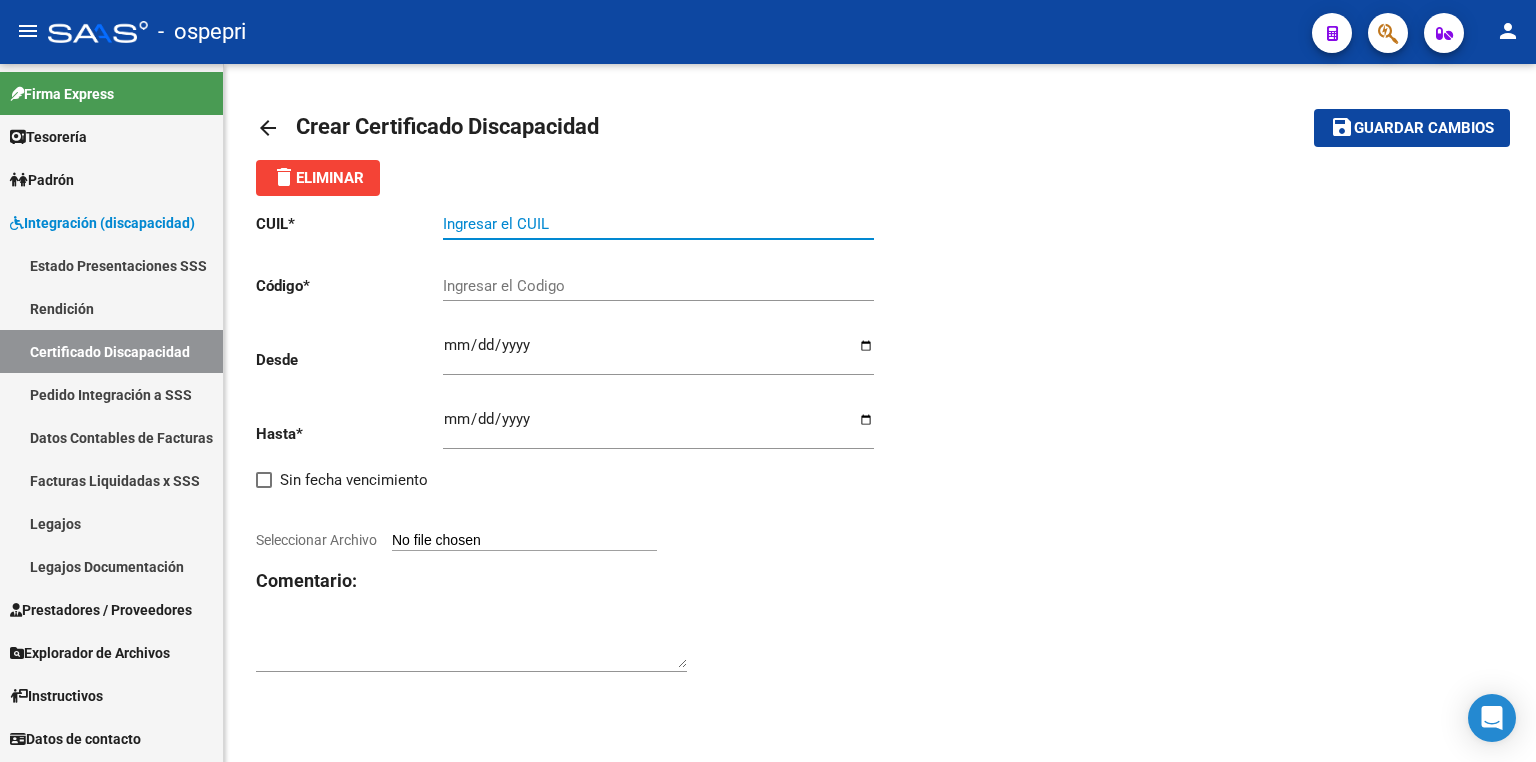 click on "Ingresar el CUIL" at bounding box center [658, 224] 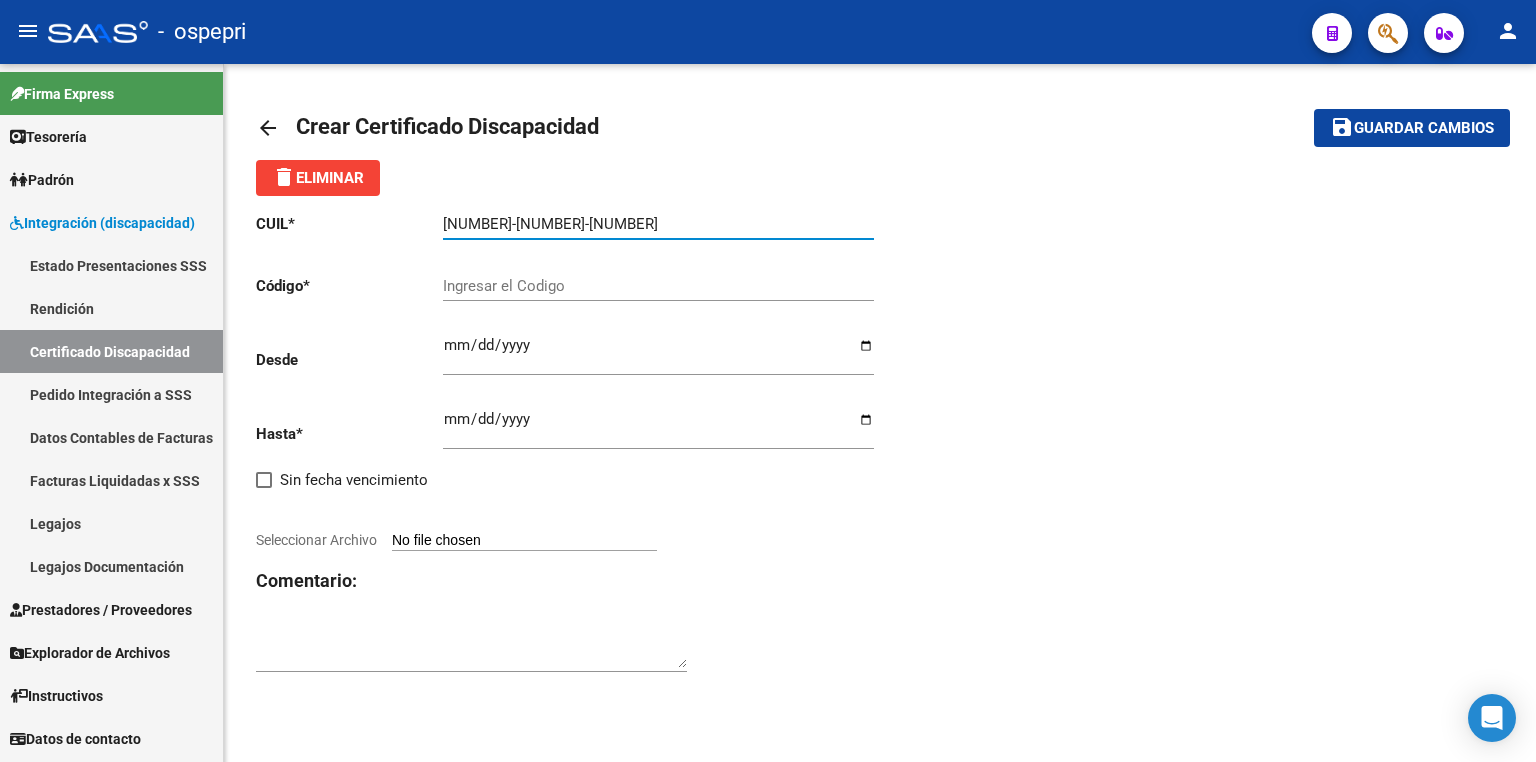 type on "[CUIL]" 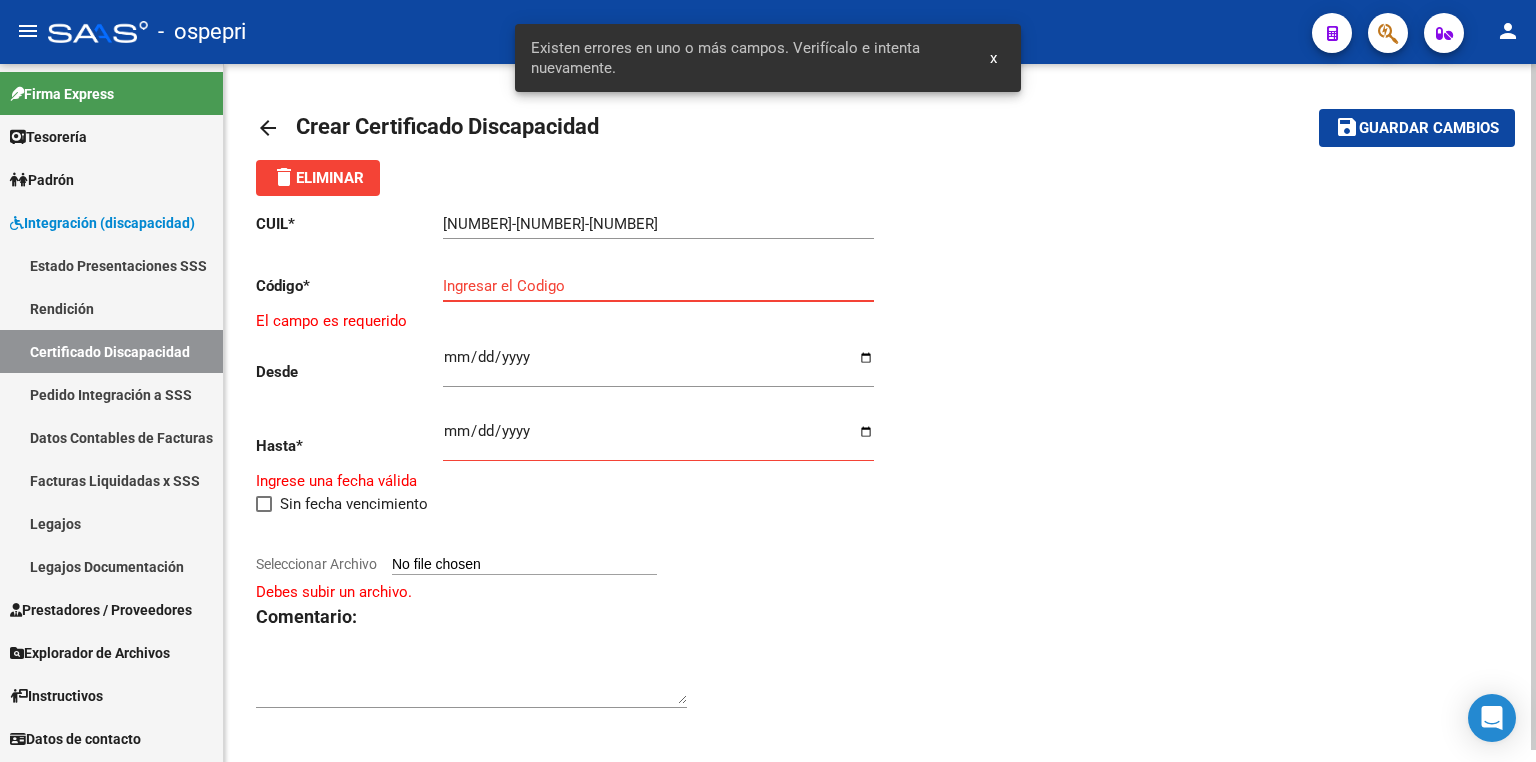 click on "Ingresar el Codigo" at bounding box center (658, 286) 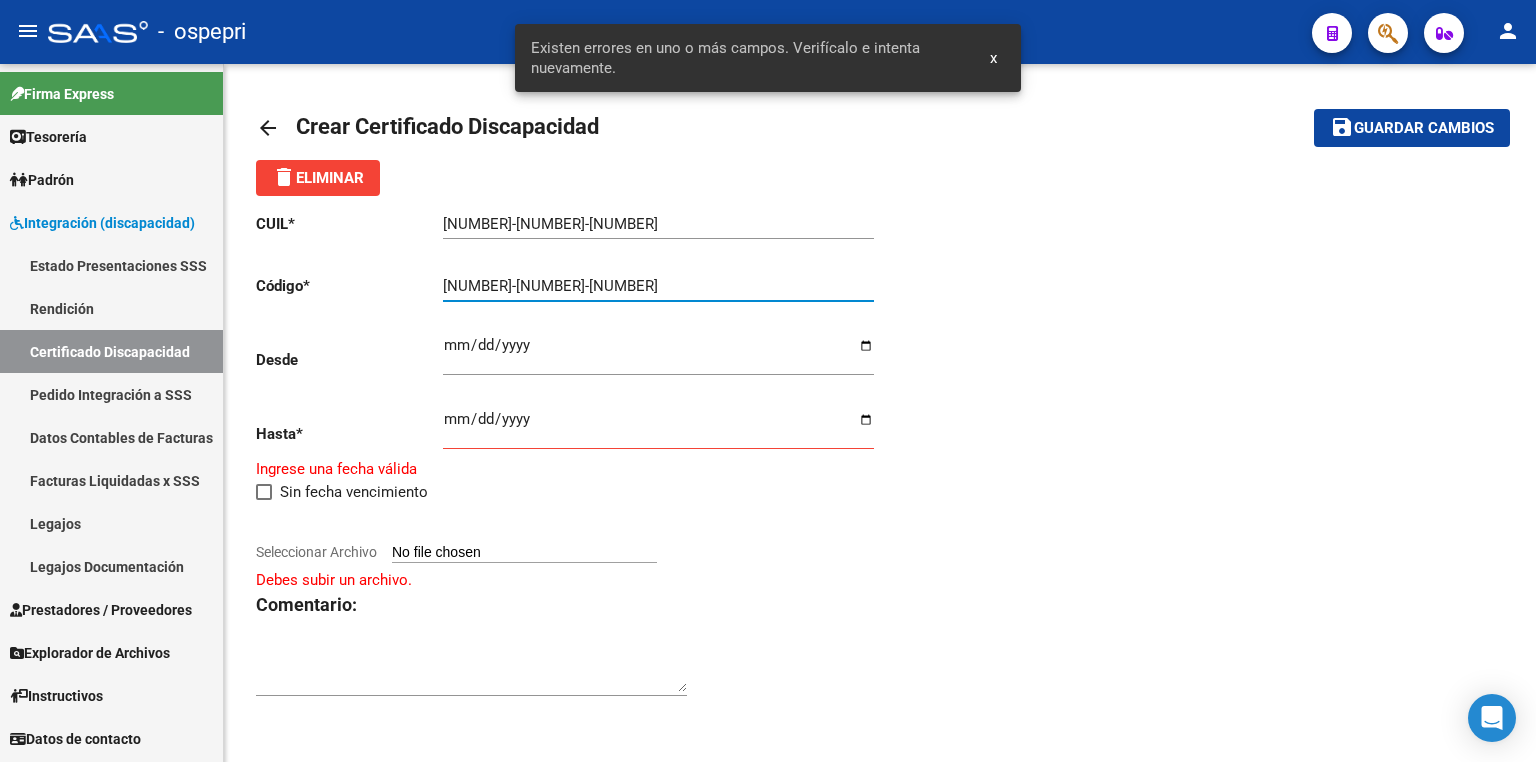 type on "[CUIL]" 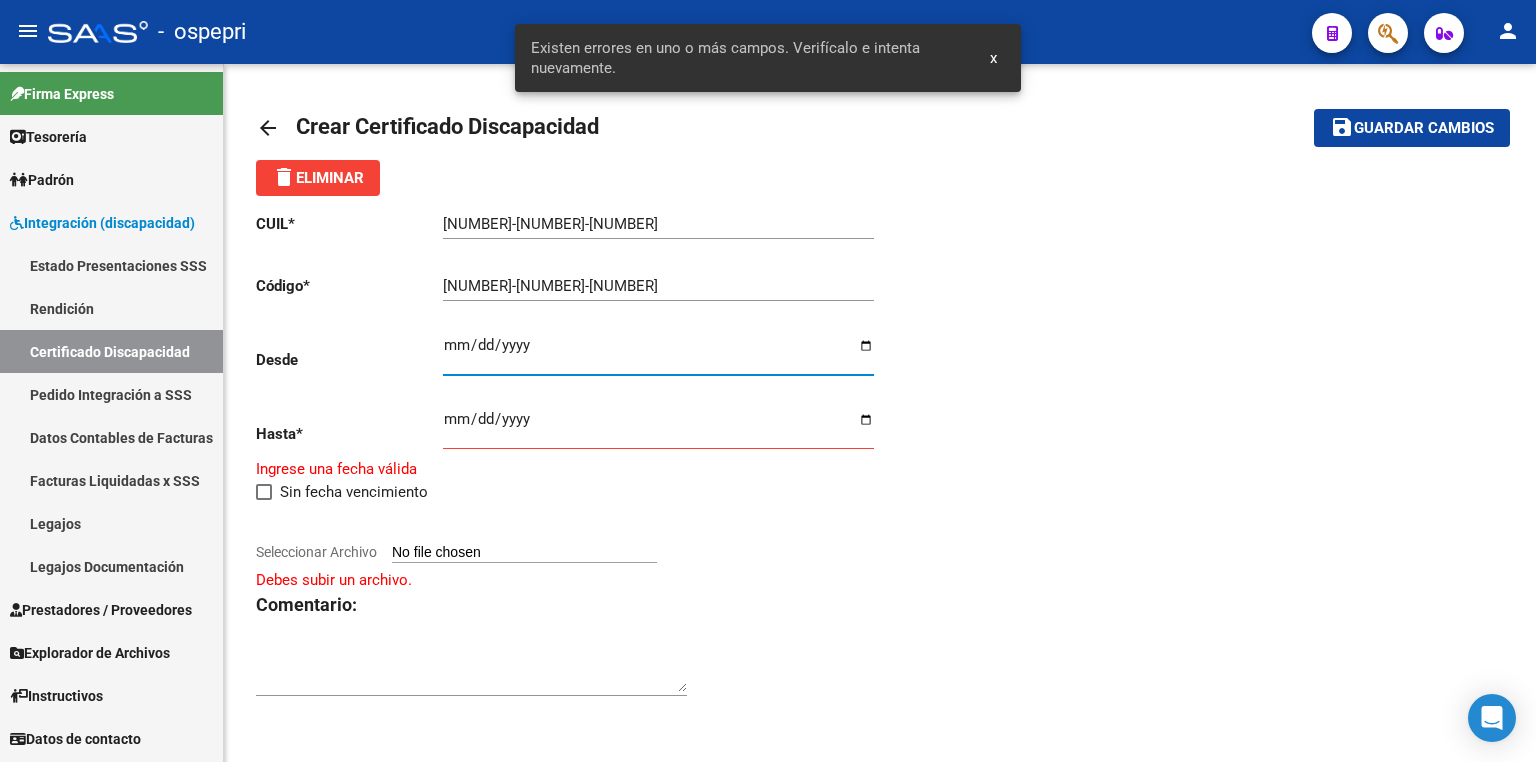 click on "Ingresar fec. Desde" at bounding box center (658, 353) 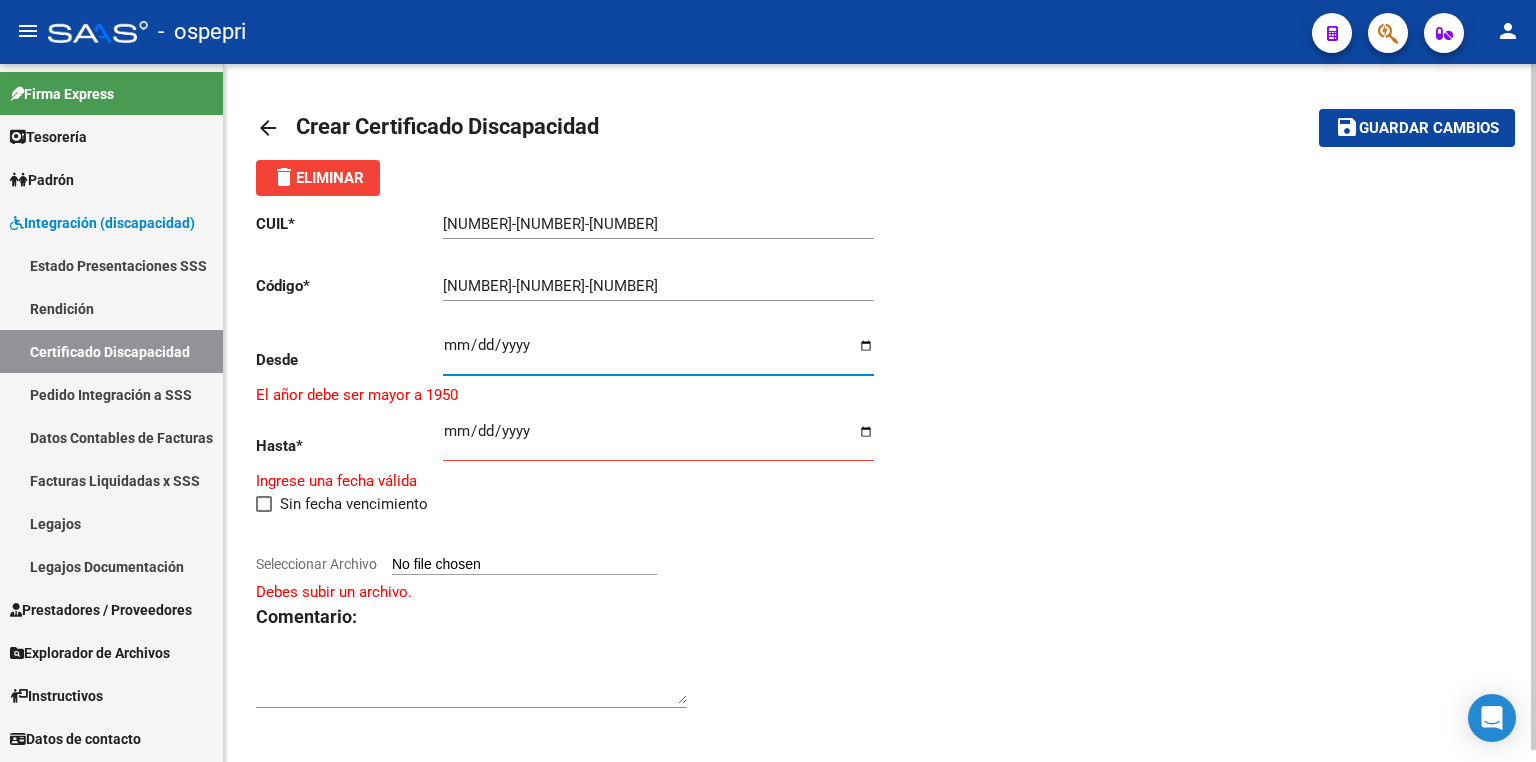 type on "2025-08-21" 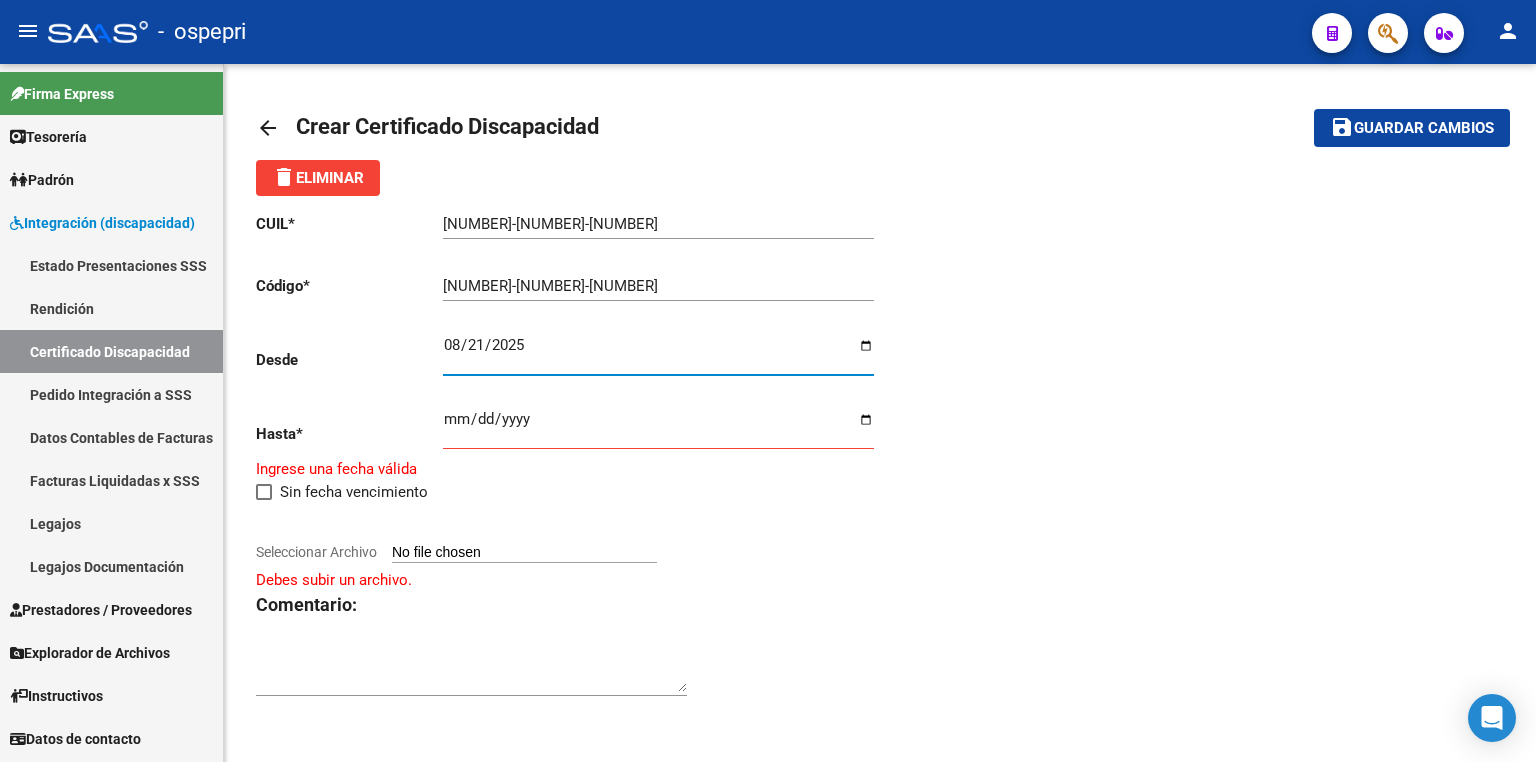 click on "Ingresar fec. Hasta" at bounding box center (658, 427) 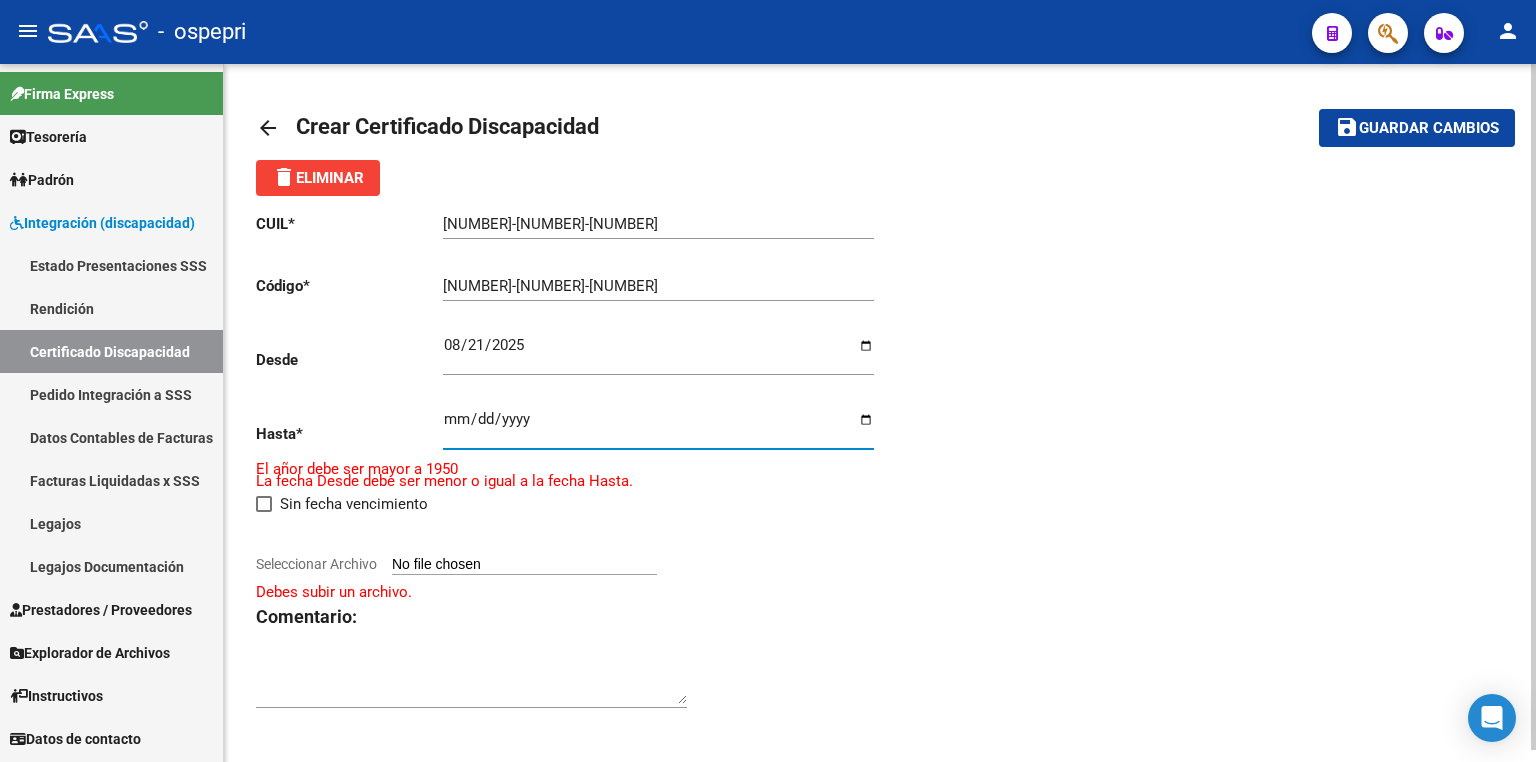 type on "2028-08-21" 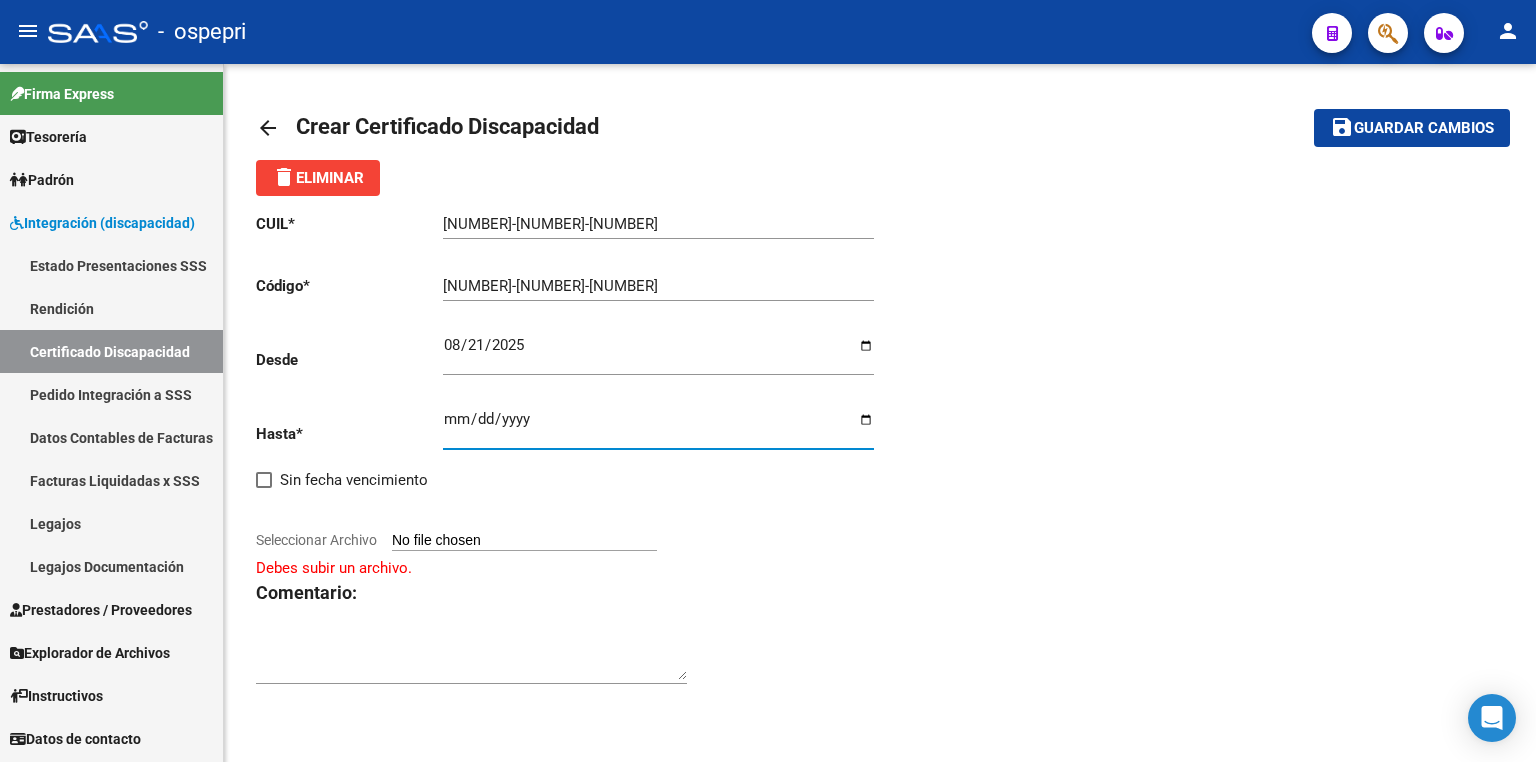 click on "Seleccionar Archivo" at bounding box center (524, 541) 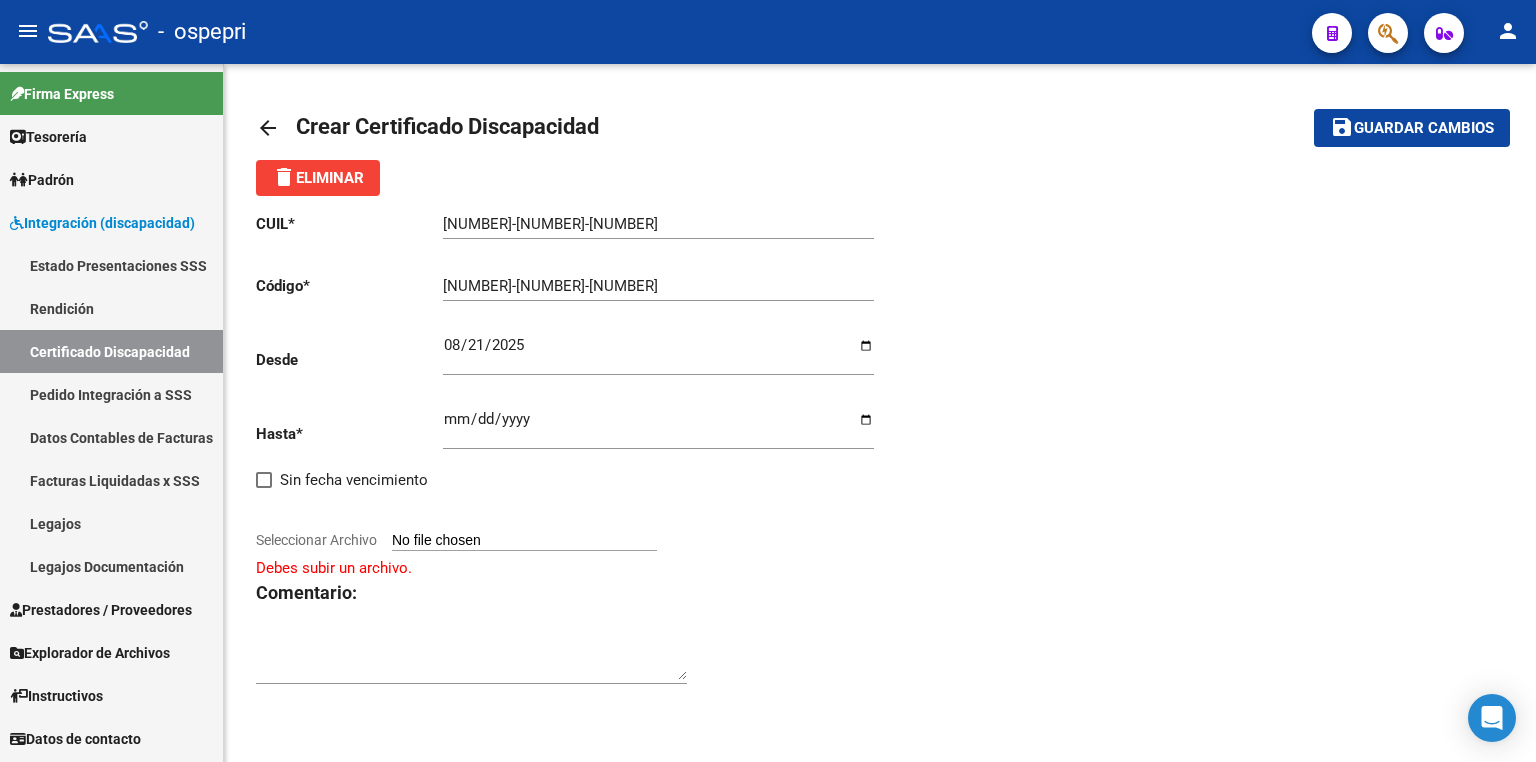 type on "C:\fakepath\certificado_cud_[NUMBER].pdf" 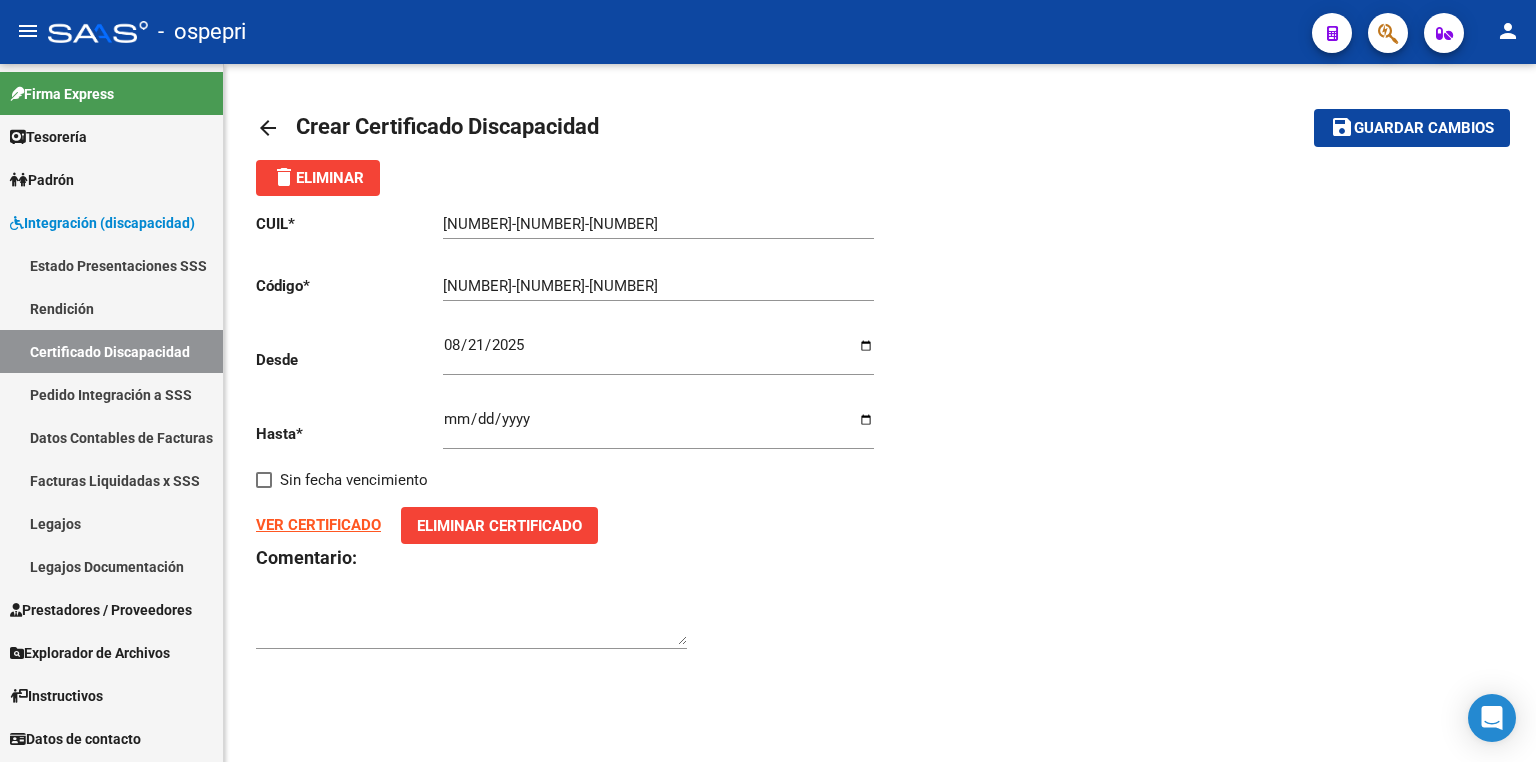 click on "Guardar cambios" 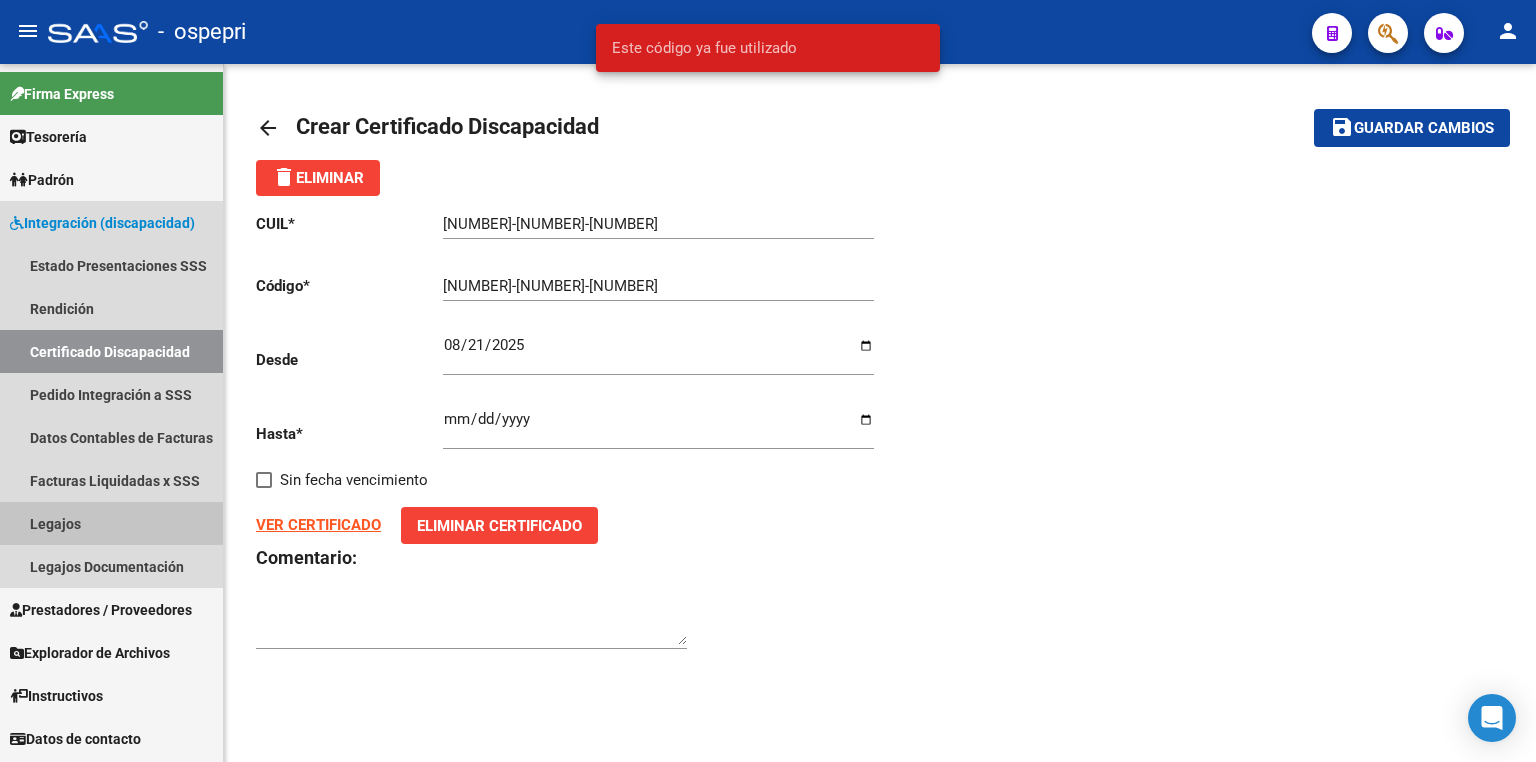 click on "Legajos" at bounding box center (111, 523) 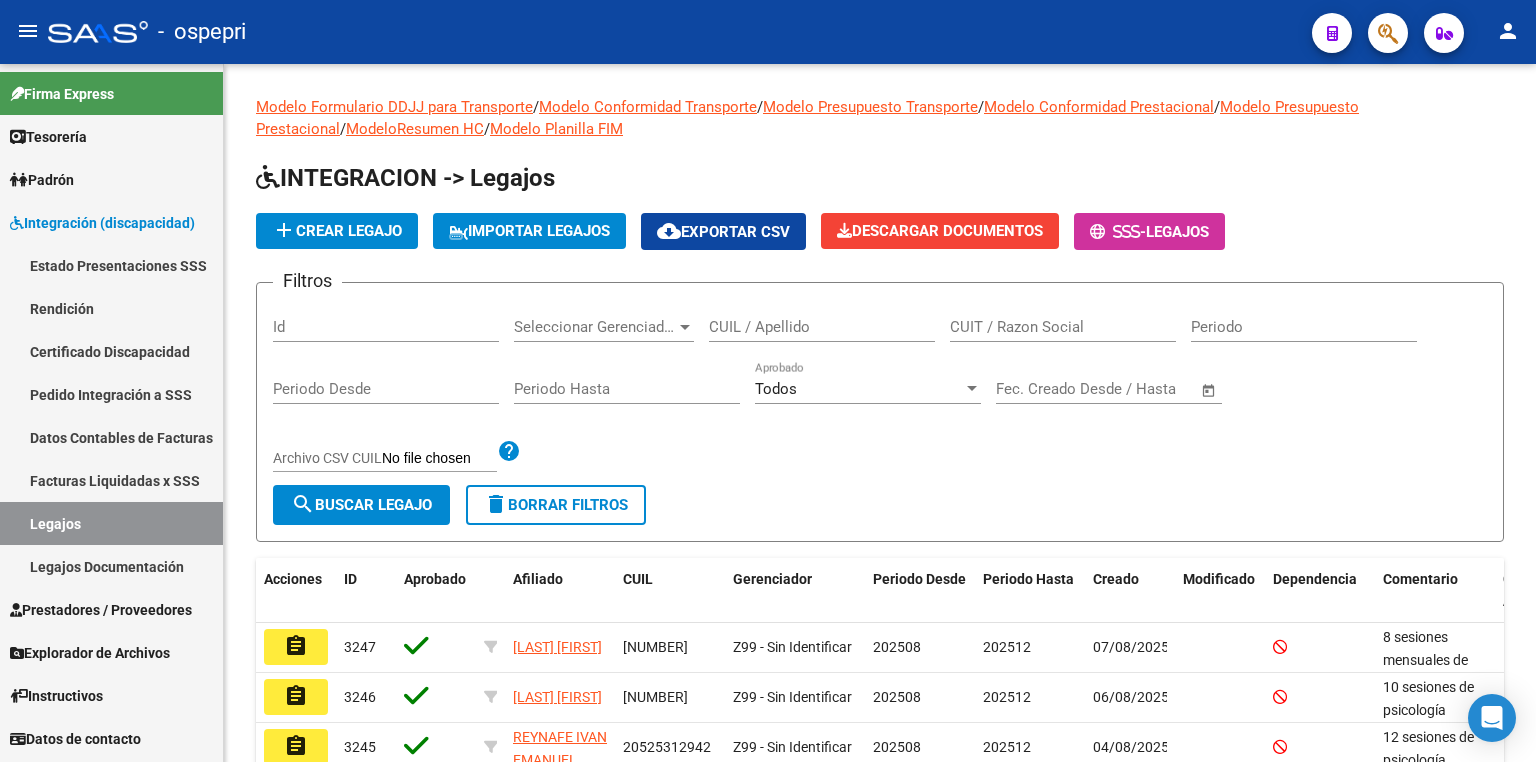 click on "Certificado Discapacidad" at bounding box center (111, 351) 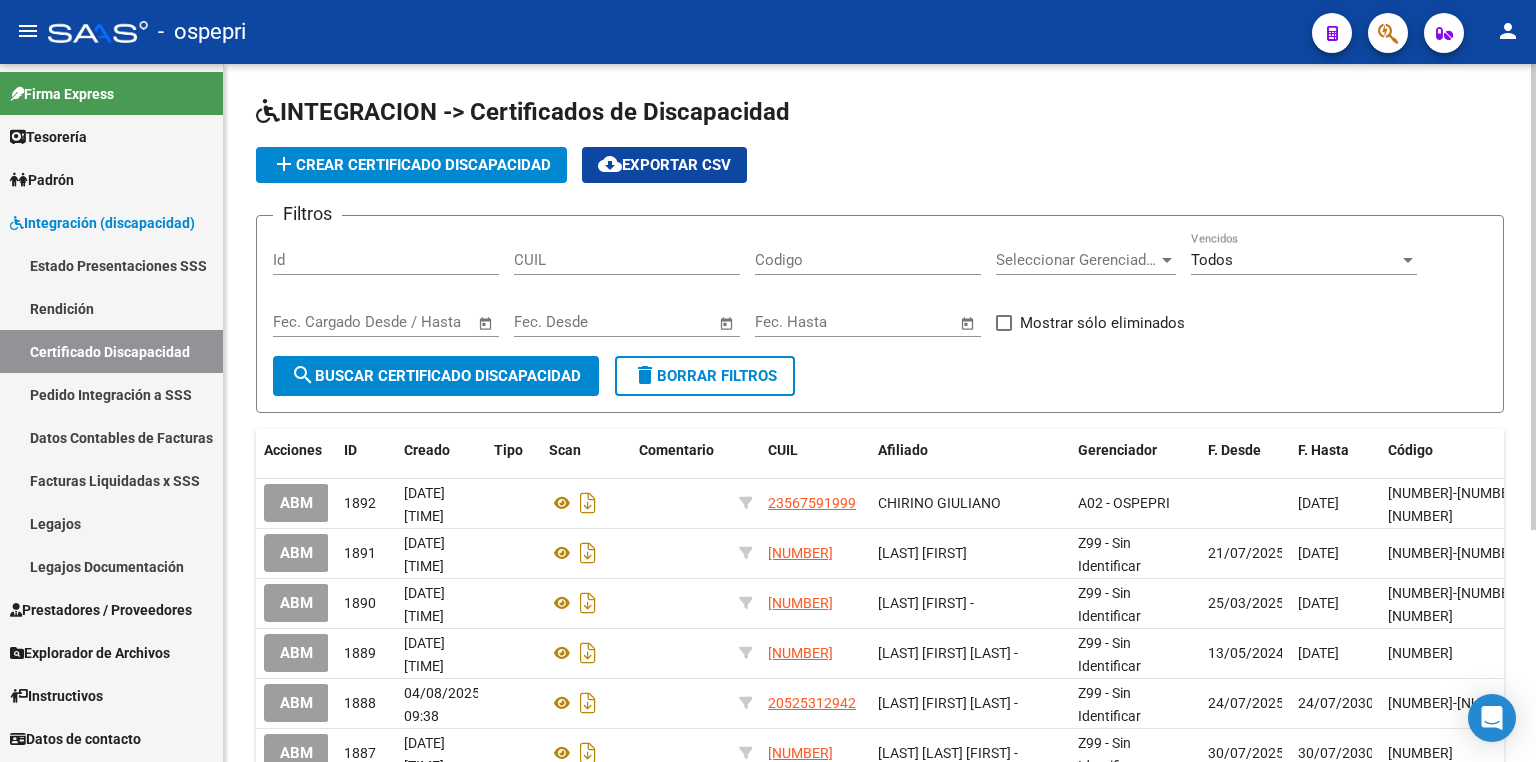click on "add  Crear Certificado Discapacidad" 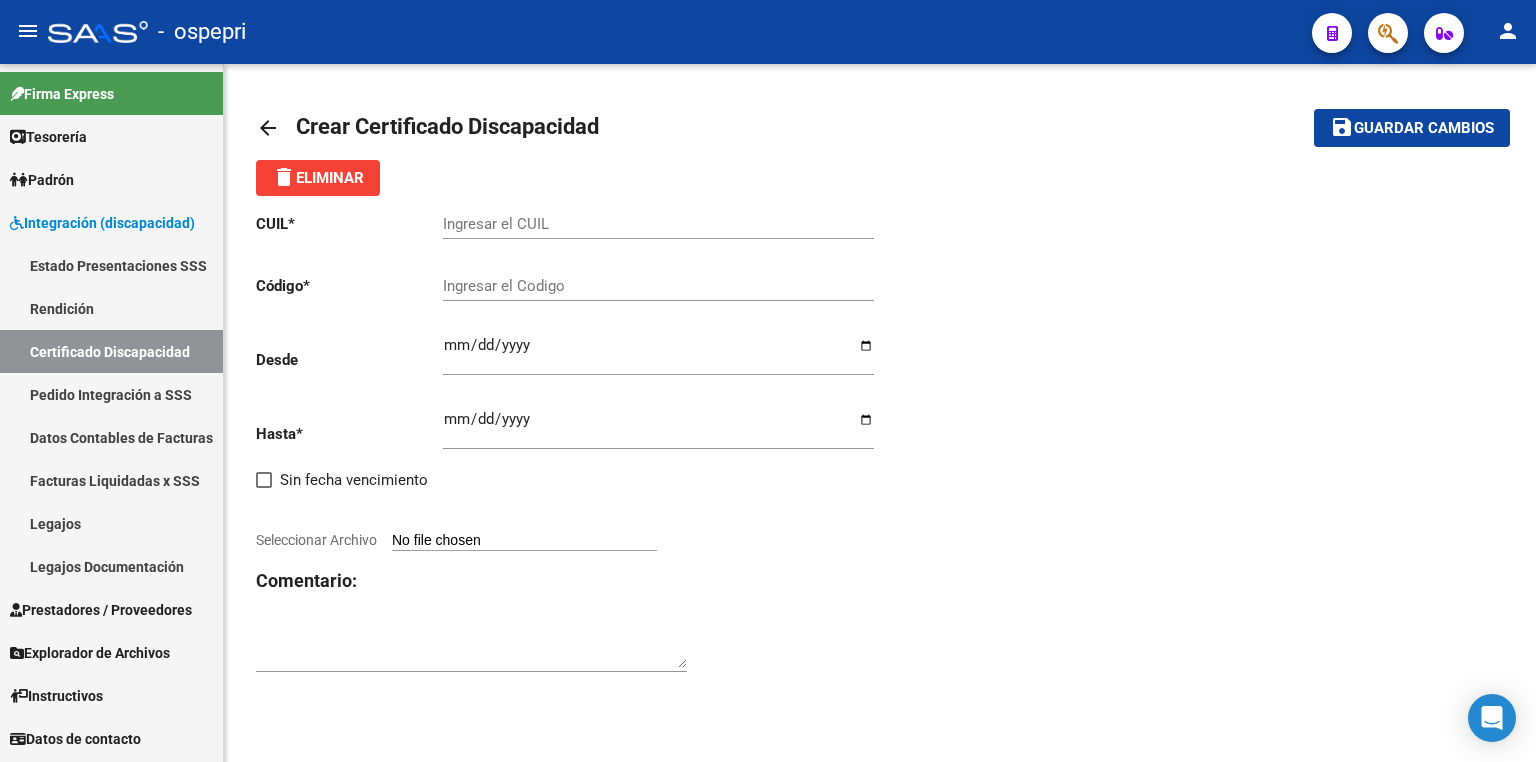 click on "Ingresar el Codigo" at bounding box center [658, 286] 